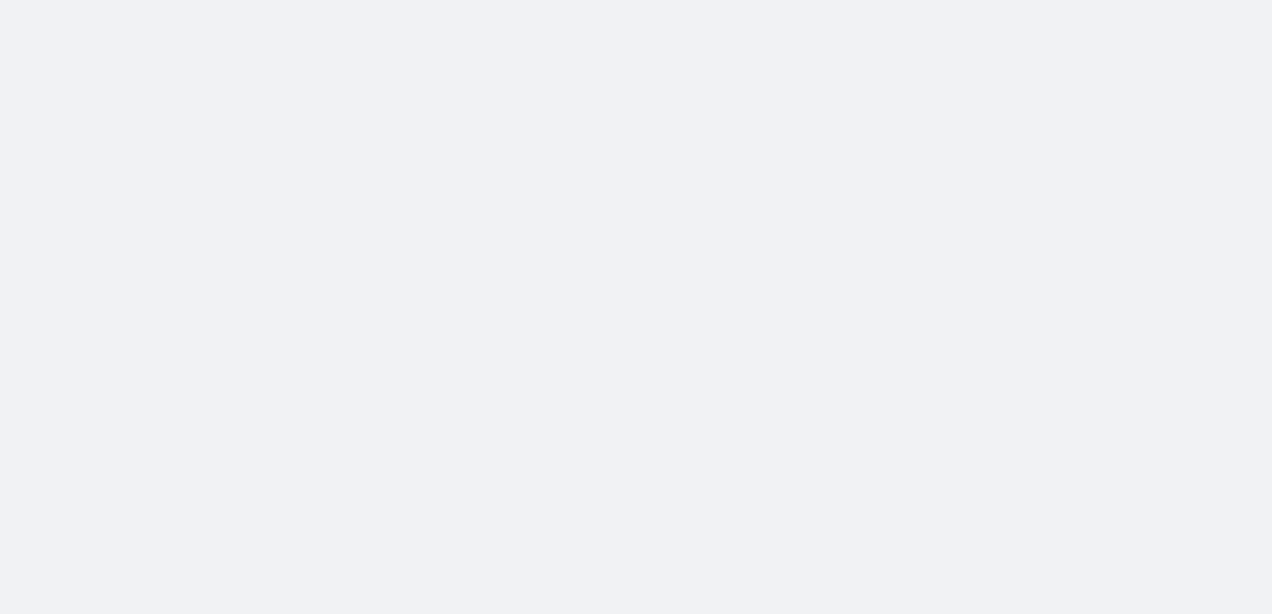 scroll, scrollTop: 0, scrollLeft: 0, axis: both 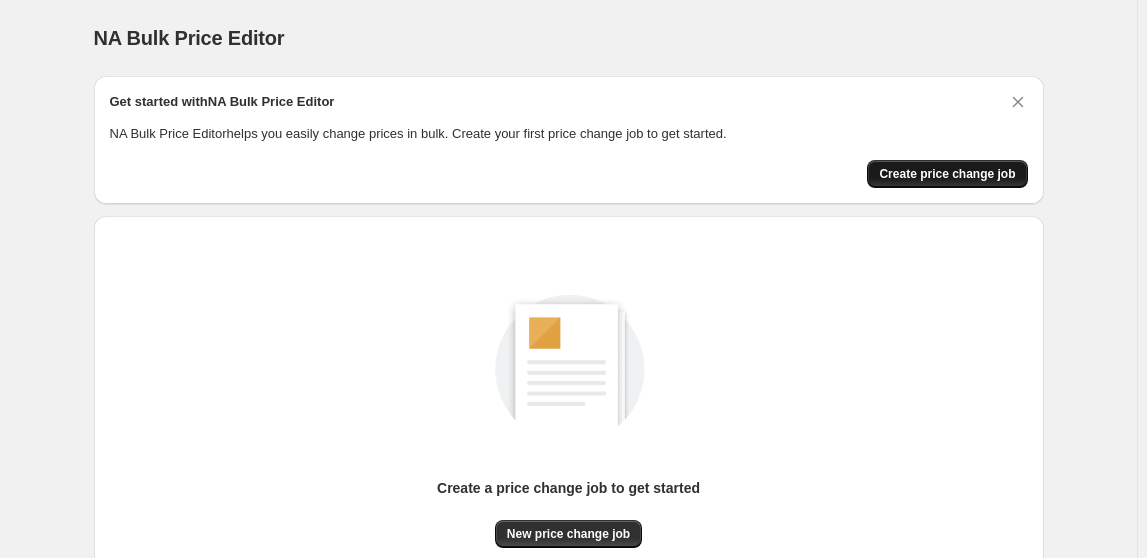 click on "Create price change job" at bounding box center (947, 174) 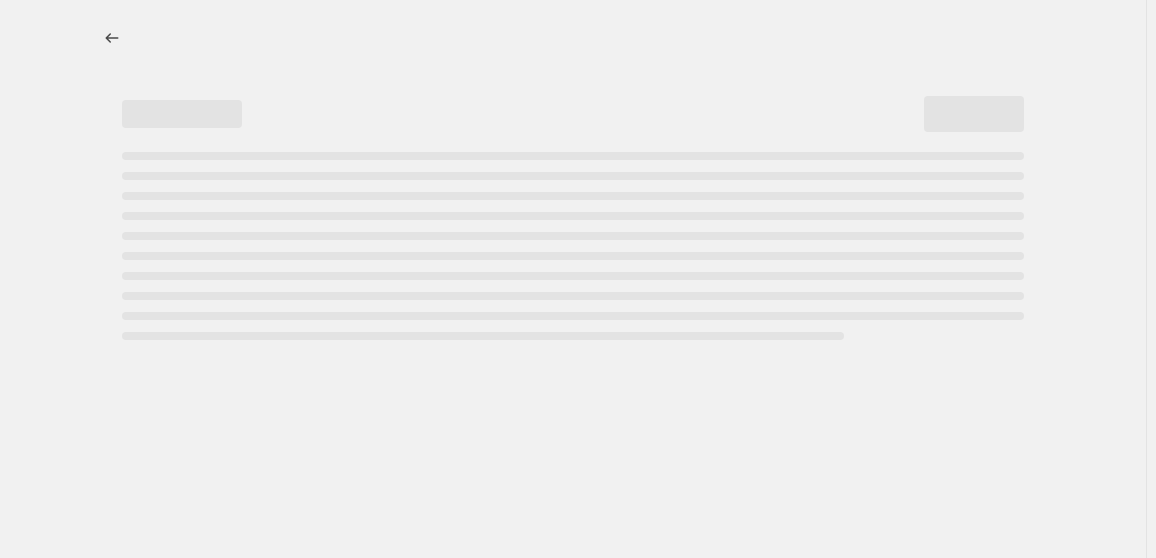select on "percentage" 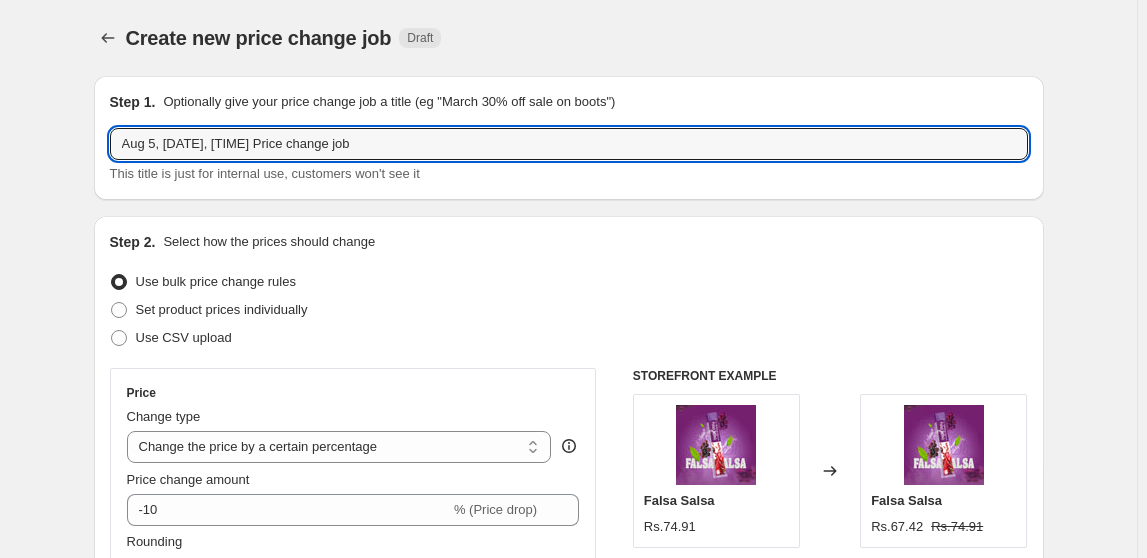 drag, startPoint x: 409, startPoint y: 142, endPoint x: 69, endPoint y: 133, distance: 340.1191 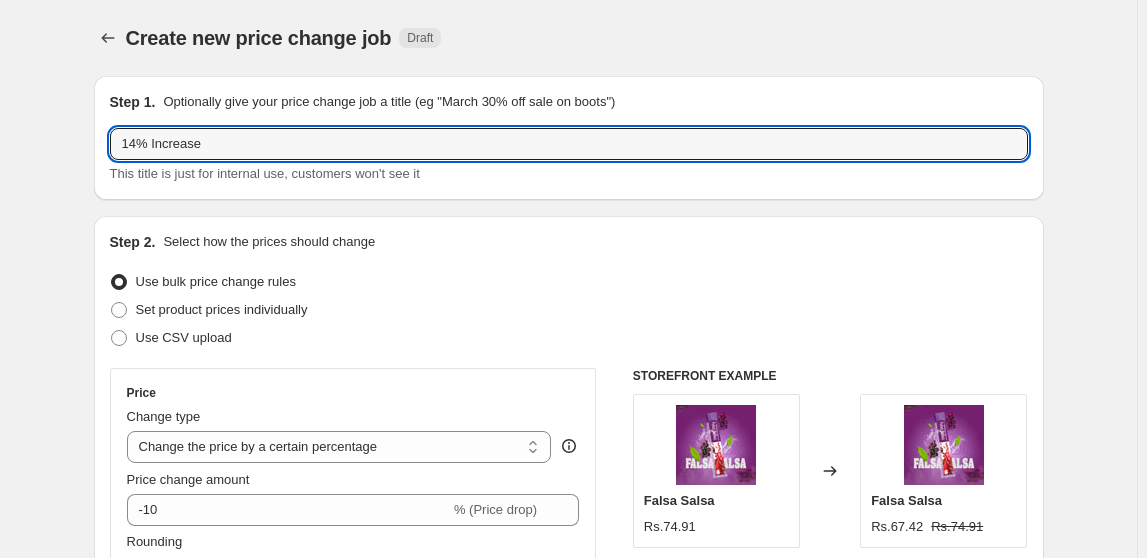 type on "14% Increase" 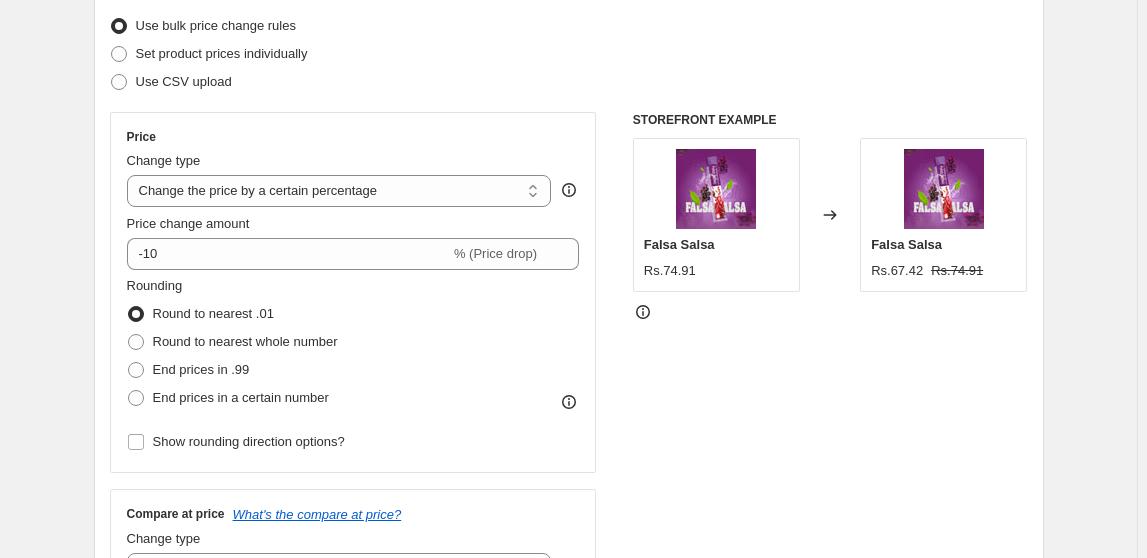scroll, scrollTop: 285, scrollLeft: 0, axis: vertical 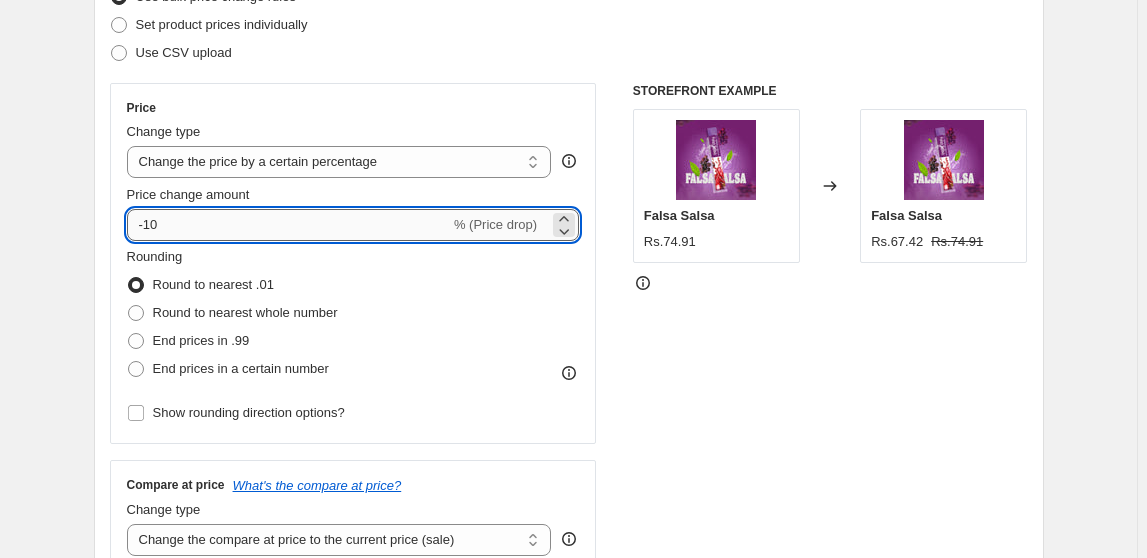 click on "-10" at bounding box center (288, 225) 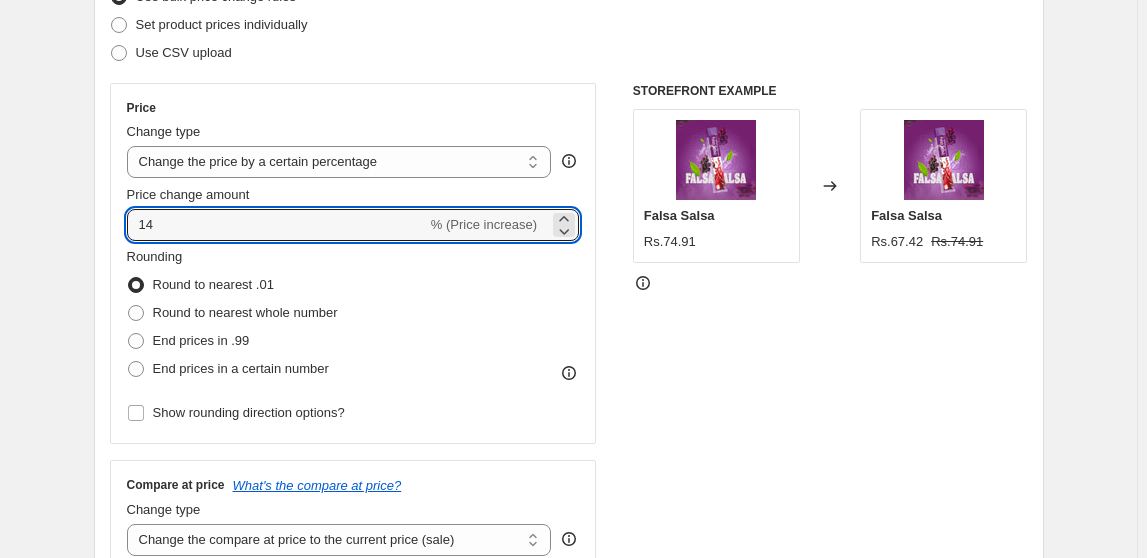 type on "14" 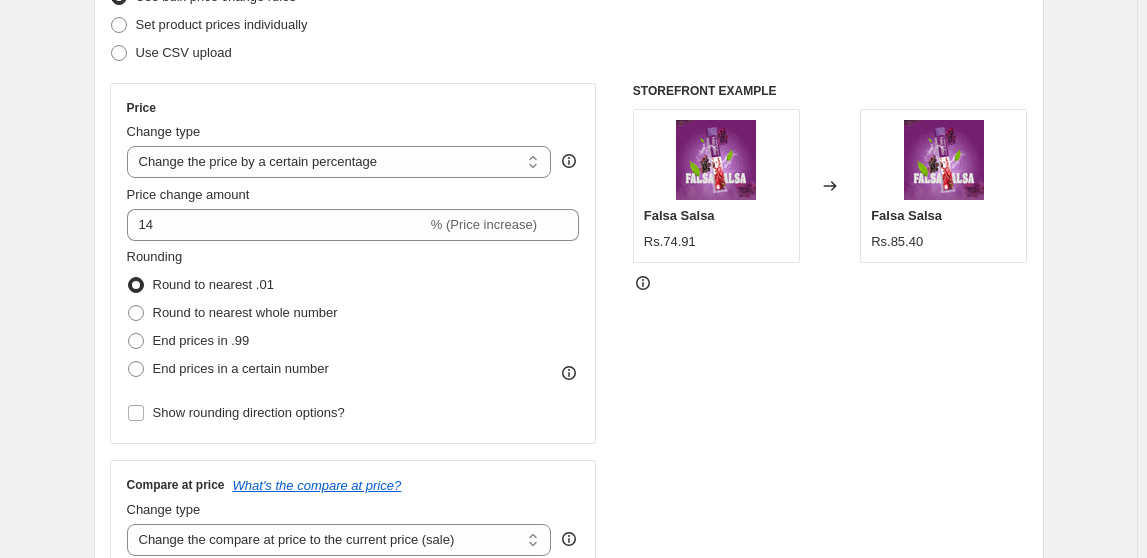 click on "Price" at bounding box center (353, 108) 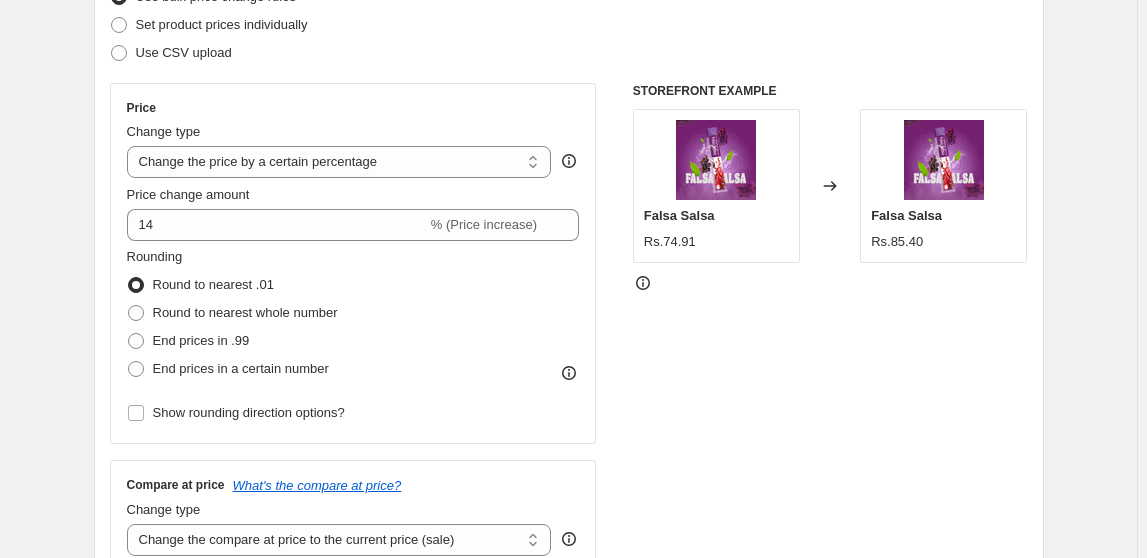 click on "Price Change type Change the price to a certain amount Change the price by a certain amount Change the price by a certain percentage Change the price to the current compare at price (price before sale) Change the price by a certain amount relative to the compare at price Change the price by a certain percentage relative to the compare at price Don't change the price Change the price by a certain percentage relative to the cost per item Change price to certain cost margin Change the price by a certain percentage Price change amount 14 % (Price increase) Rounding Round to nearest .01 Round to nearest whole number End prices in .99 End prices in a certain number Show rounding direction options?" at bounding box center (353, 263) 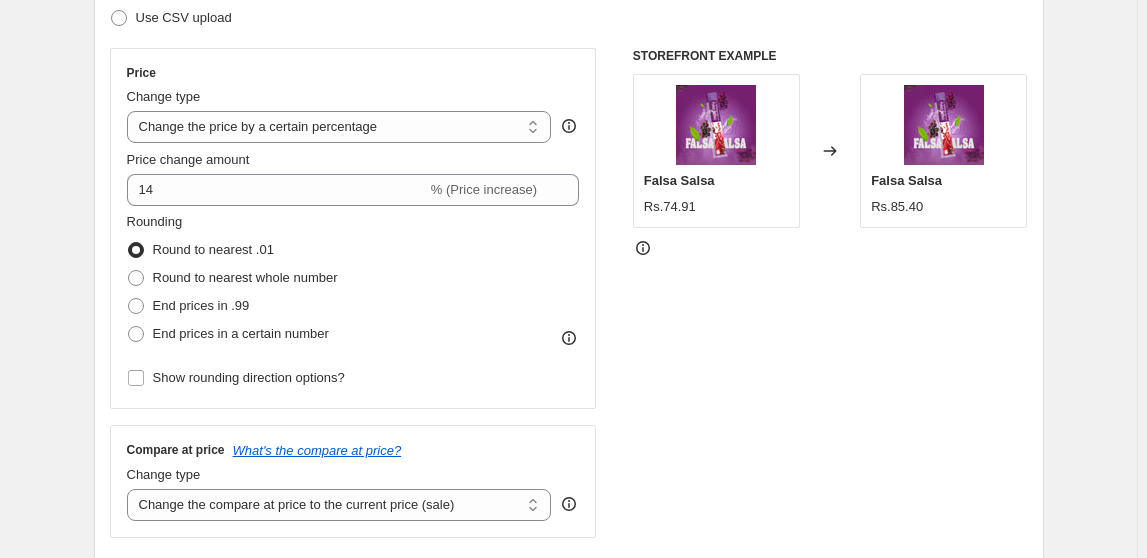 scroll, scrollTop: 322, scrollLeft: 0, axis: vertical 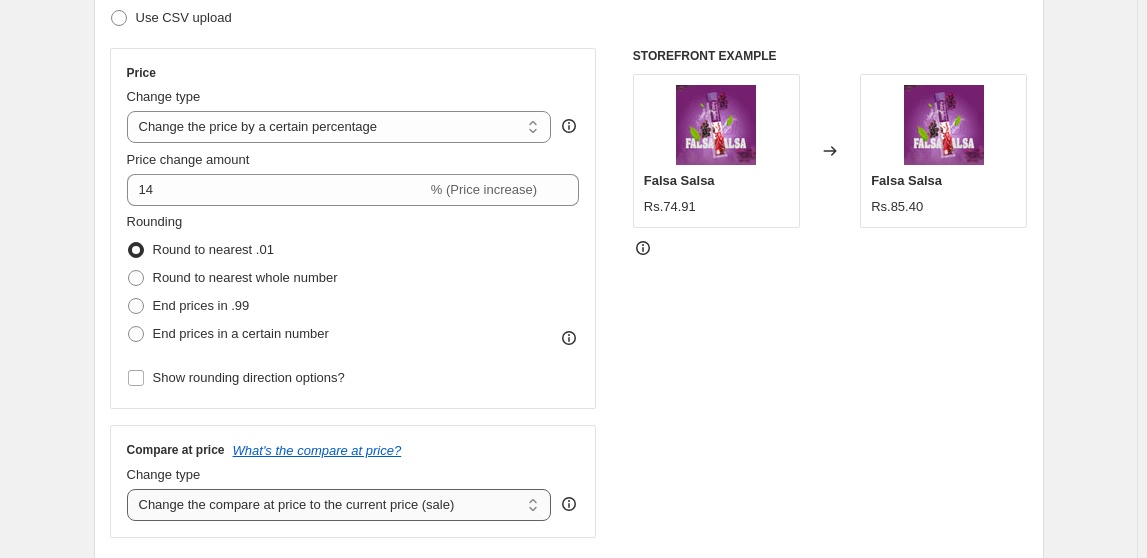 click on "Change the compare at price to the current price (sale) Change the compare at price to a certain amount Change the compare at price by a certain amount Change the compare at price by a certain percentage Change the compare at price by a certain amount relative to the actual price Change the compare at price by a certain percentage relative to the actual price Don't change the compare at price Remove the compare at price" at bounding box center (339, 505) 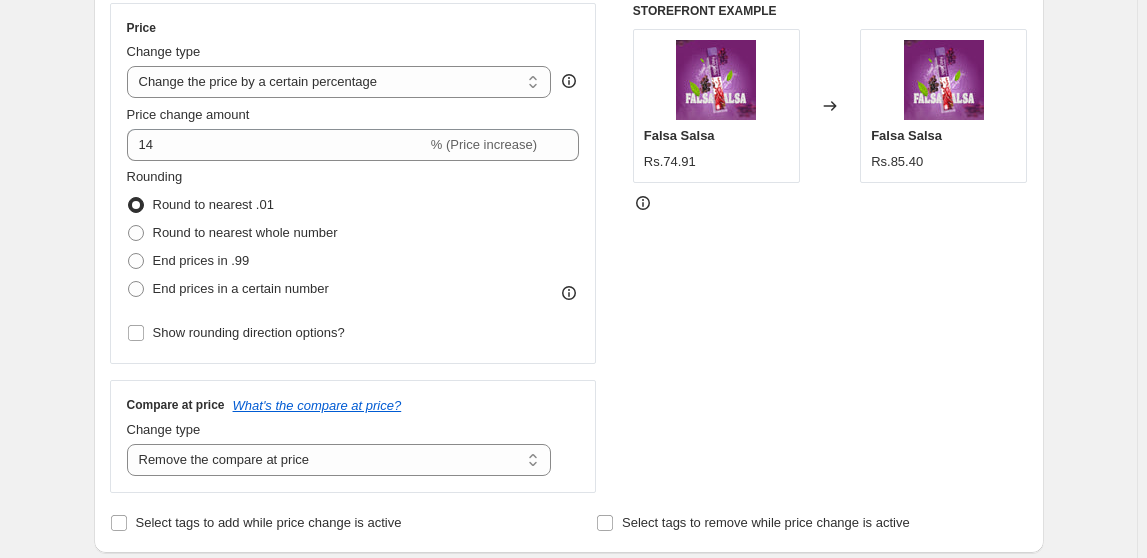 scroll, scrollTop: 384, scrollLeft: 0, axis: vertical 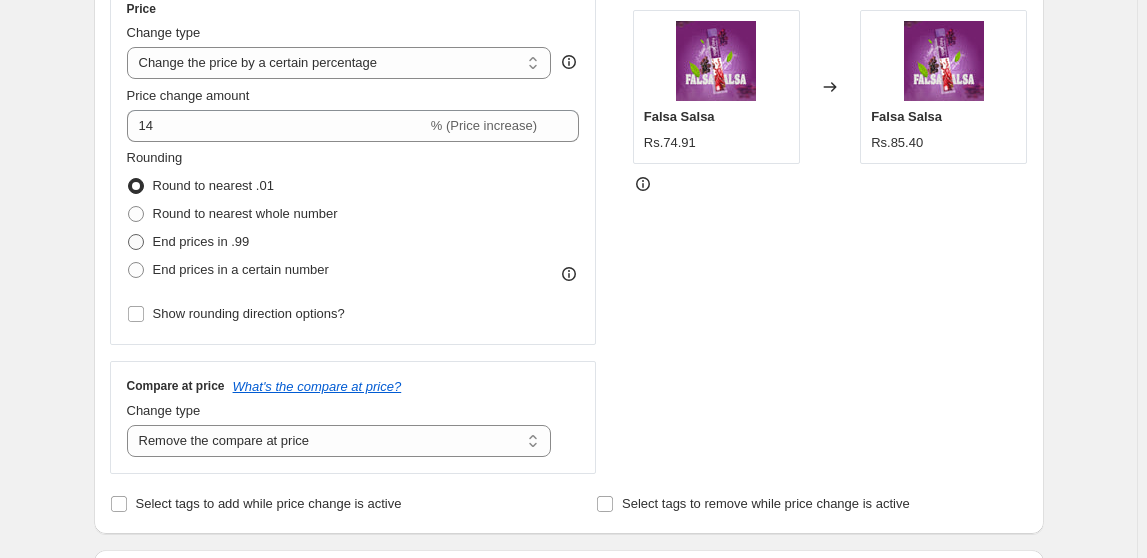 click on "End prices in .99" at bounding box center (201, 242) 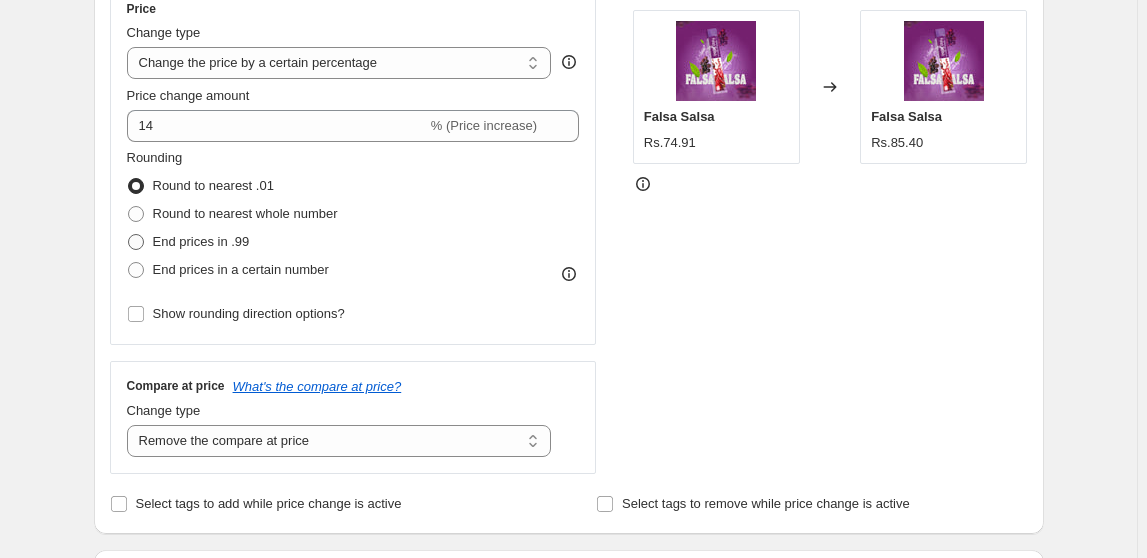 radio on "true" 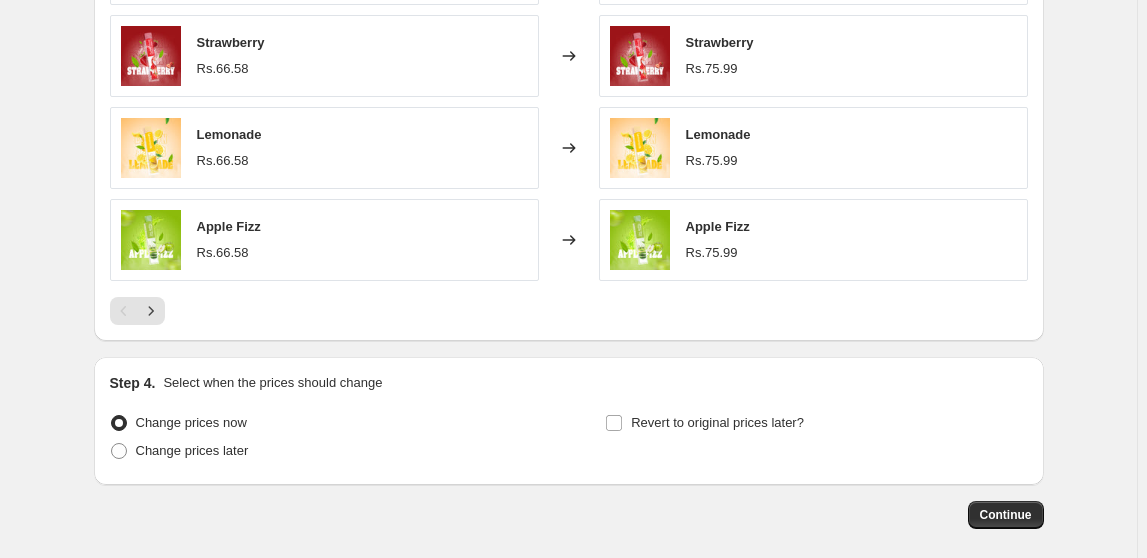 scroll, scrollTop: 1354, scrollLeft: 0, axis: vertical 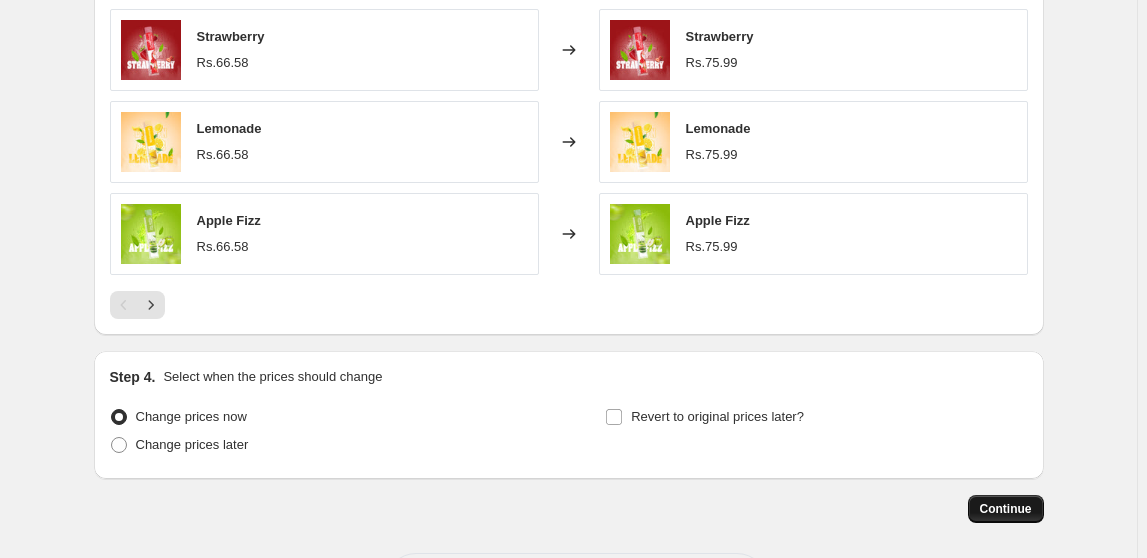 click on "Continue" at bounding box center [1006, 509] 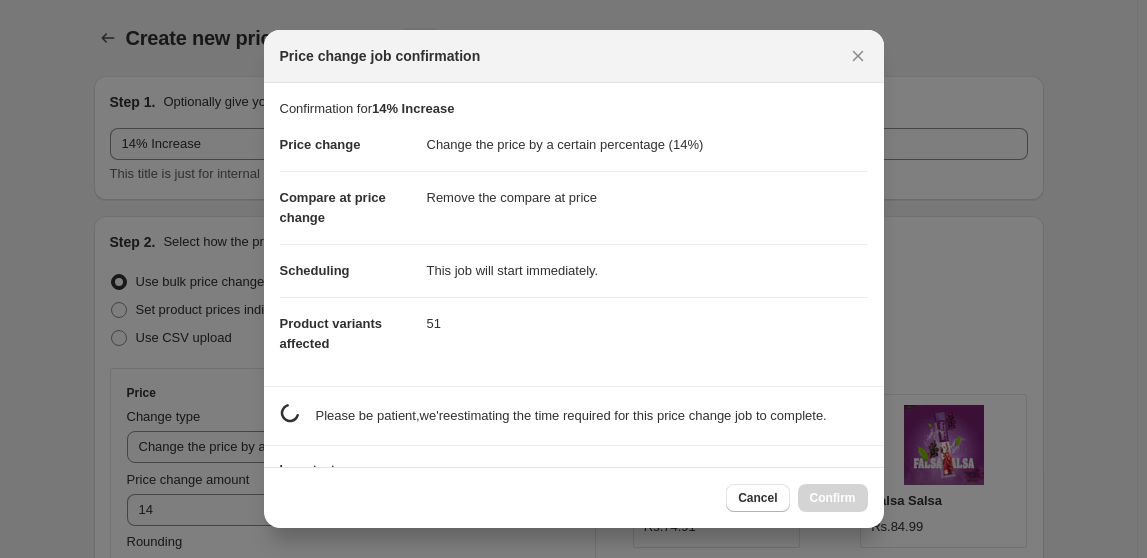 scroll, scrollTop: 0, scrollLeft: 0, axis: both 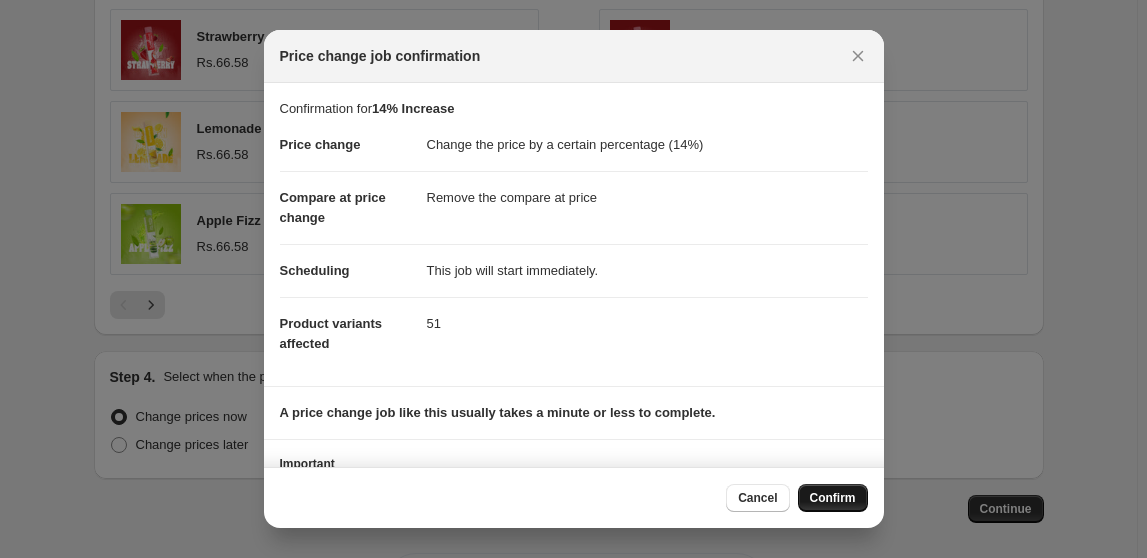 click on "Confirm" at bounding box center [833, 498] 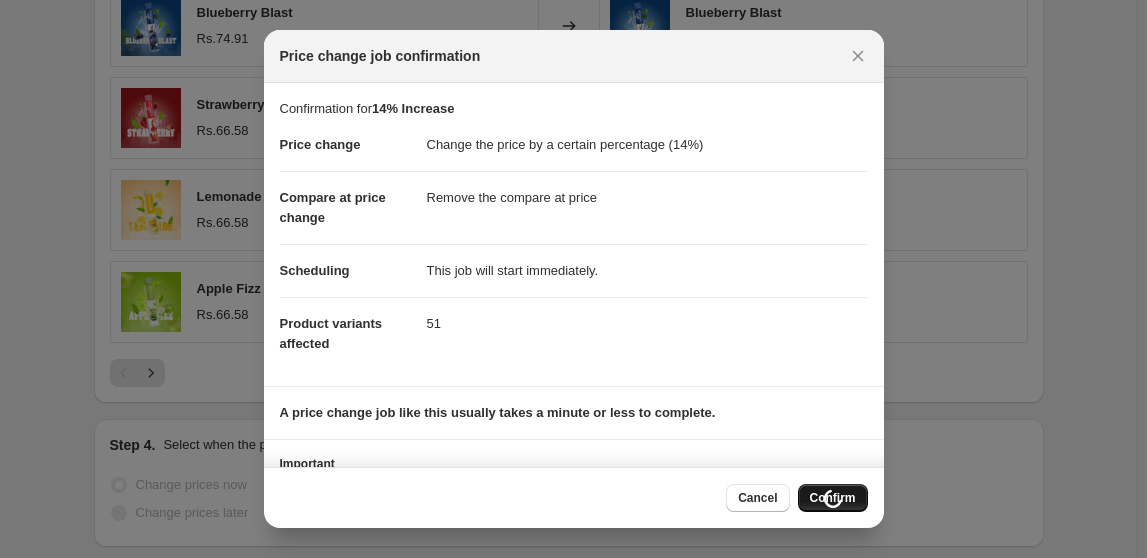 scroll, scrollTop: 1422, scrollLeft: 0, axis: vertical 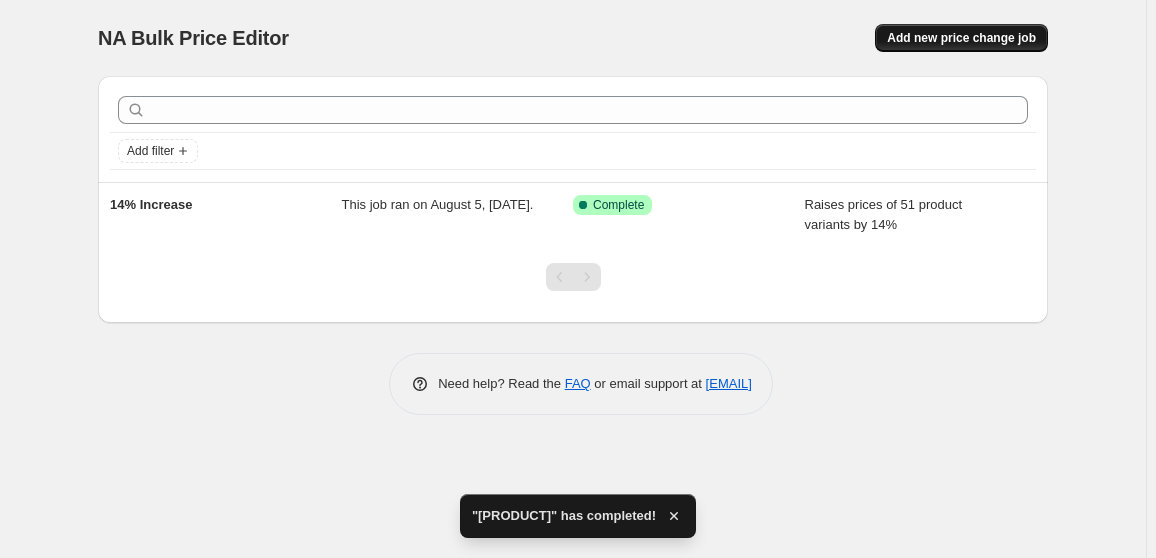 click on "Add new price change job" at bounding box center [961, 38] 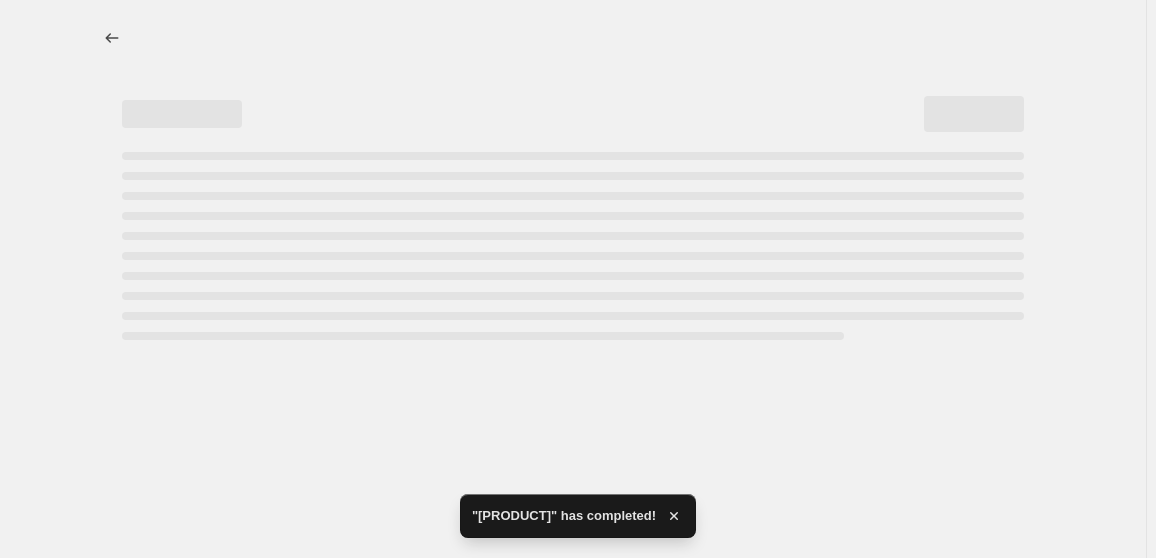 select on "percentage" 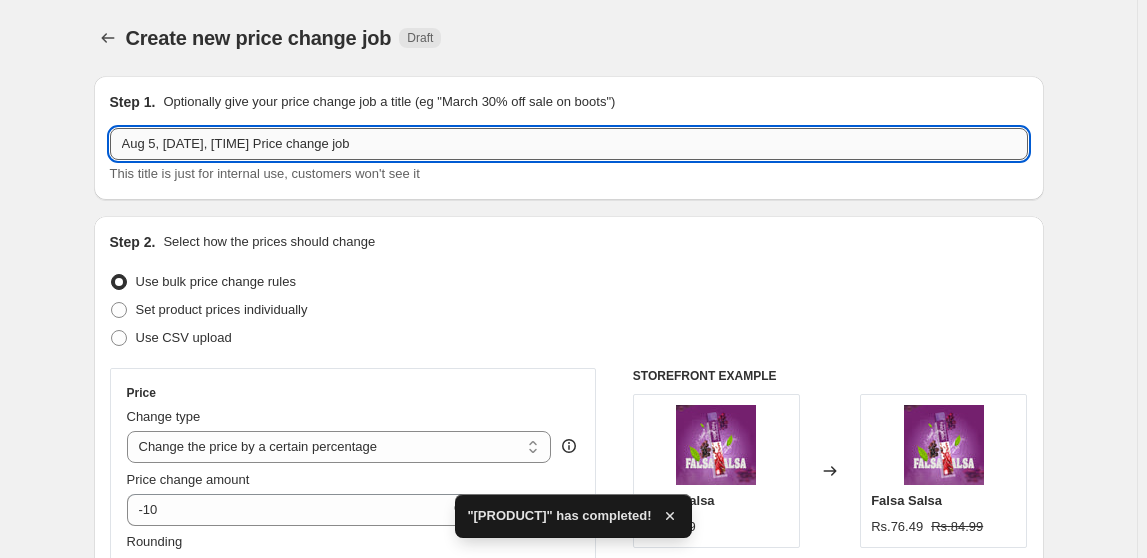 click on "Aug 5, [DATE], [TIME] Price change job" at bounding box center [569, 144] 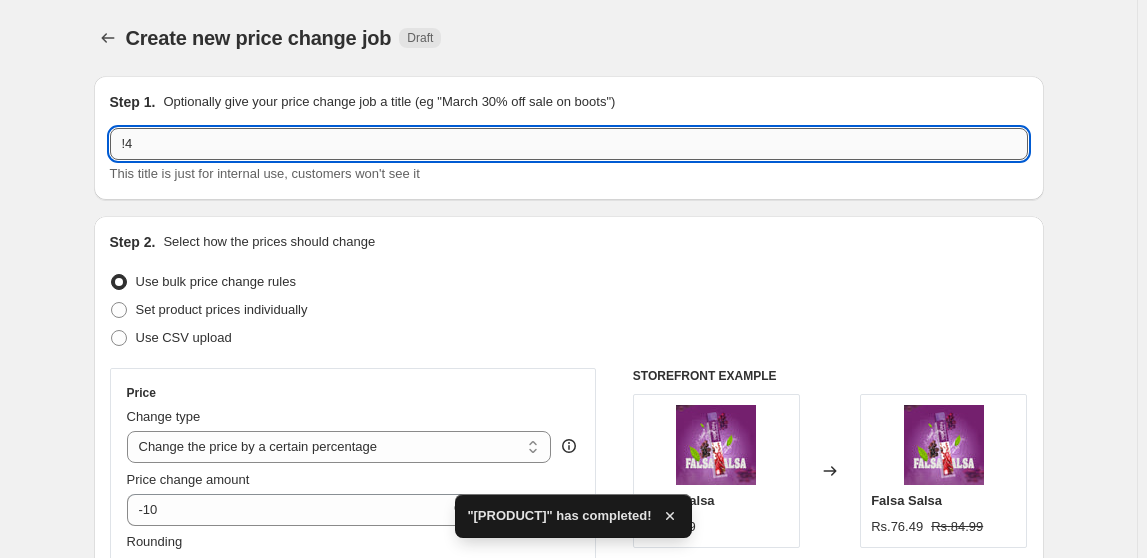 type on "!" 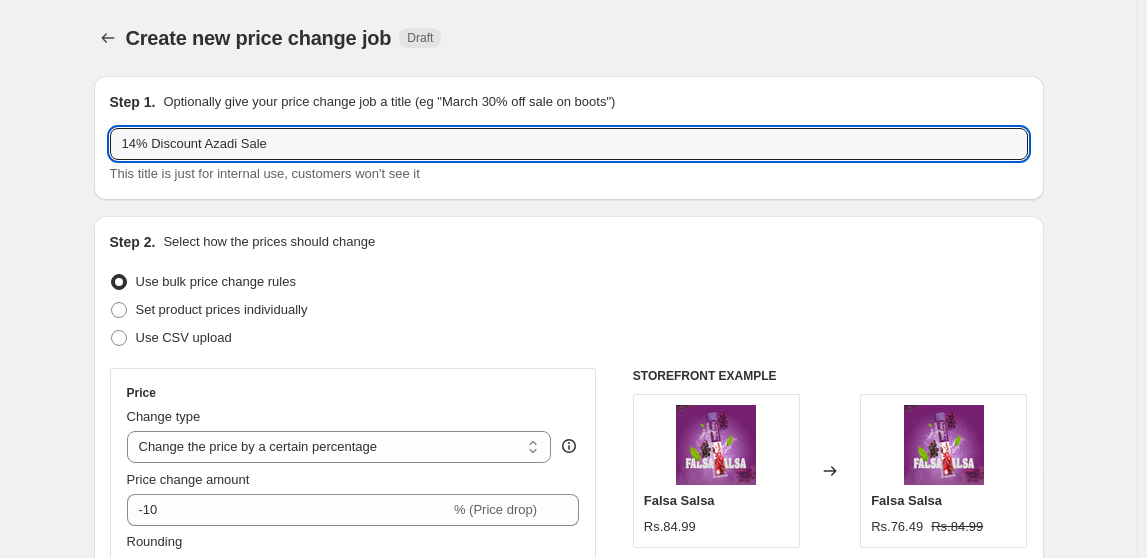 type on "14% Discount Azadi Sale" 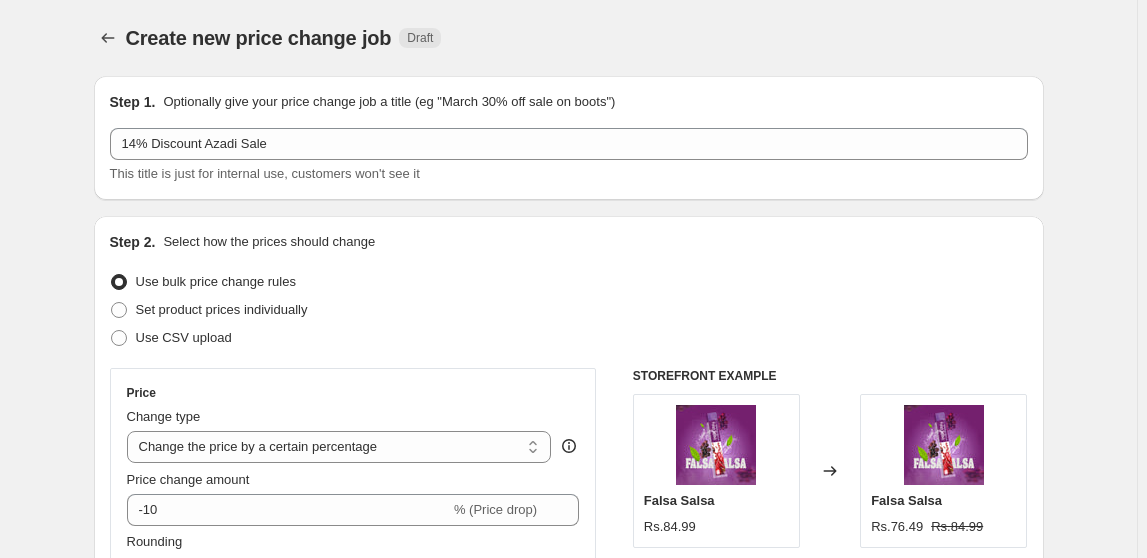 click on "Create new price change job Draft" at bounding box center [430, 38] 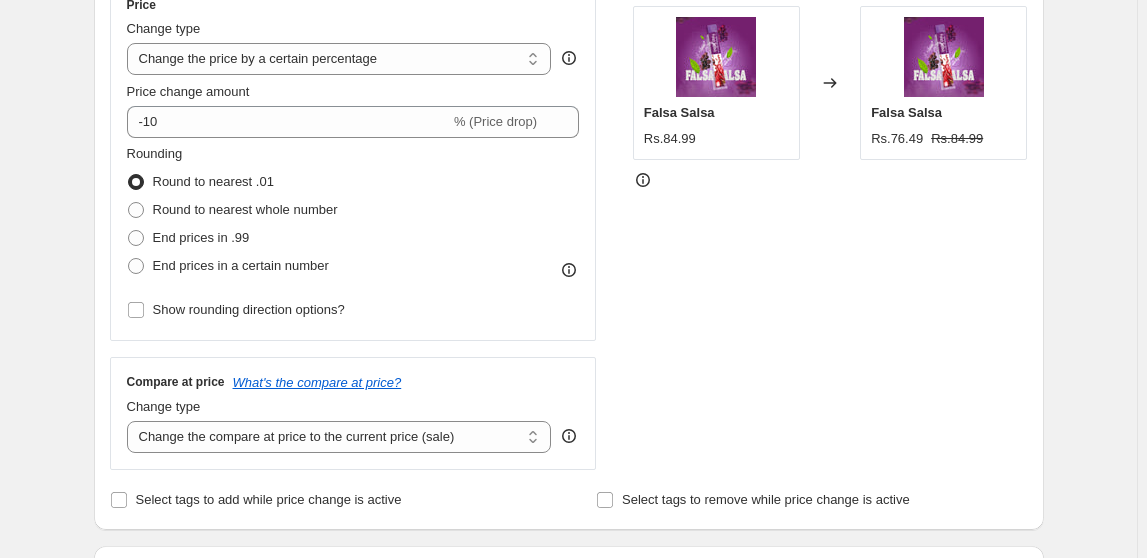 scroll, scrollTop: 380, scrollLeft: 0, axis: vertical 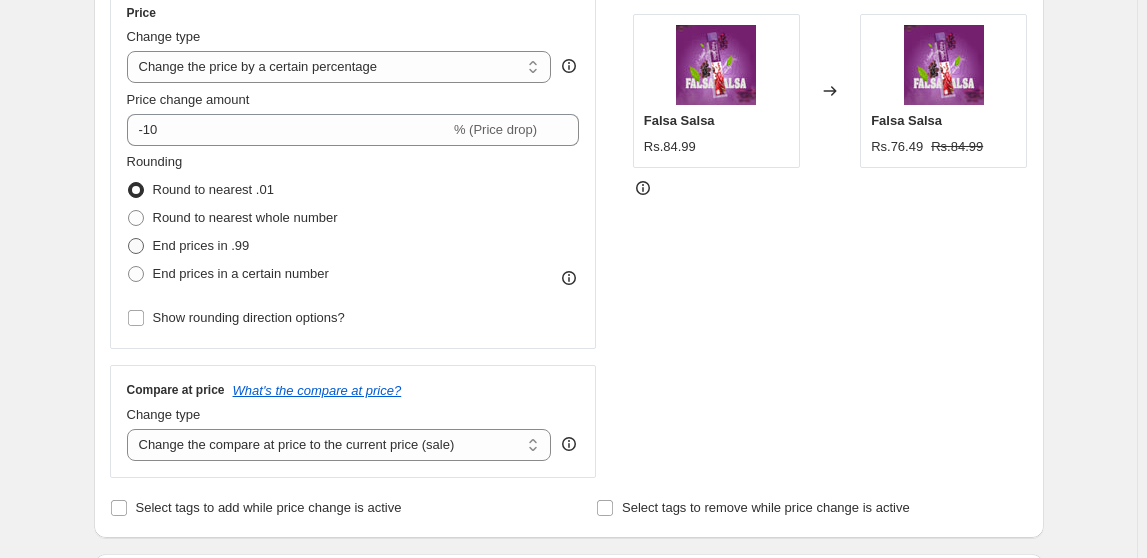 click on "End prices in .99" at bounding box center (188, 246) 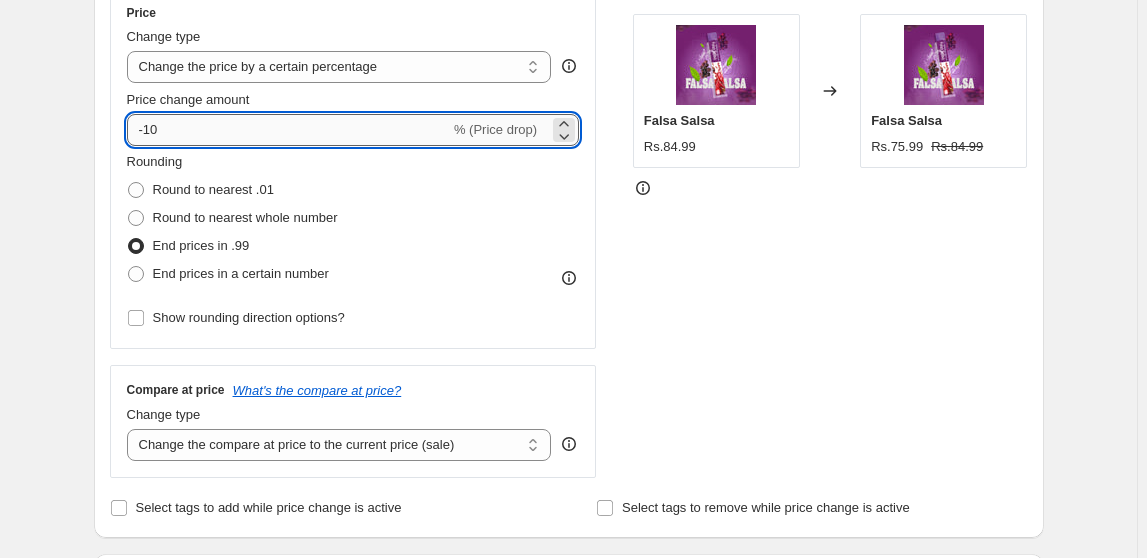 click on "-10" at bounding box center [288, 130] 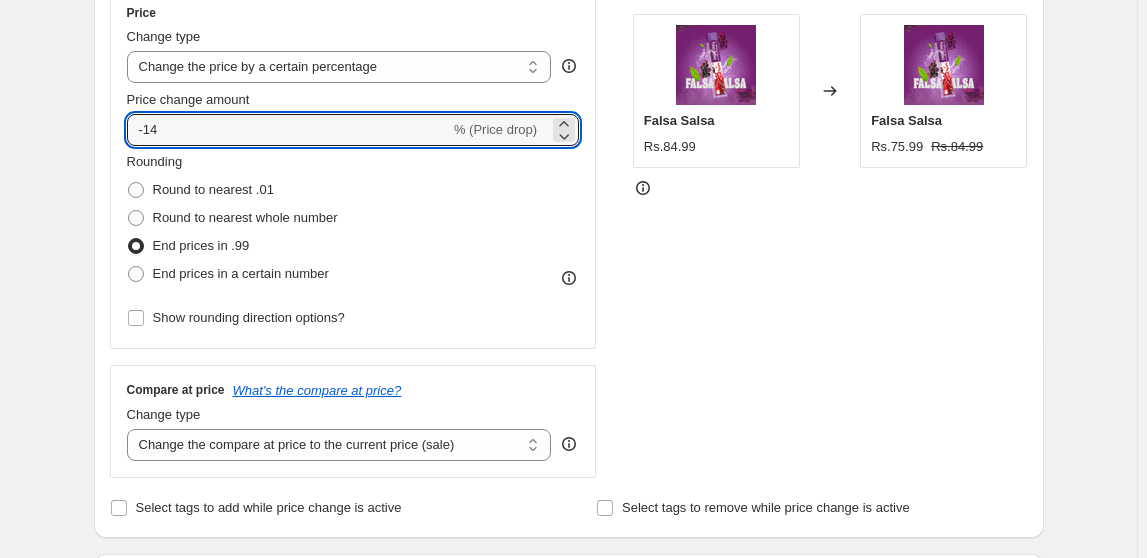 type on "-14" 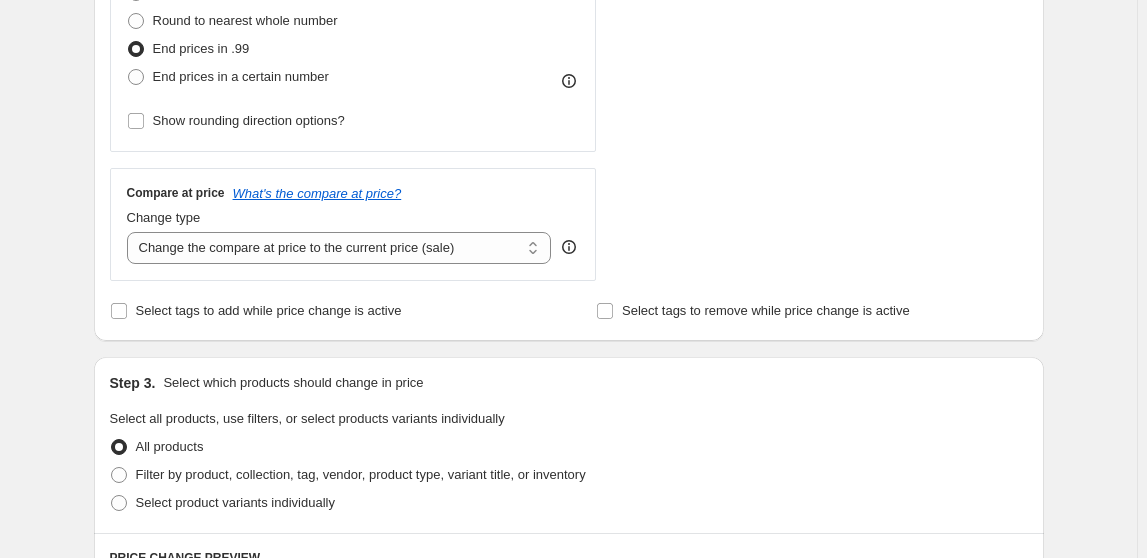 scroll, scrollTop: 601, scrollLeft: 0, axis: vertical 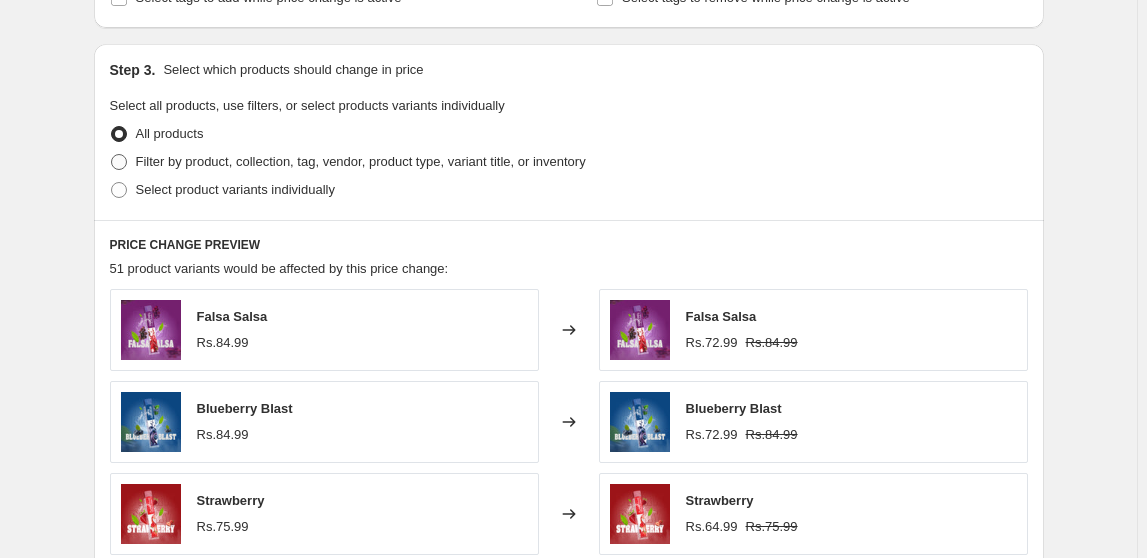 click at bounding box center (119, 162) 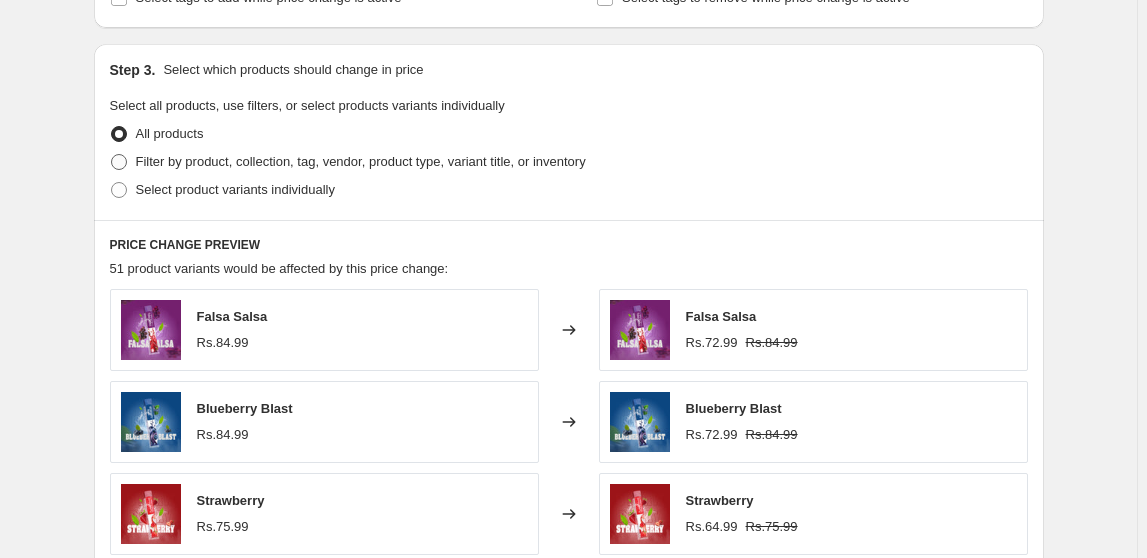 radio on "true" 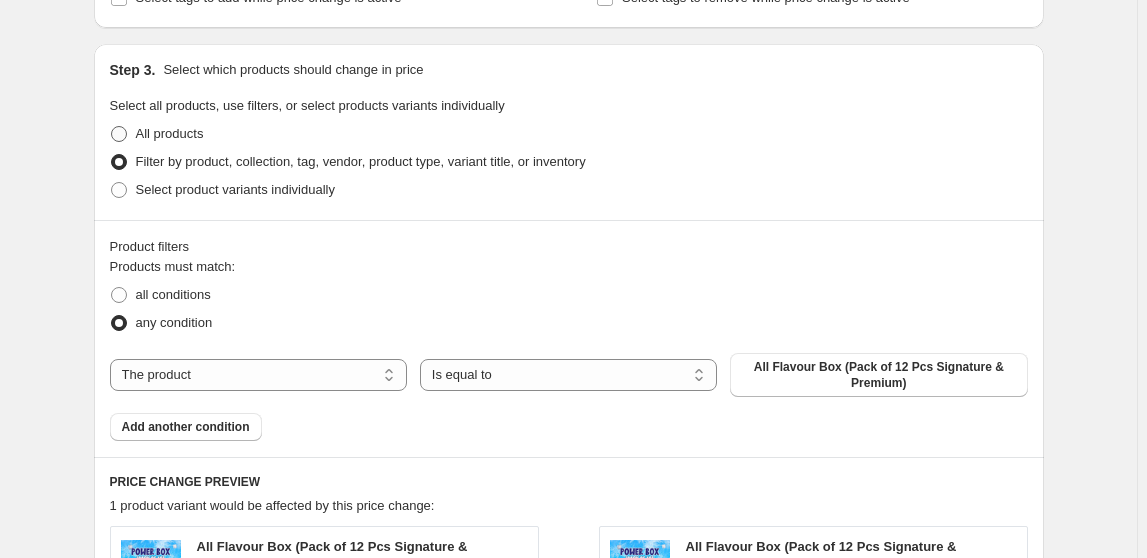 click at bounding box center [119, 134] 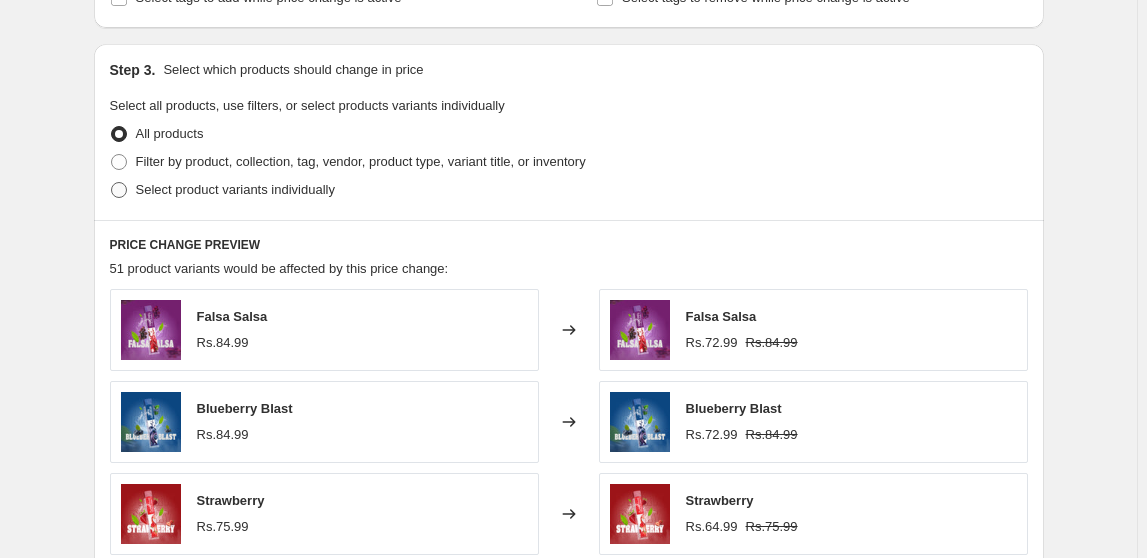 click at bounding box center [119, 190] 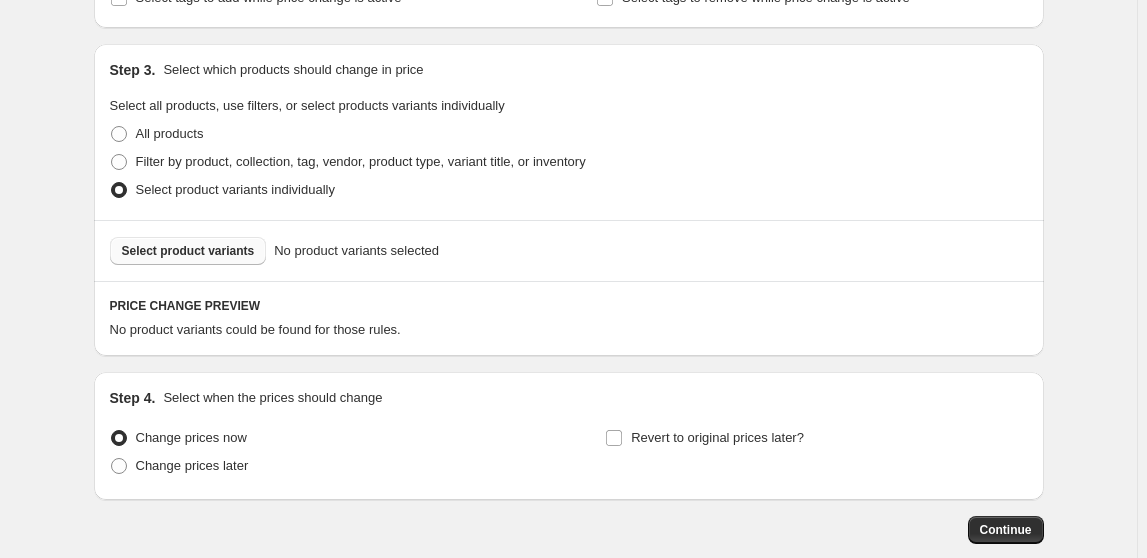click on "Select product variants" at bounding box center (188, 251) 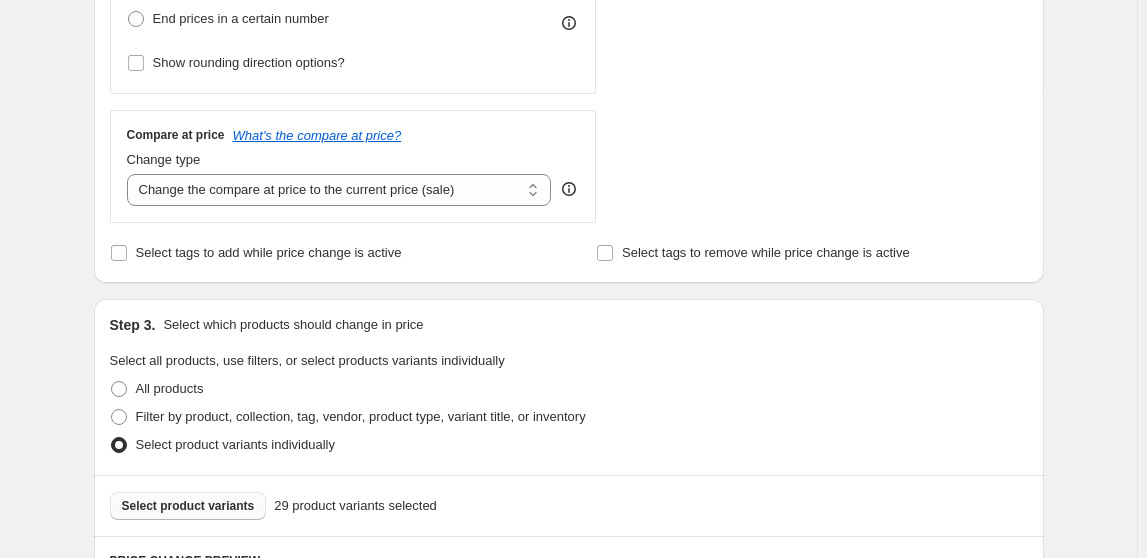 scroll, scrollTop: 632, scrollLeft: 0, axis: vertical 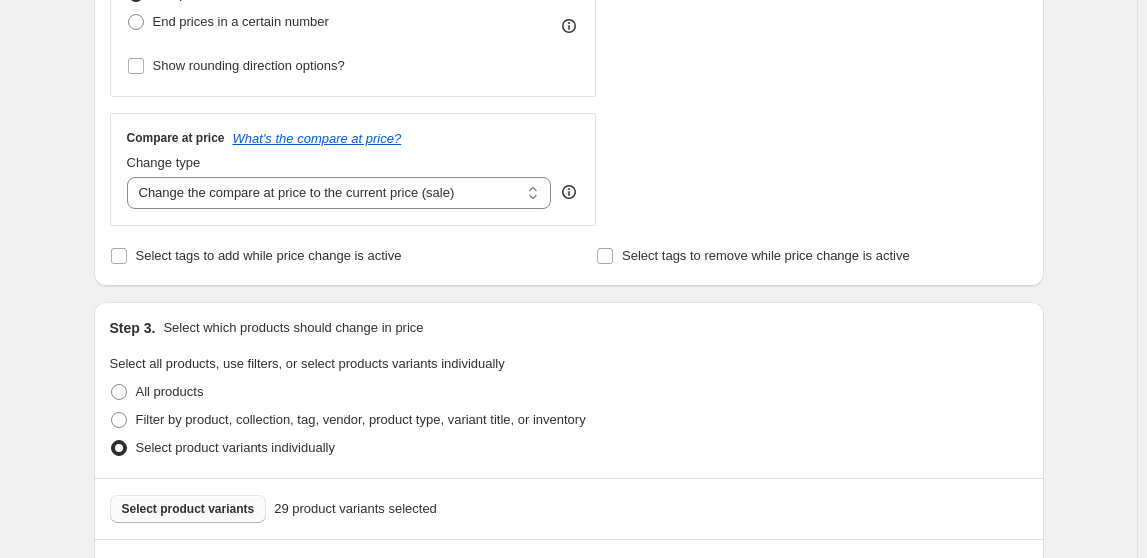 click on "Select product variants" at bounding box center [188, 509] 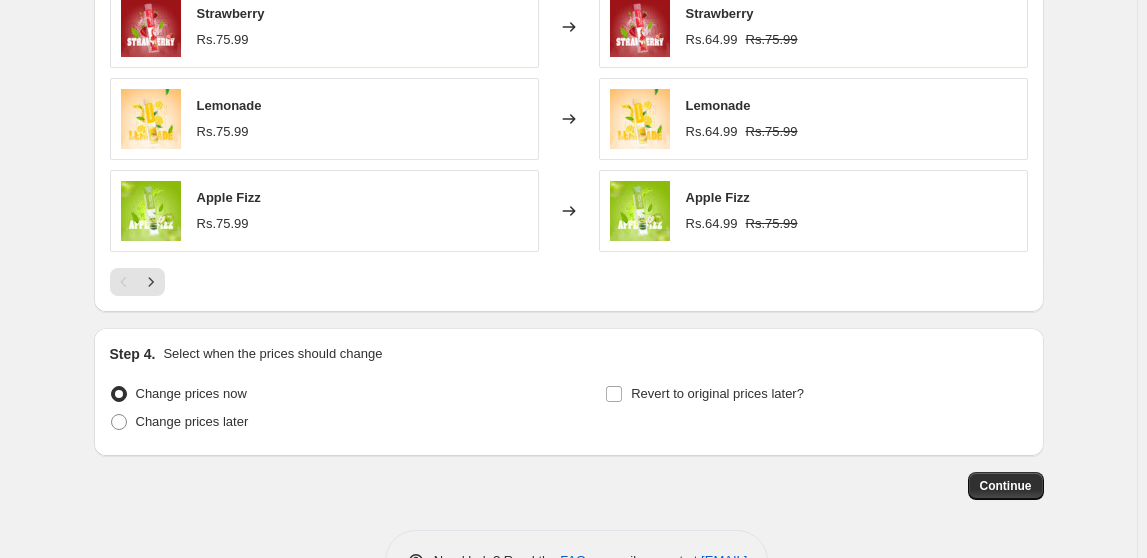 scroll, scrollTop: 1496, scrollLeft: 0, axis: vertical 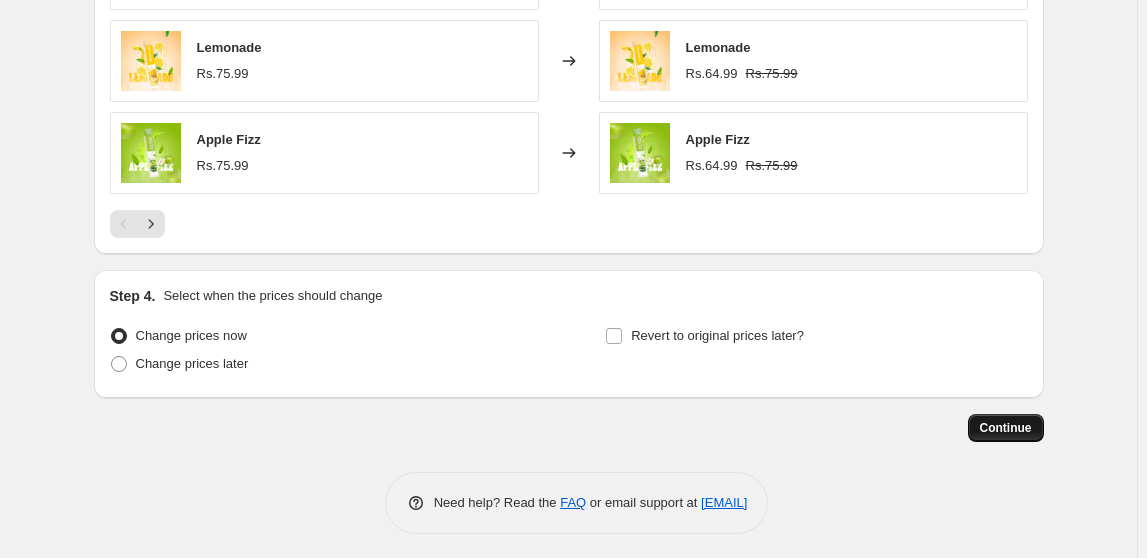 click on "Continue" at bounding box center (1006, 428) 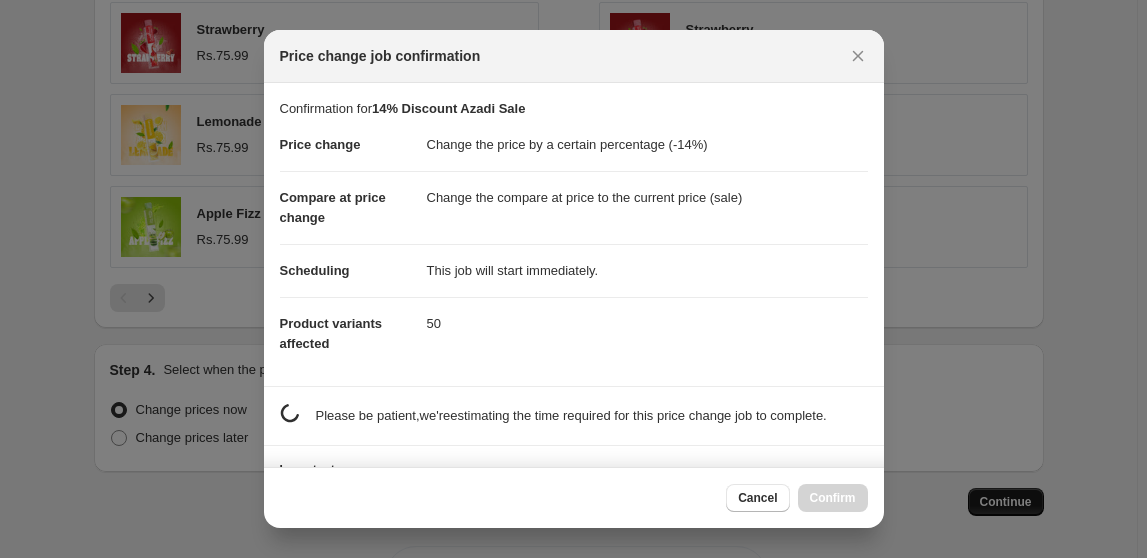 scroll, scrollTop: 0, scrollLeft: 0, axis: both 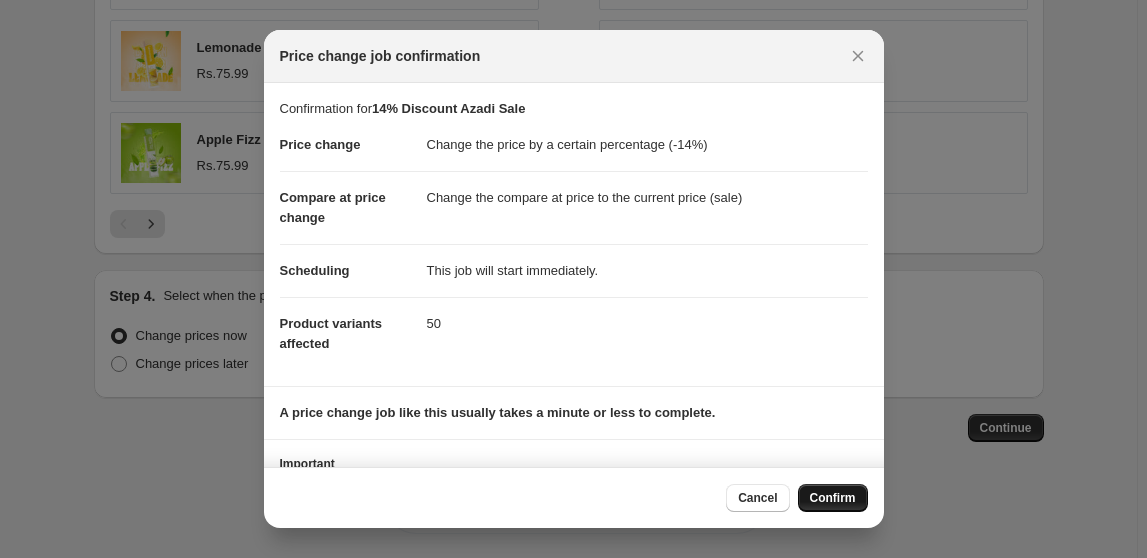 click on "Confirm" at bounding box center (833, 498) 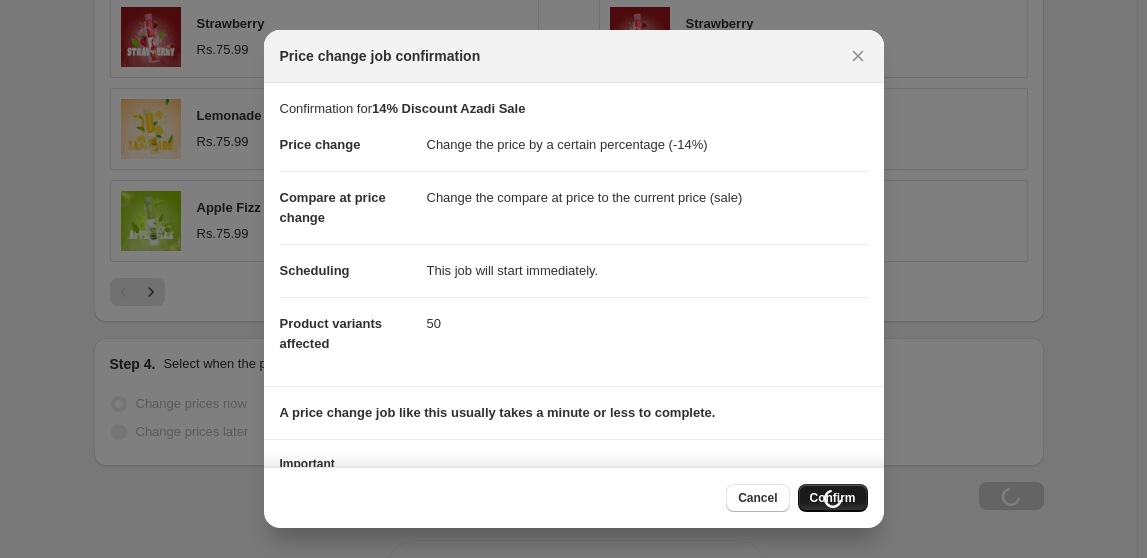 scroll, scrollTop: 1564, scrollLeft: 0, axis: vertical 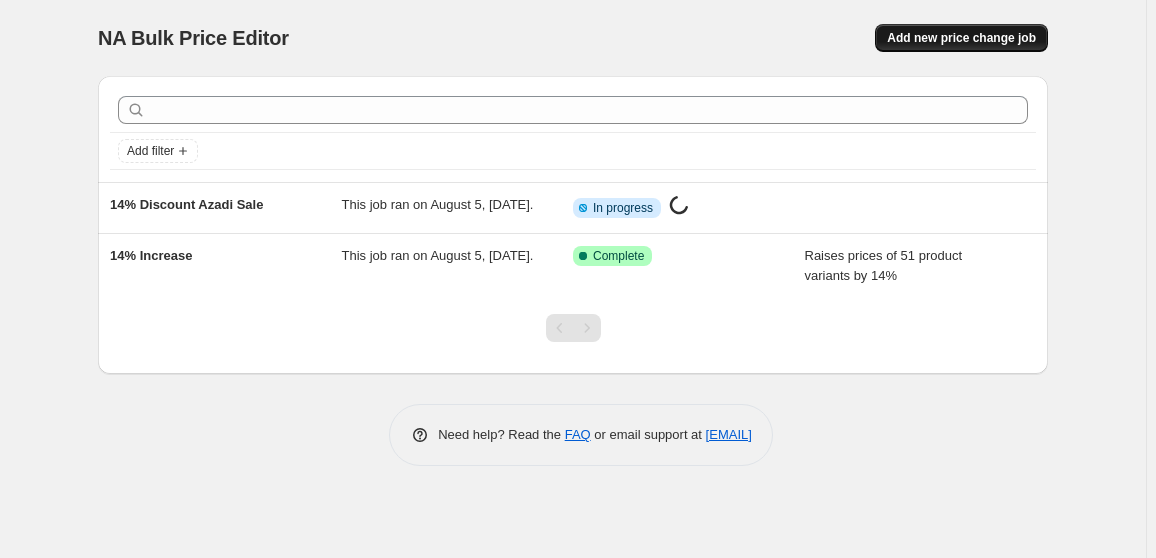 click on "Add new price change job" at bounding box center (961, 38) 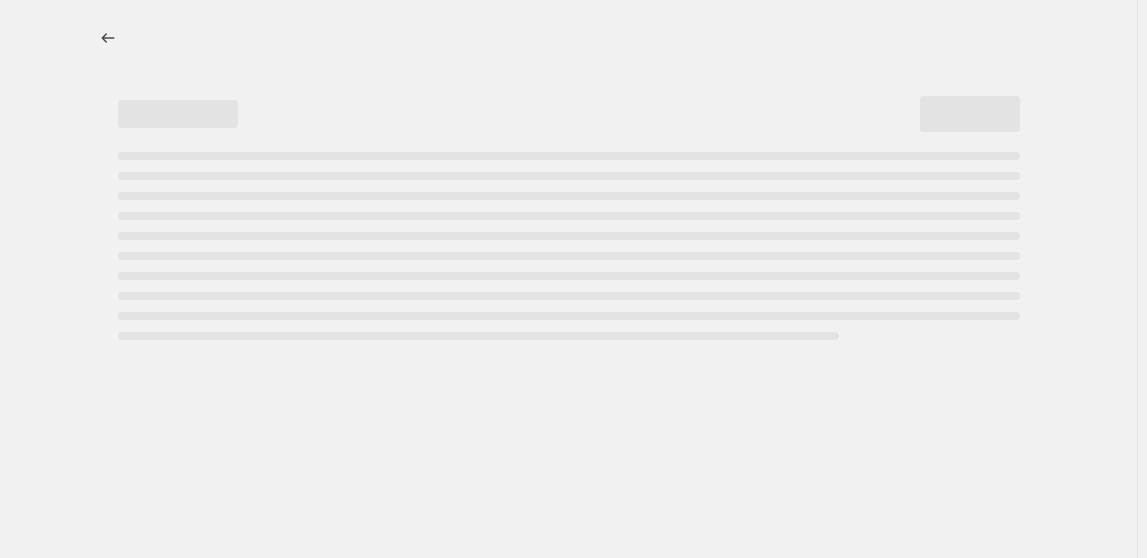 select on "percentage" 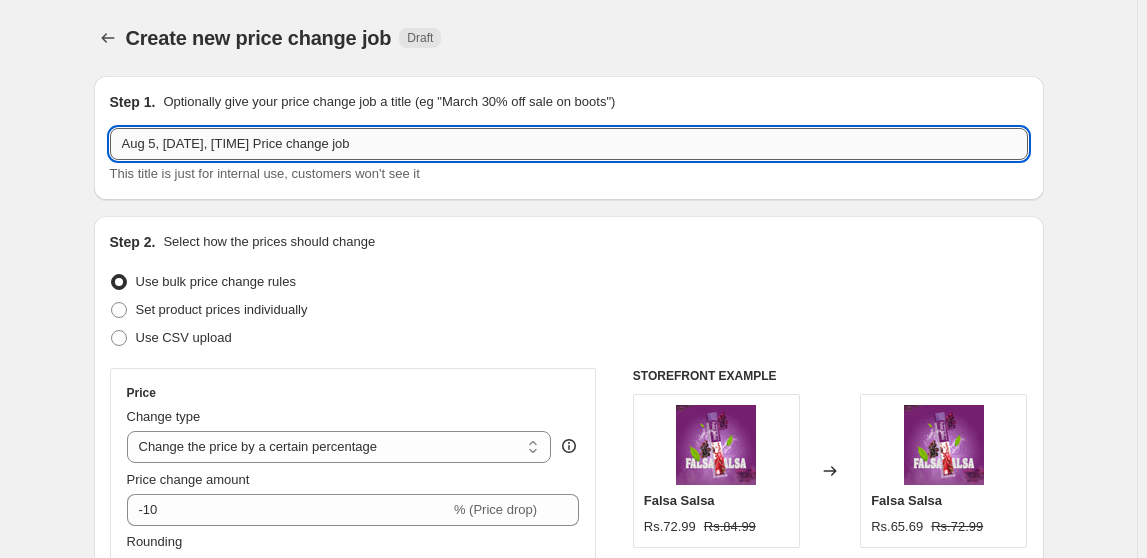 click on "Aug 5, [DATE], [TIME] Price change job" at bounding box center [569, 144] 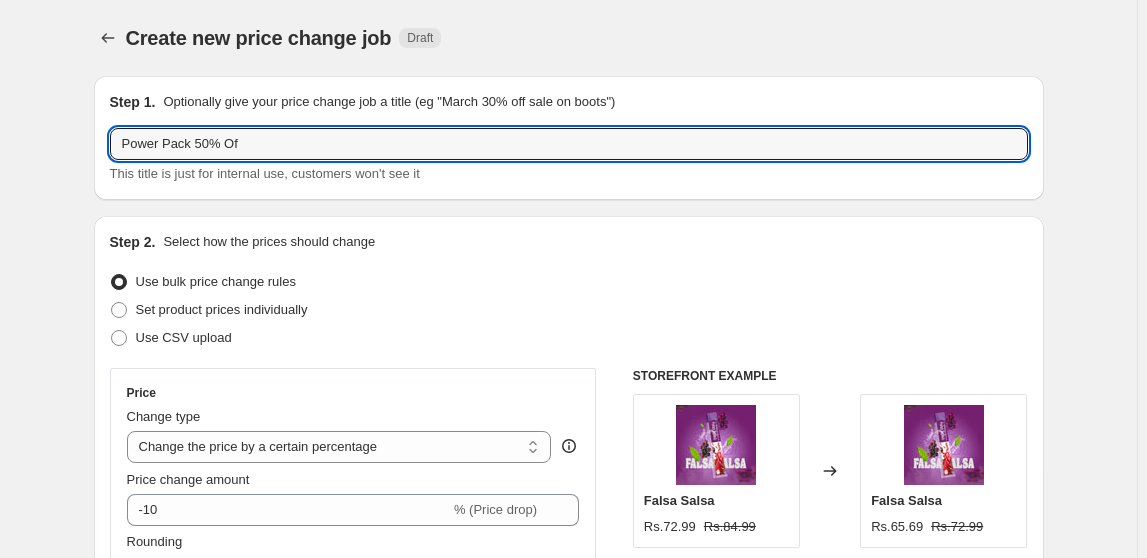 type on "Power Pack 50% Off" 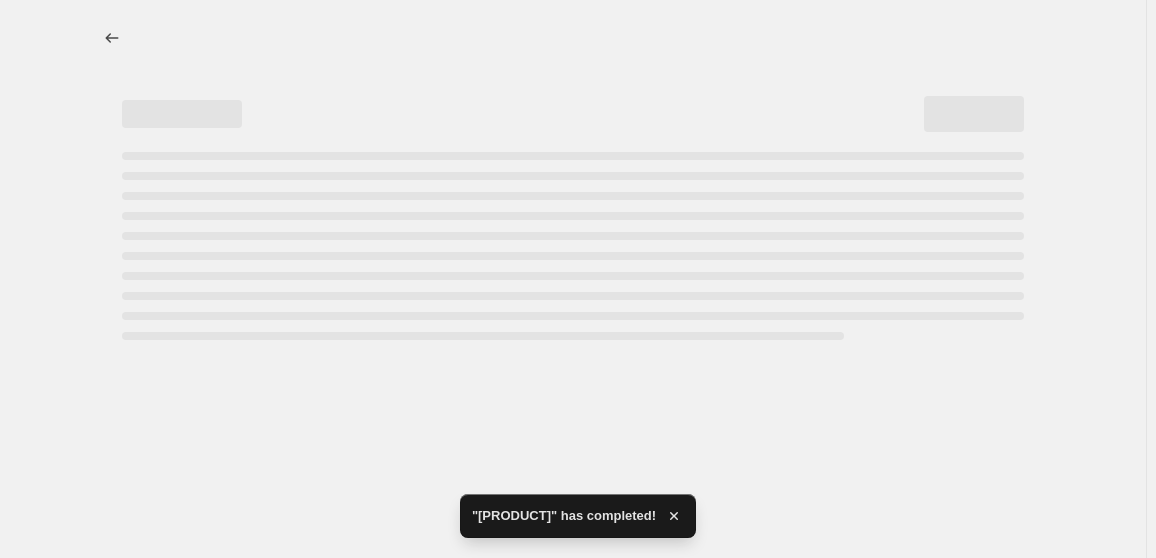 select on "percentage" 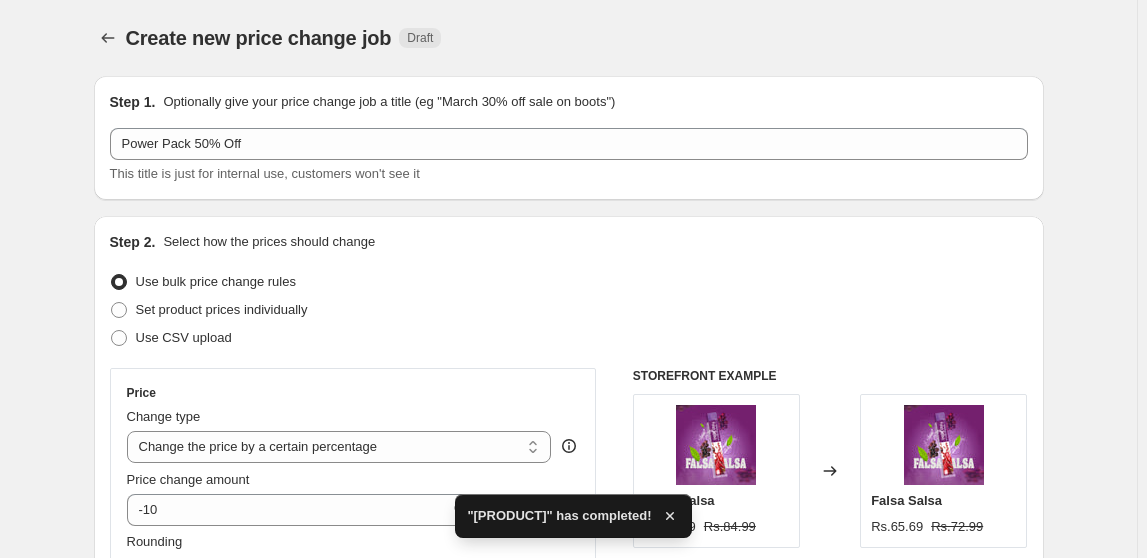 click on "Create new price change job. This page is ready Create new price change job Draft" at bounding box center (569, 38) 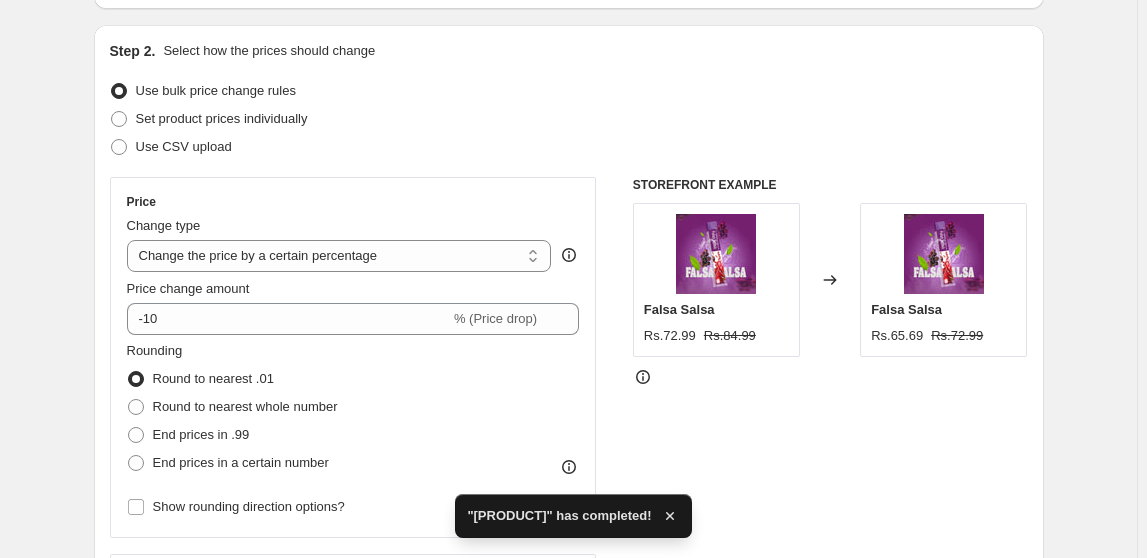 scroll, scrollTop: 242, scrollLeft: 0, axis: vertical 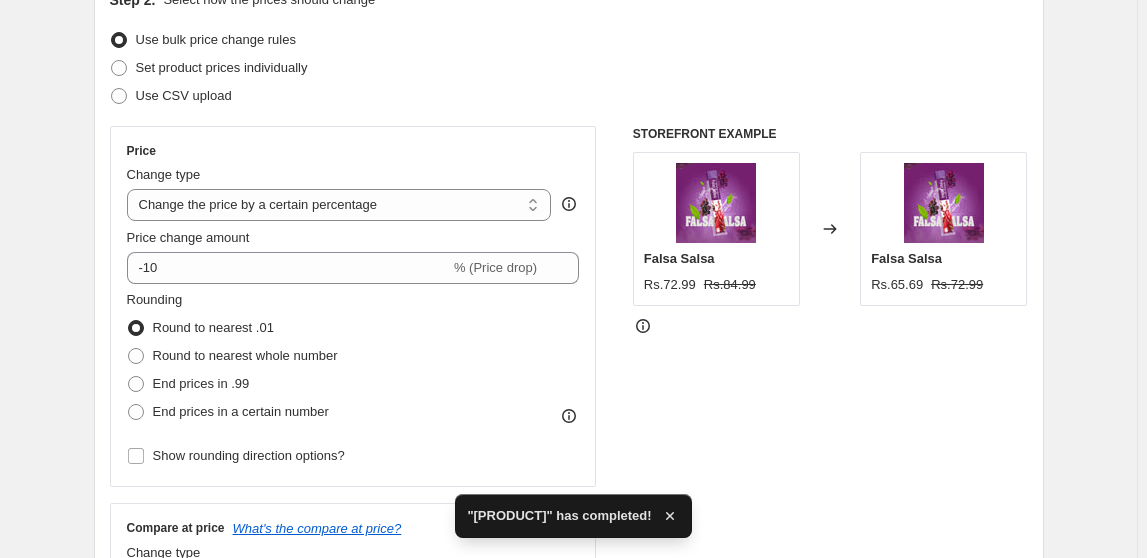 click on "Price change amount" at bounding box center (353, 238) 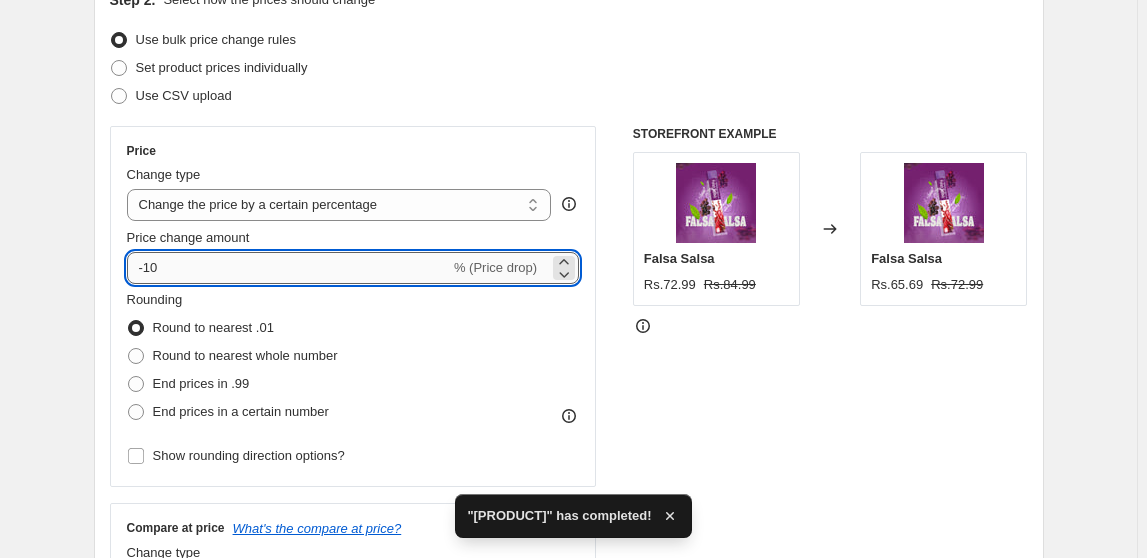 click on "-10" at bounding box center (288, 268) 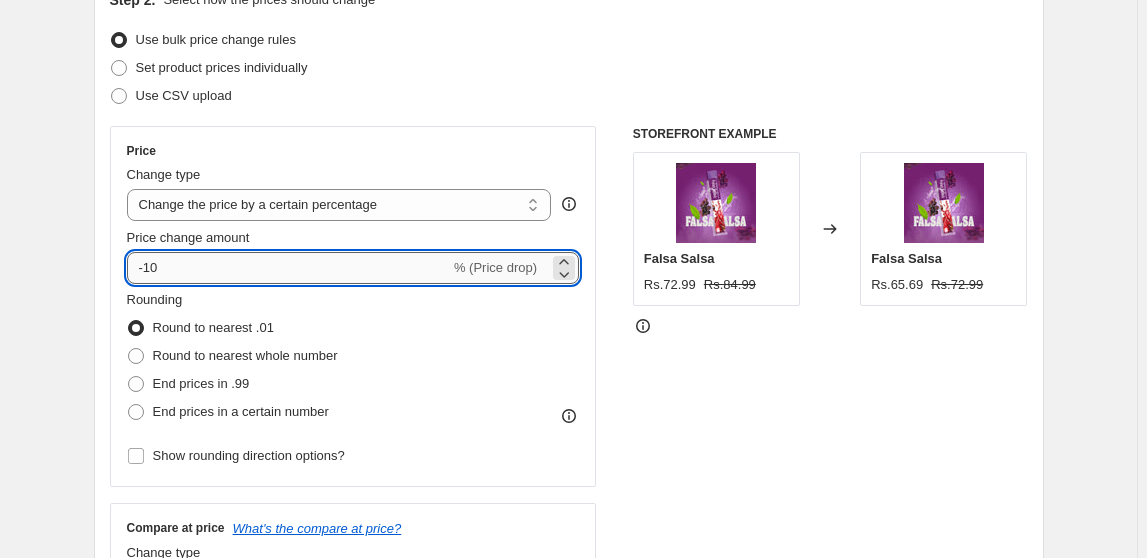 type on "-1" 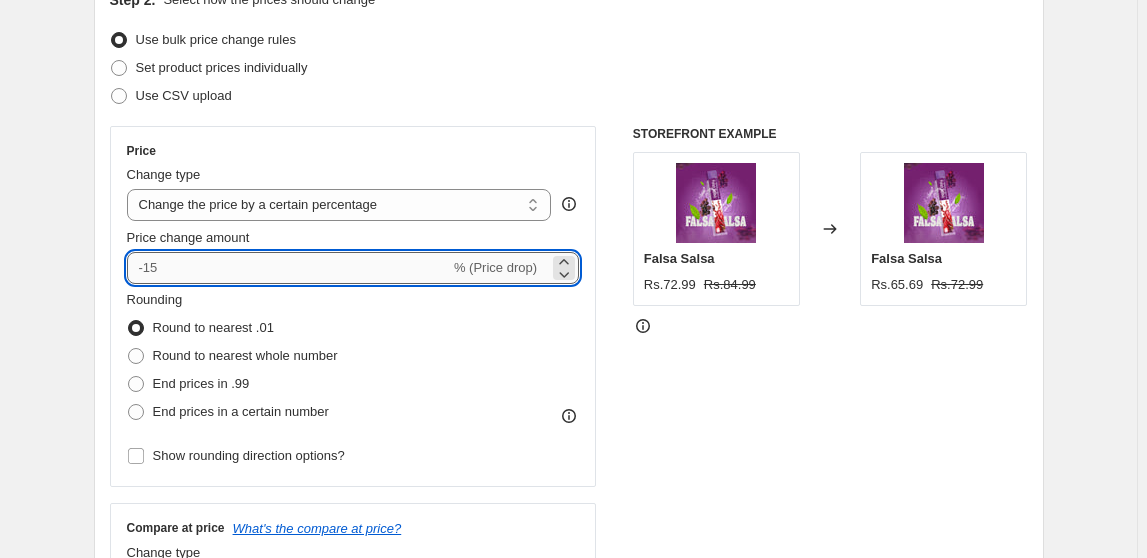 type on "-5" 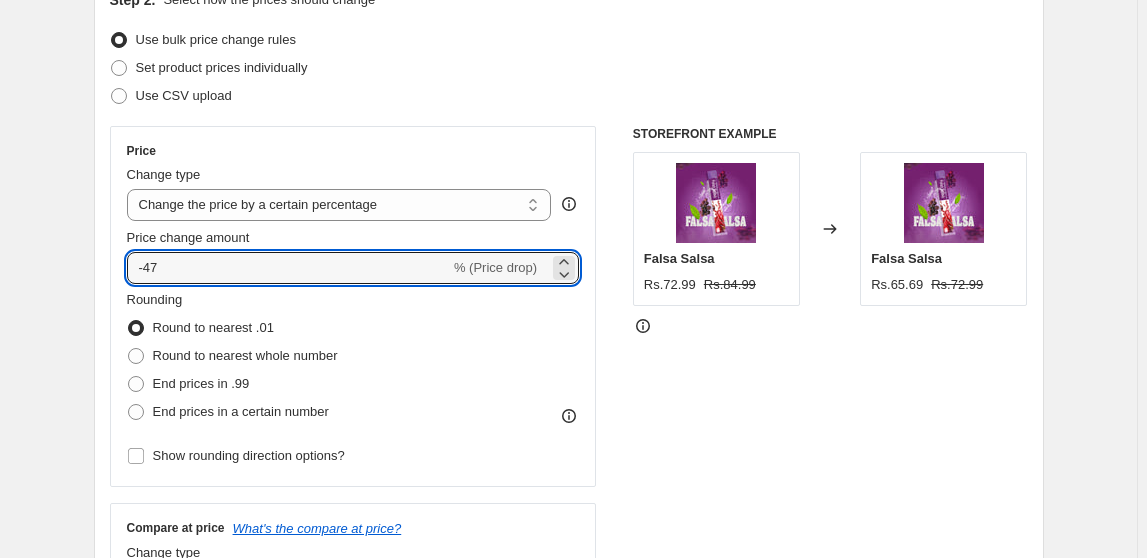 type on "-47" 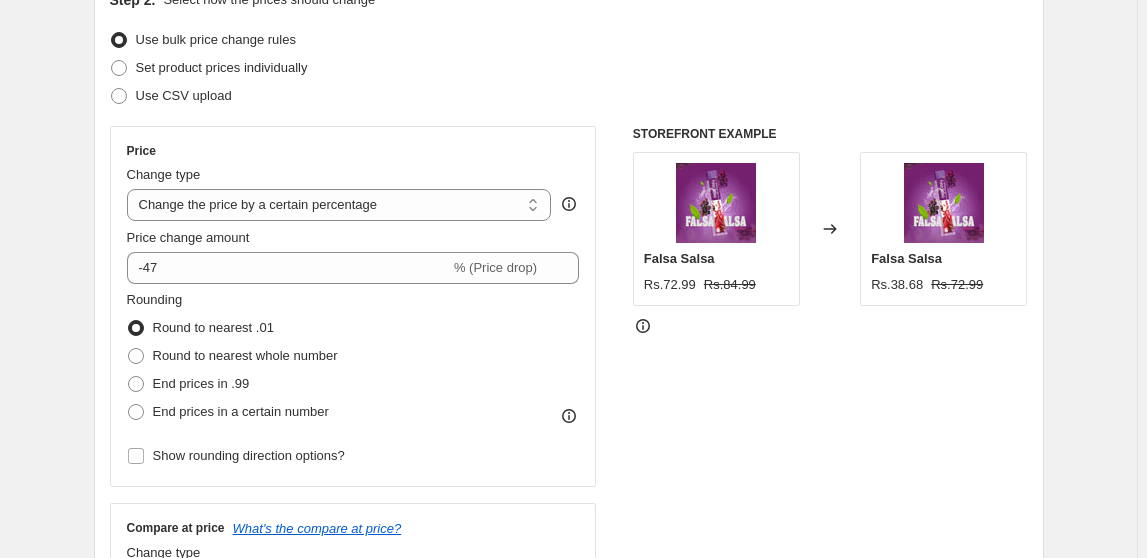 click on "STOREFRONT EXAMPLE Falsa Salsa Rs.72.99 Rs.84.99 Changed to Falsa Salsa Rs.38.68 Rs.72.99" at bounding box center (830, 371) 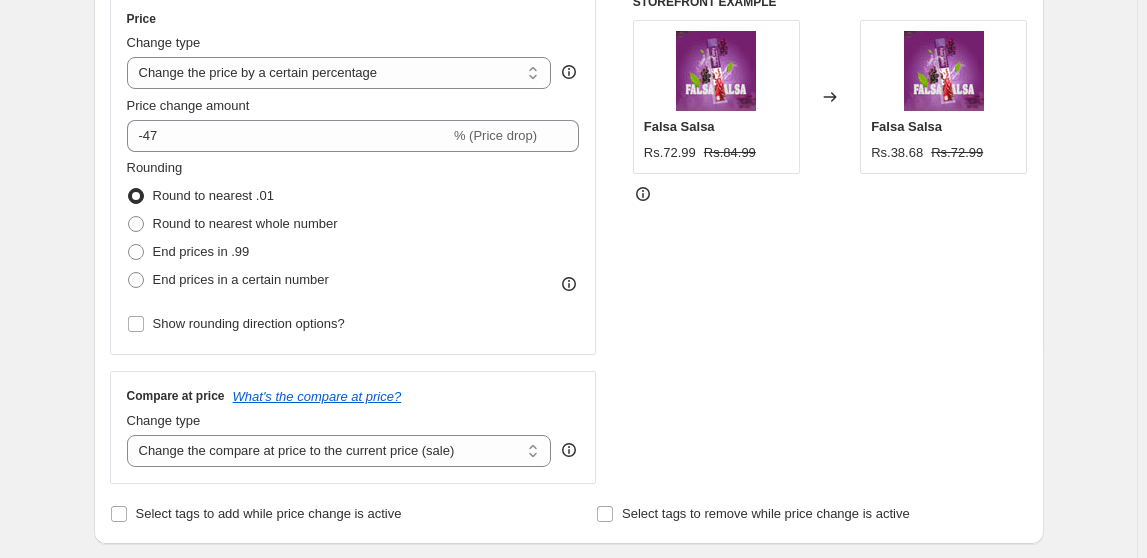 scroll, scrollTop: 379, scrollLeft: 0, axis: vertical 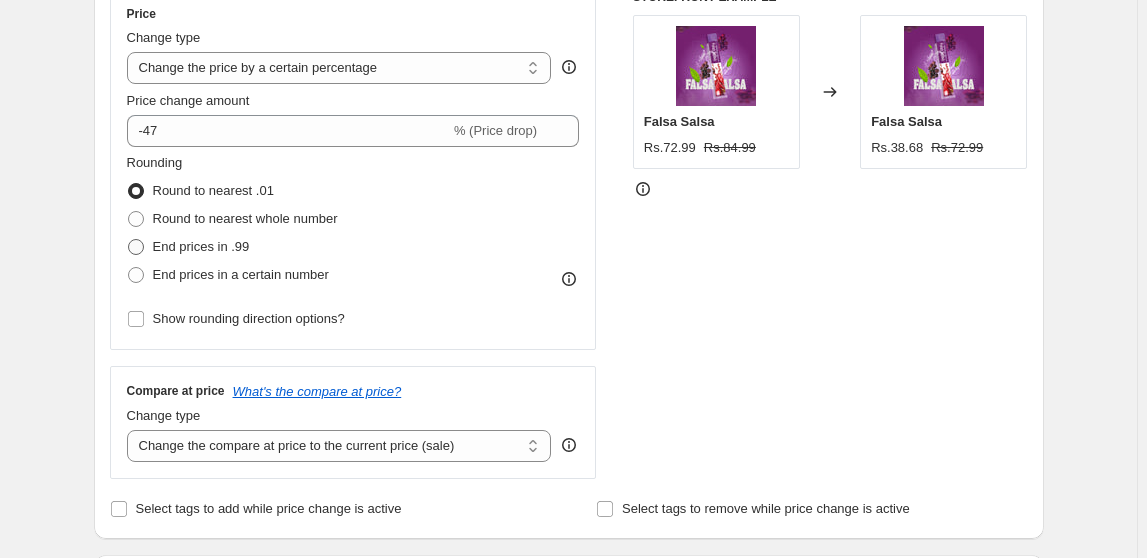 click on "End prices in .99" at bounding box center (188, 247) 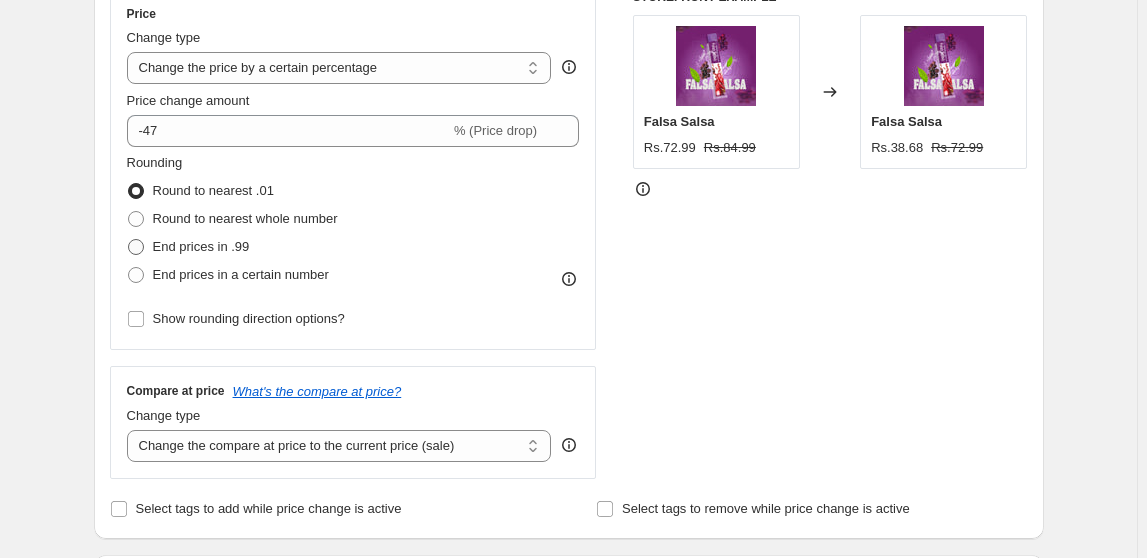 radio on "true" 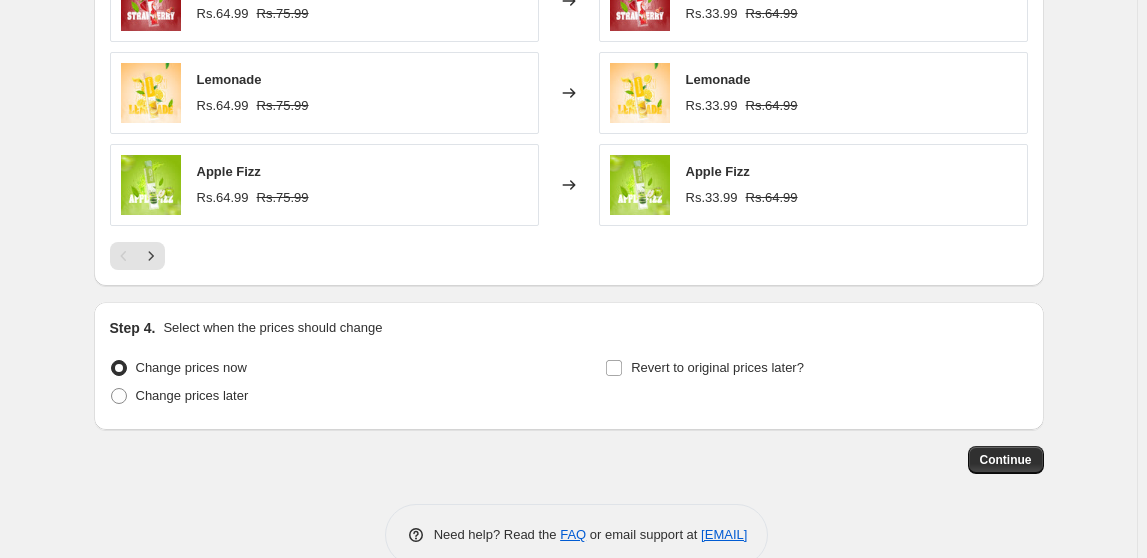 scroll, scrollTop: 1435, scrollLeft: 0, axis: vertical 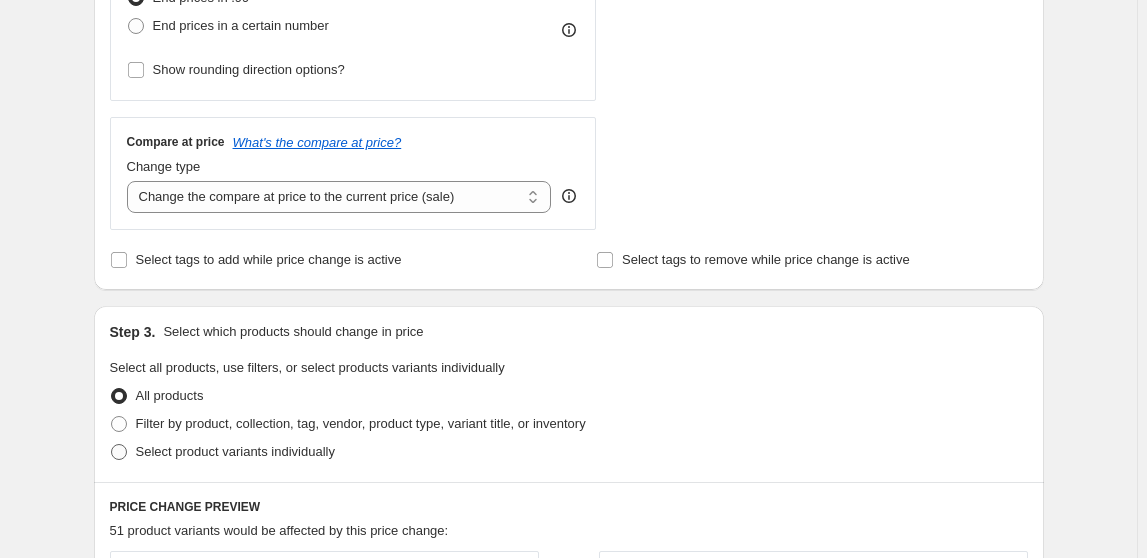 click on "Select product variants individually" at bounding box center (235, 451) 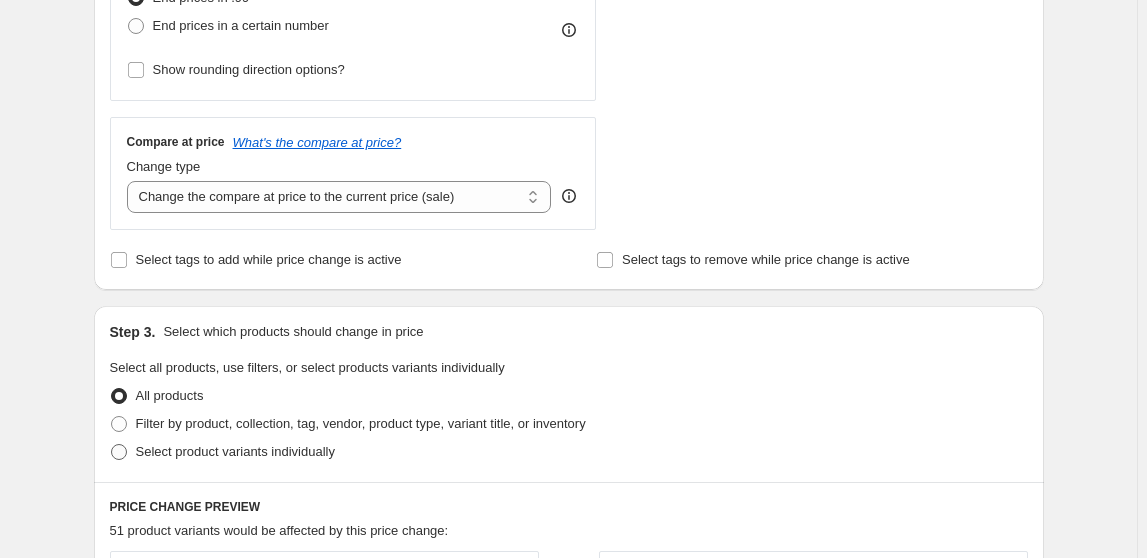 radio on "true" 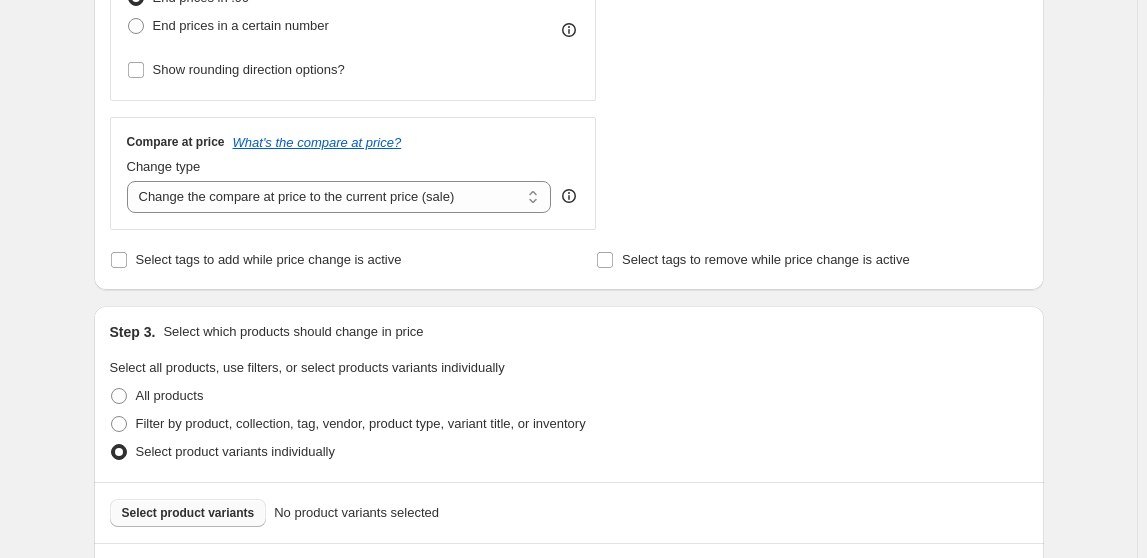 click on "Select product variants" at bounding box center [188, 513] 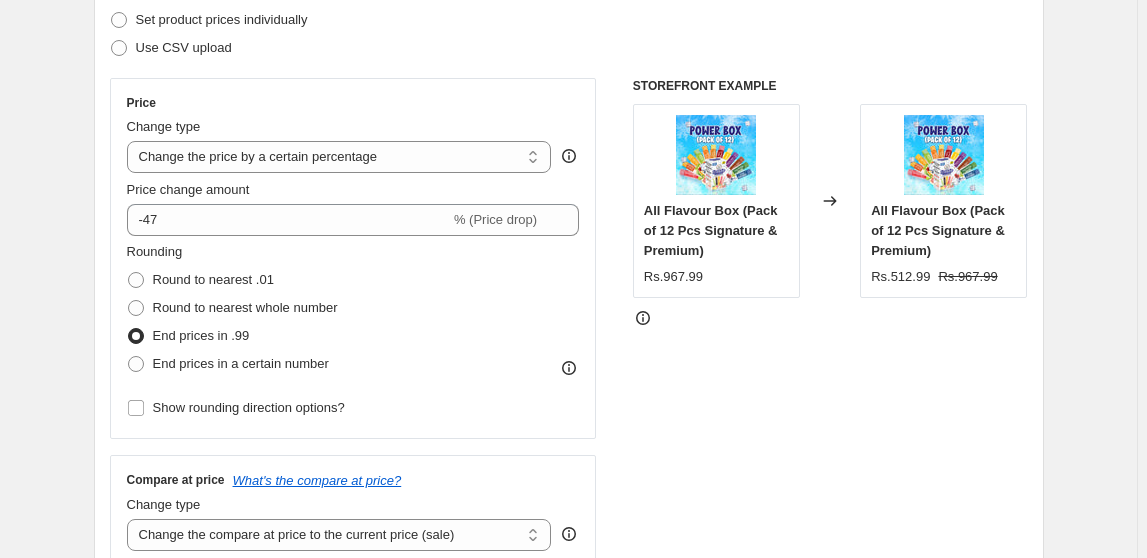scroll, scrollTop: 264, scrollLeft: 0, axis: vertical 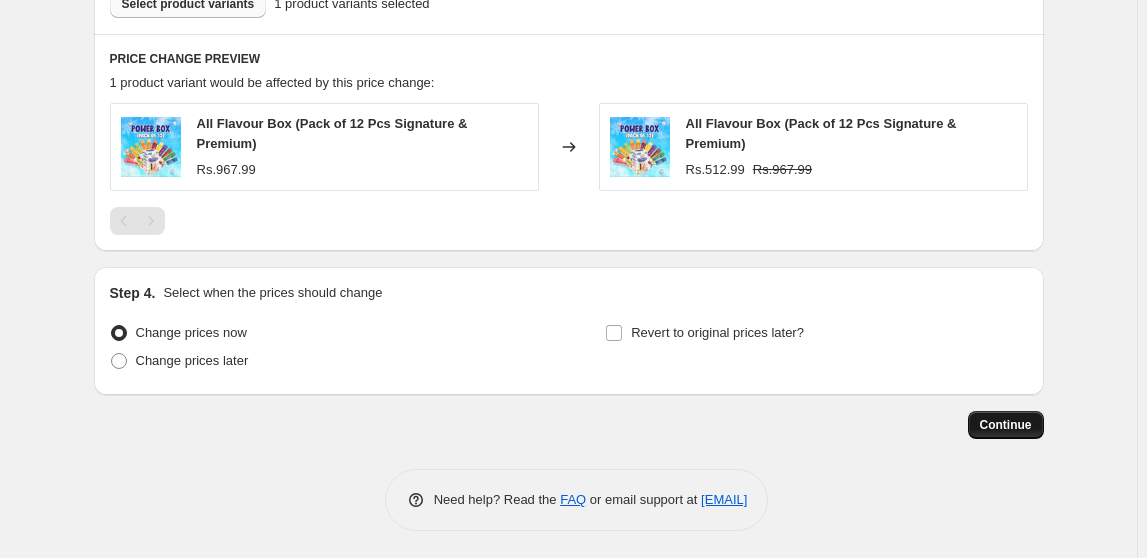 click on "Continue" at bounding box center (1006, 425) 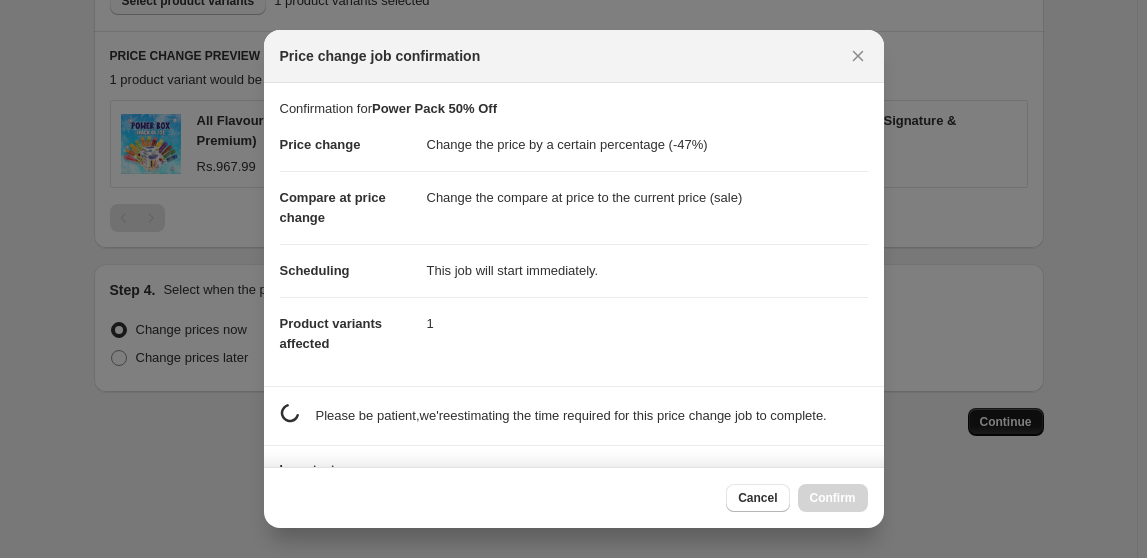 scroll, scrollTop: 1137, scrollLeft: 0, axis: vertical 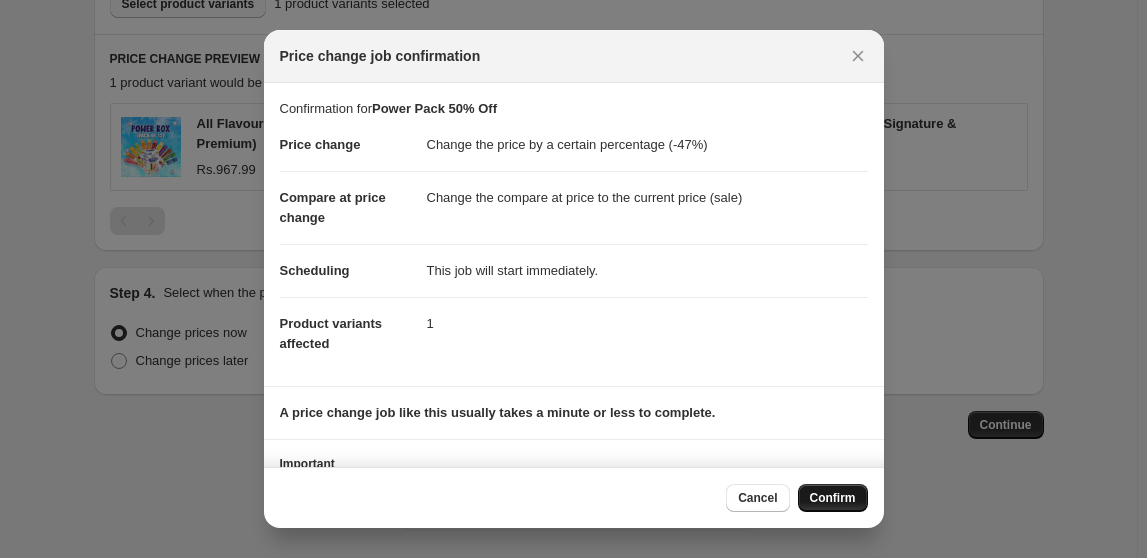 click on "Confirm" at bounding box center (833, 498) 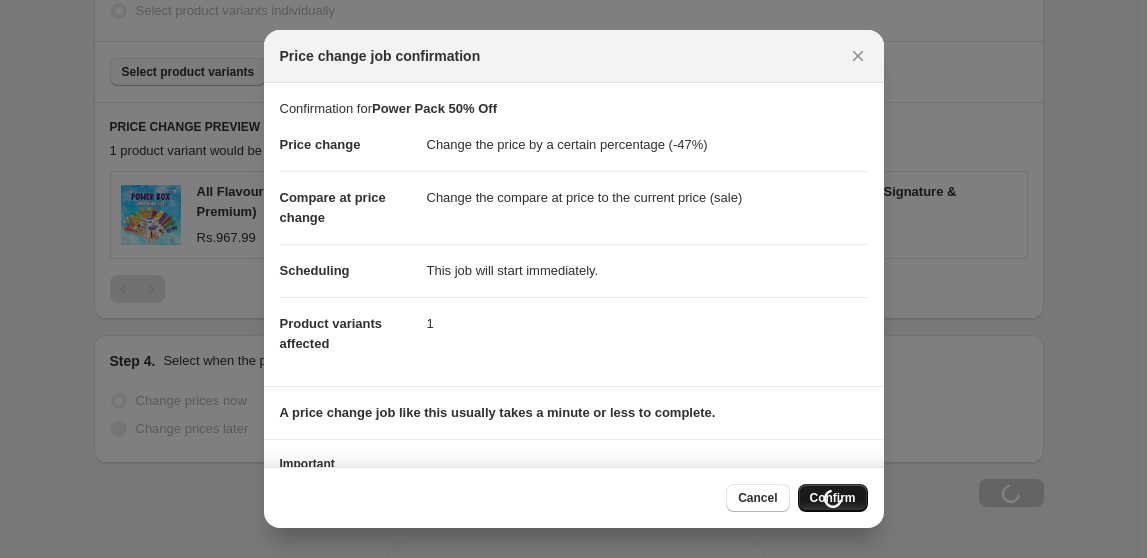 scroll, scrollTop: 1205, scrollLeft: 0, axis: vertical 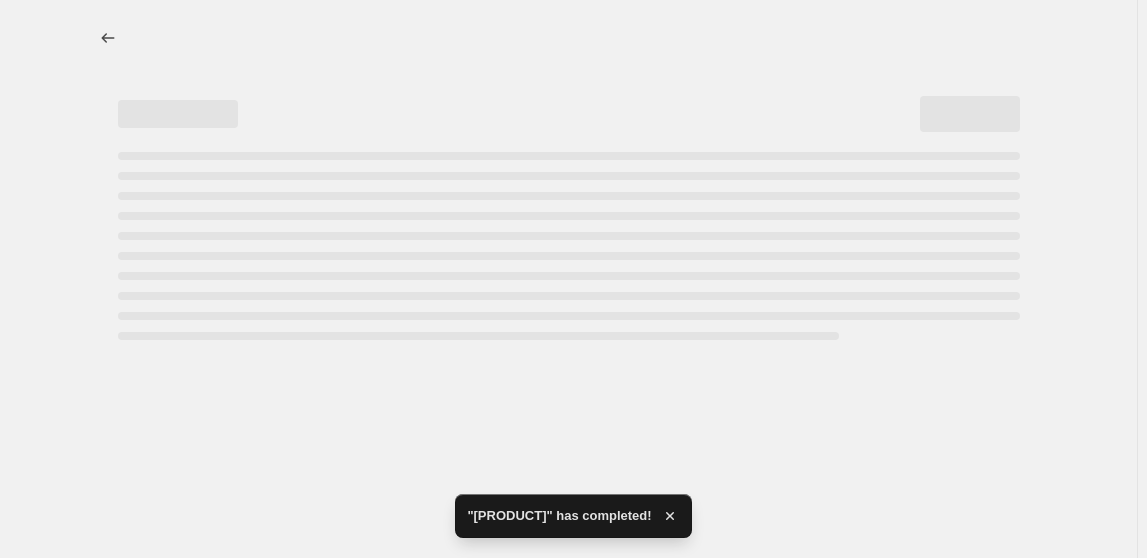 select on "percentage" 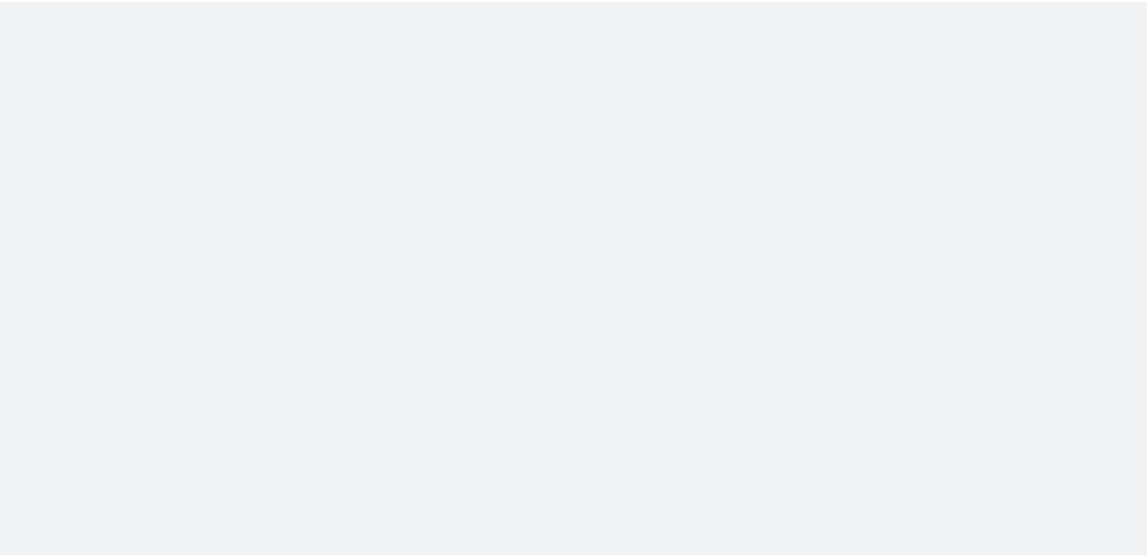 scroll, scrollTop: 0, scrollLeft: 0, axis: both 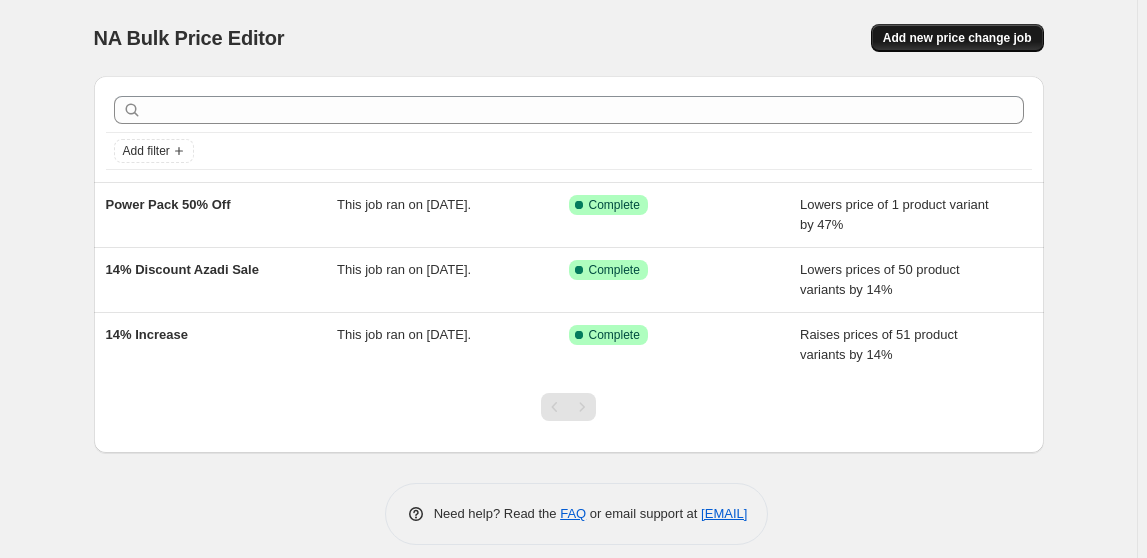 click on "Add new price change job" at bounding box center [957, 38] 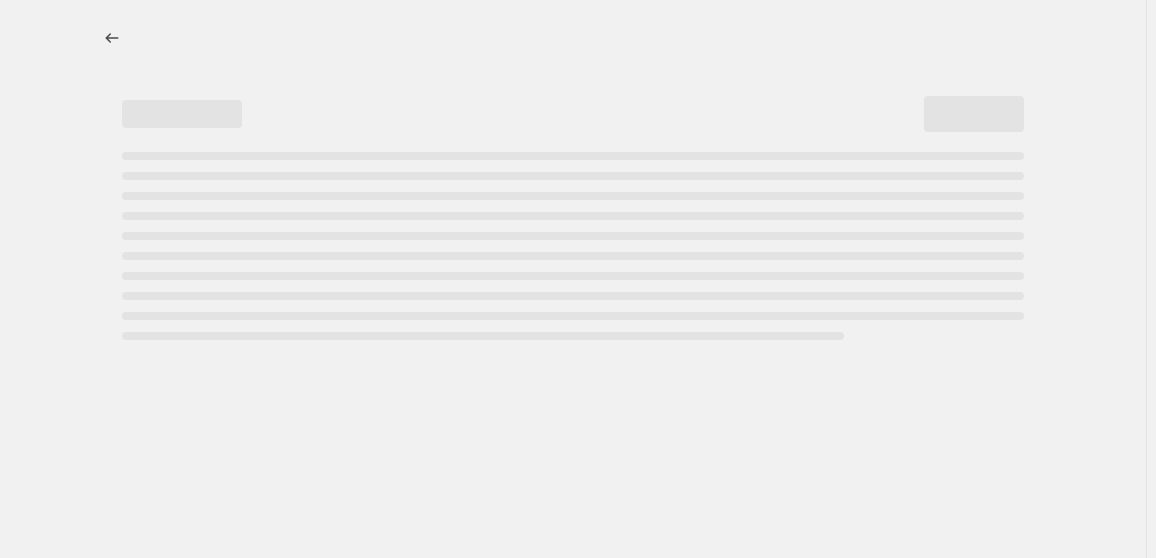 select on "percentage" 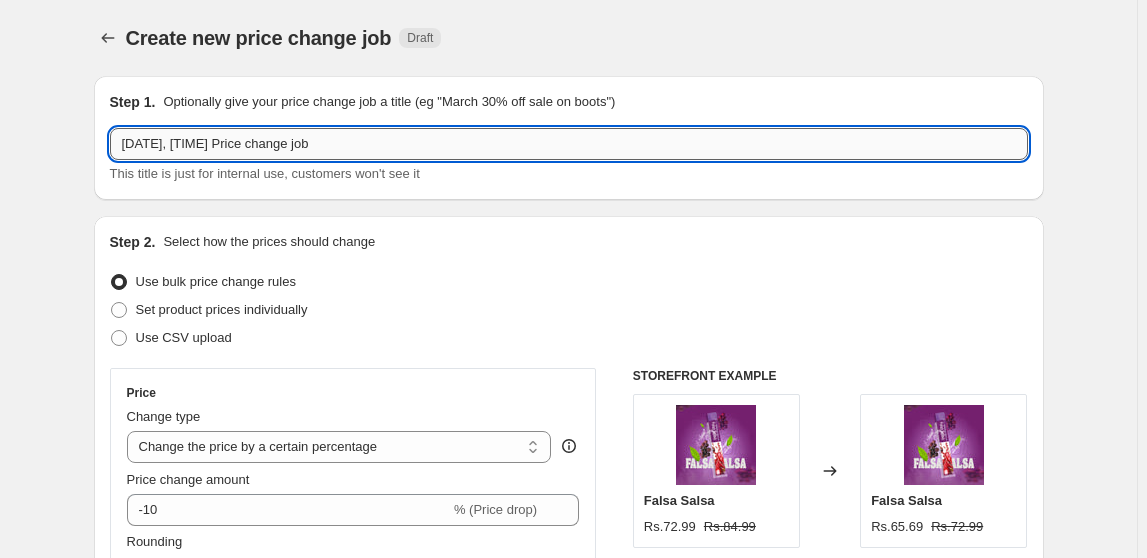 click on "Aug 5, 2025, 12:10:41 PM Price change job" at bounding box center (569, 144) 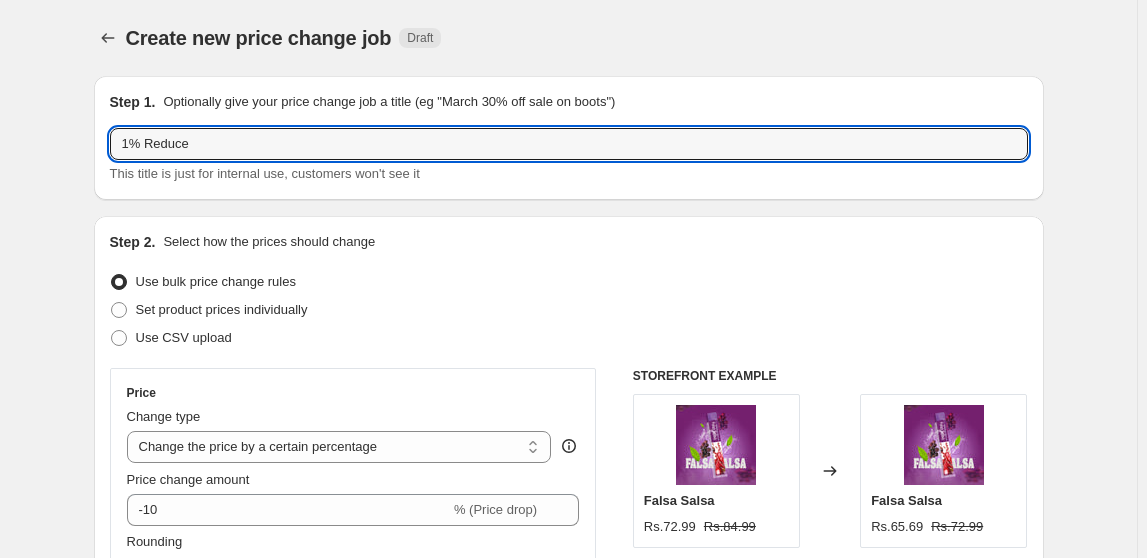 type on "1% Reduce" 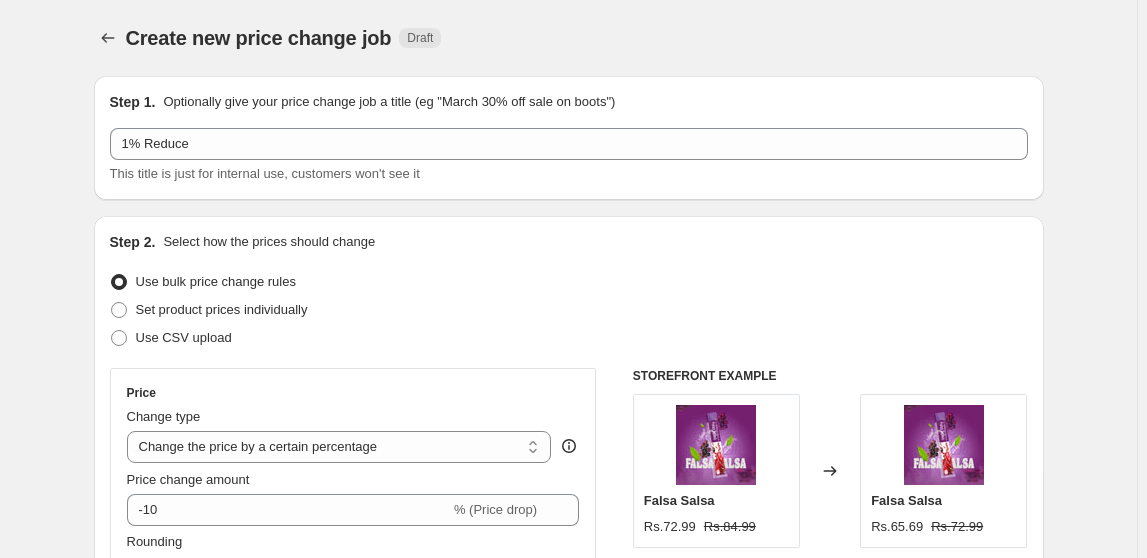 click on "Create new price change job. This page is ready Create new price change job Draft" at bounding box center (569, 38) 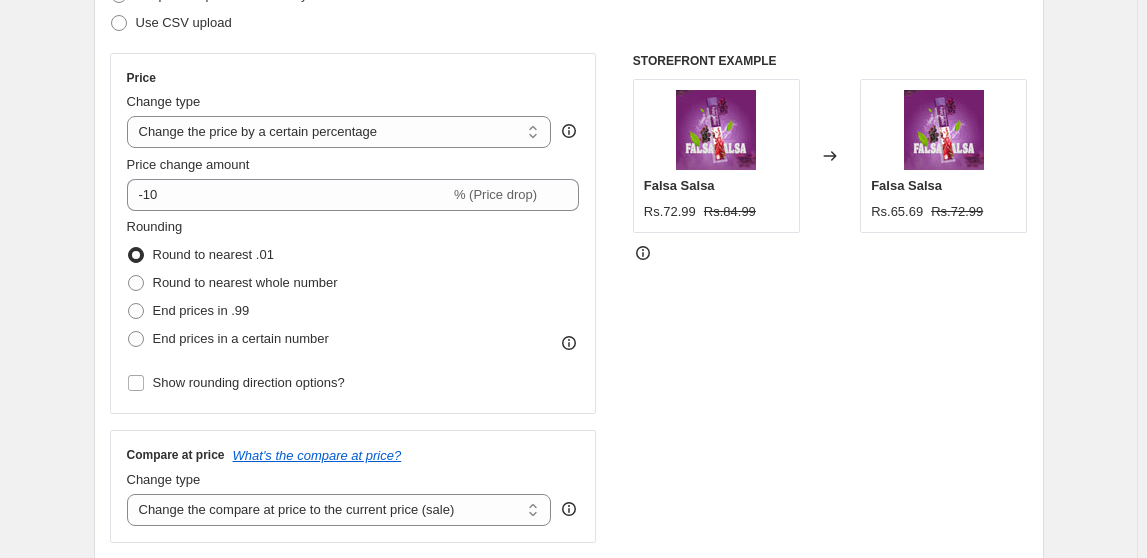 scroll, scrollTop: 310, scrollLeft: 0, axis: vertical 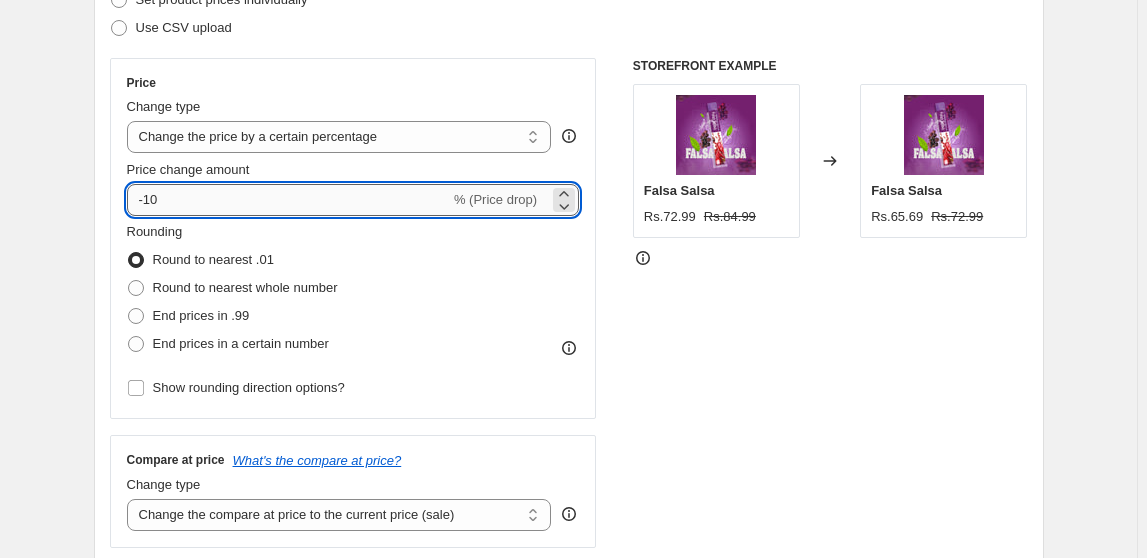 click on "-10" at bounding box center (288, 200) 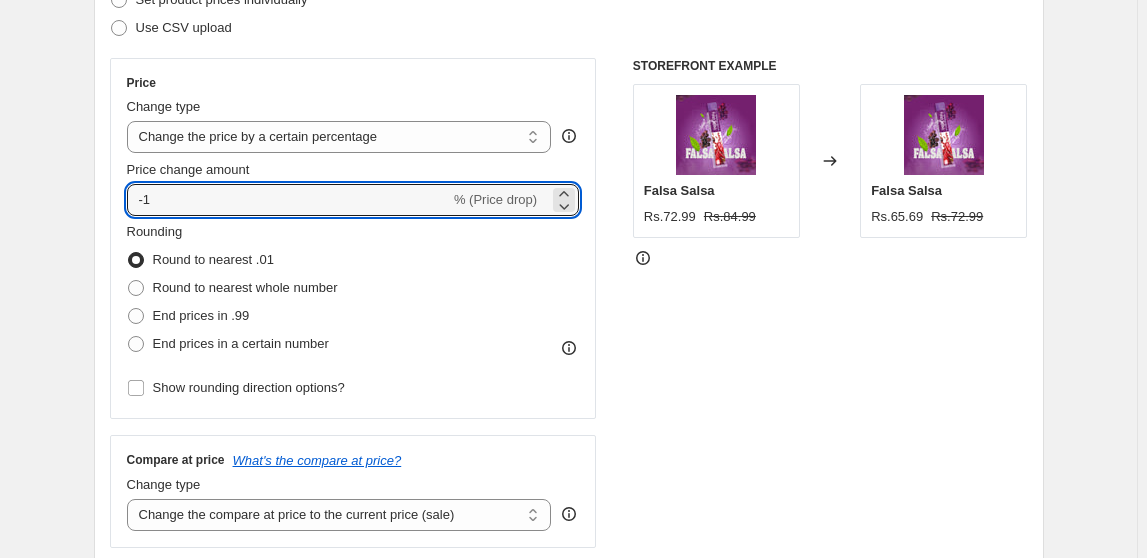type on "-1" 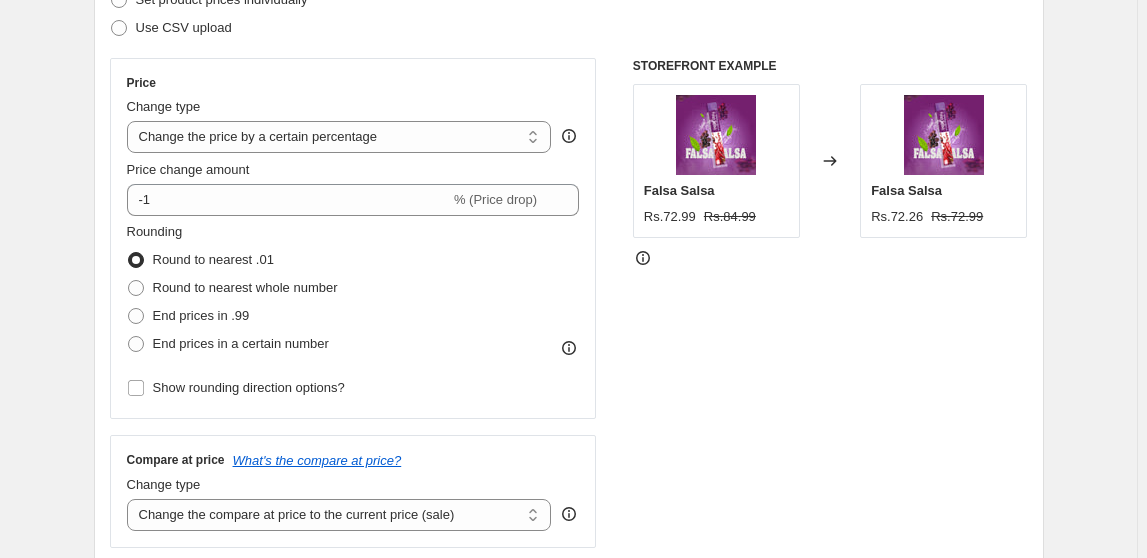 click on "STOREFRONT EXAMPLE Falsa Salsa Rs.72.99 Rs.84.99 Changed to Falsa Salsa Rs.72.26 Rs.72.99" at bounding box center [830, 303] 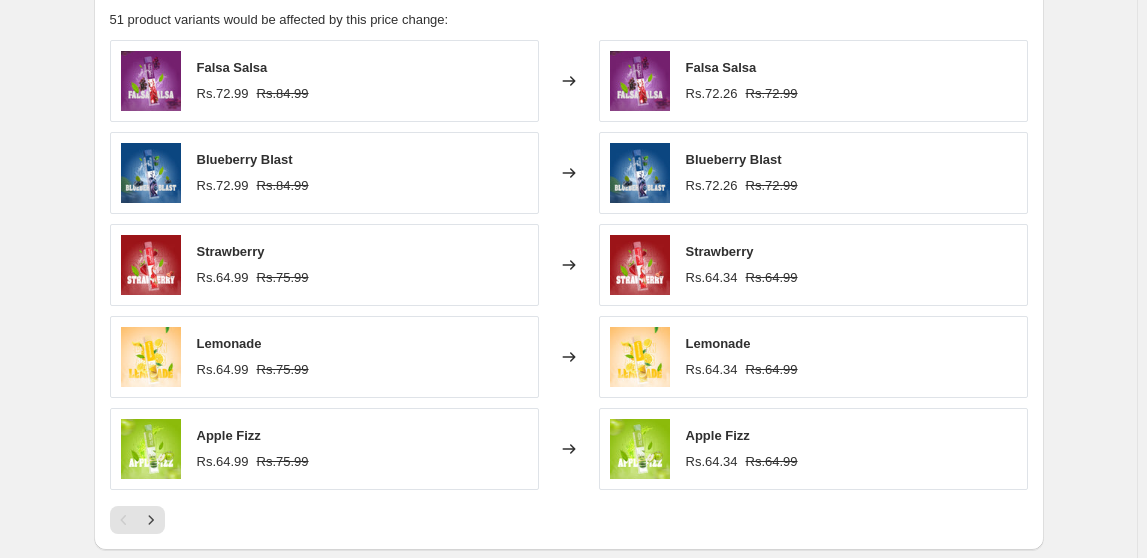 scroll, scrollTop: 1435, scrollLeft: 0, axis: vertical 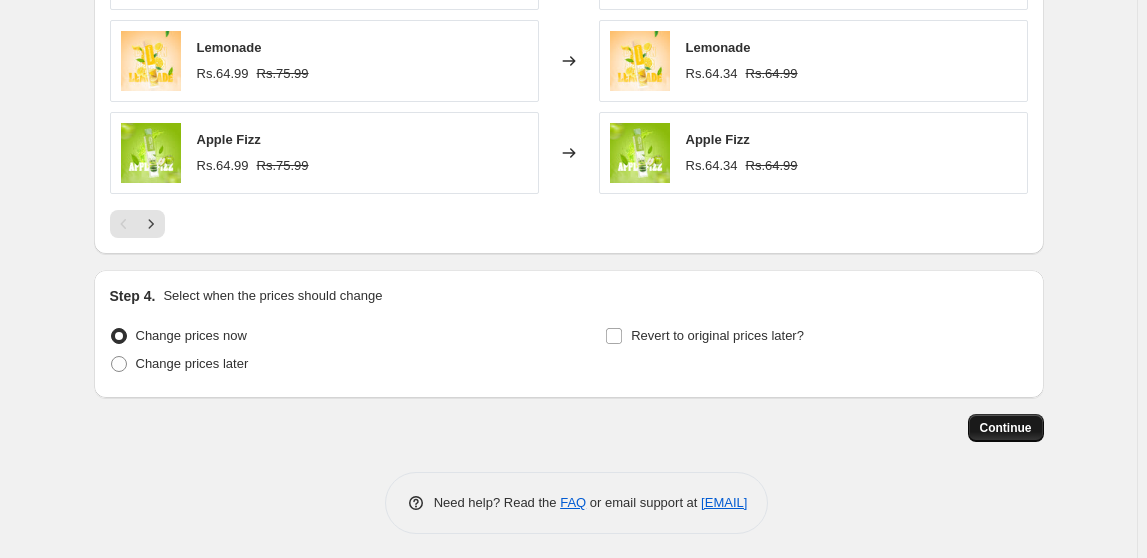 click on "Continue" at bounding box center (1006, 428) 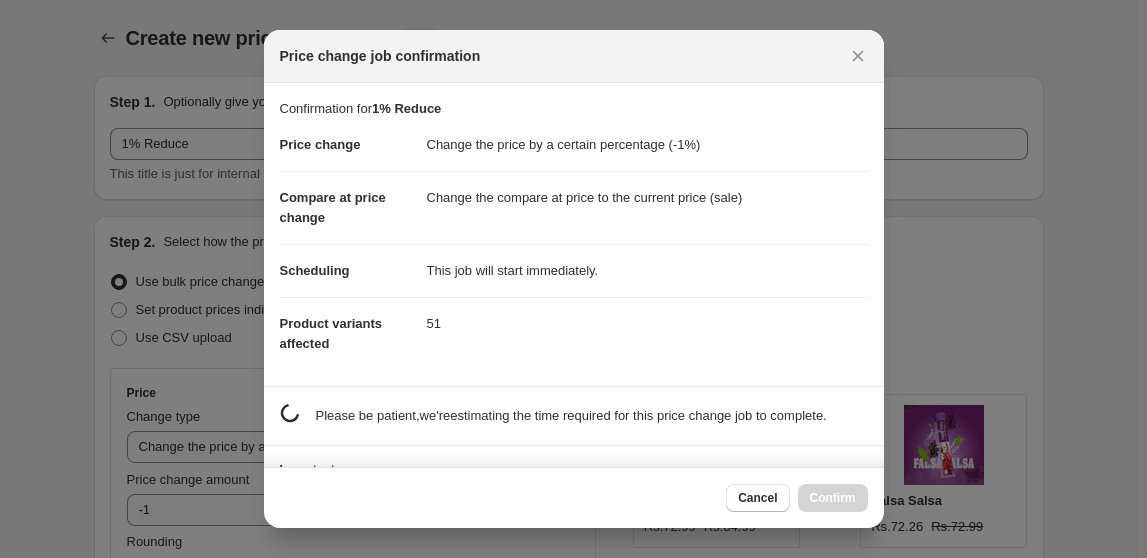 scroll, scrollTop: 0, scrollLeft: 0, axis: both 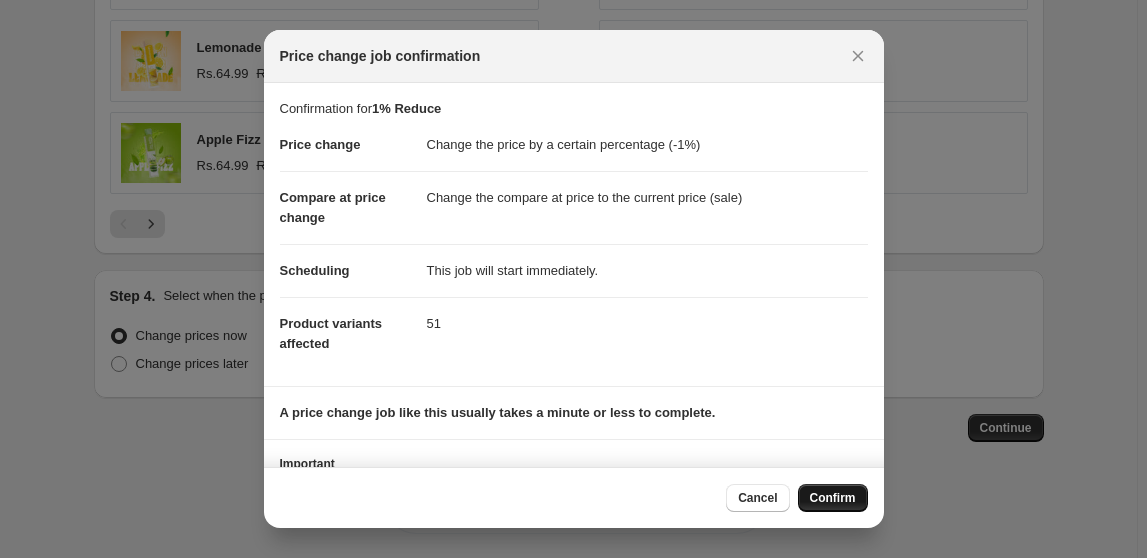 click on "Confirm" at bounding box center (833, 498) 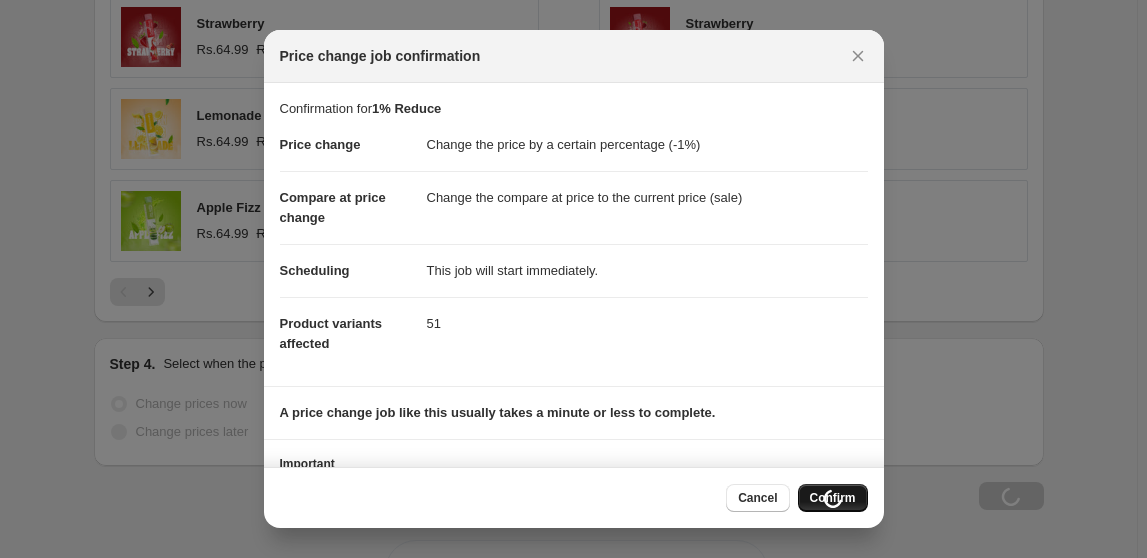 scroll, scrollTop: 1504, scrollLeft: 0, axis: vertical 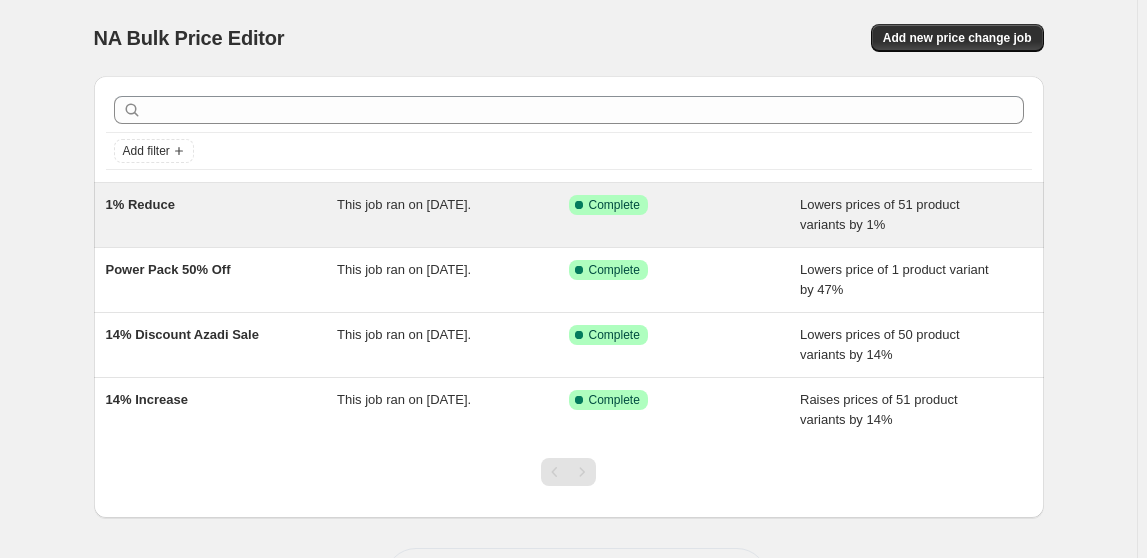 click on "Success Complete Complete" at bounding box center [670, 205] 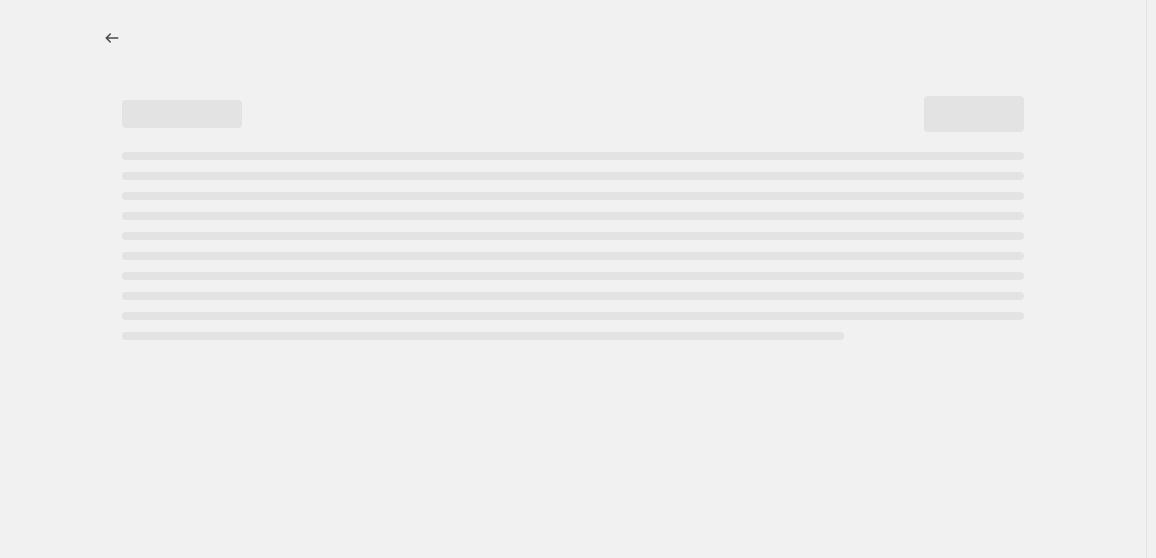 select on "percentage" 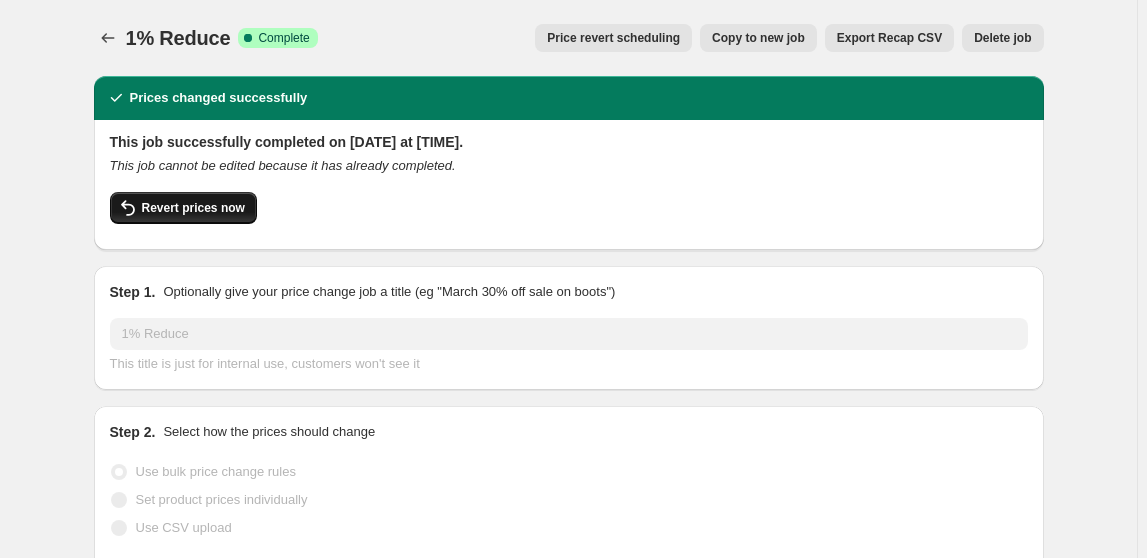 click on "Revert prices now" at bounding box center (193, 208) 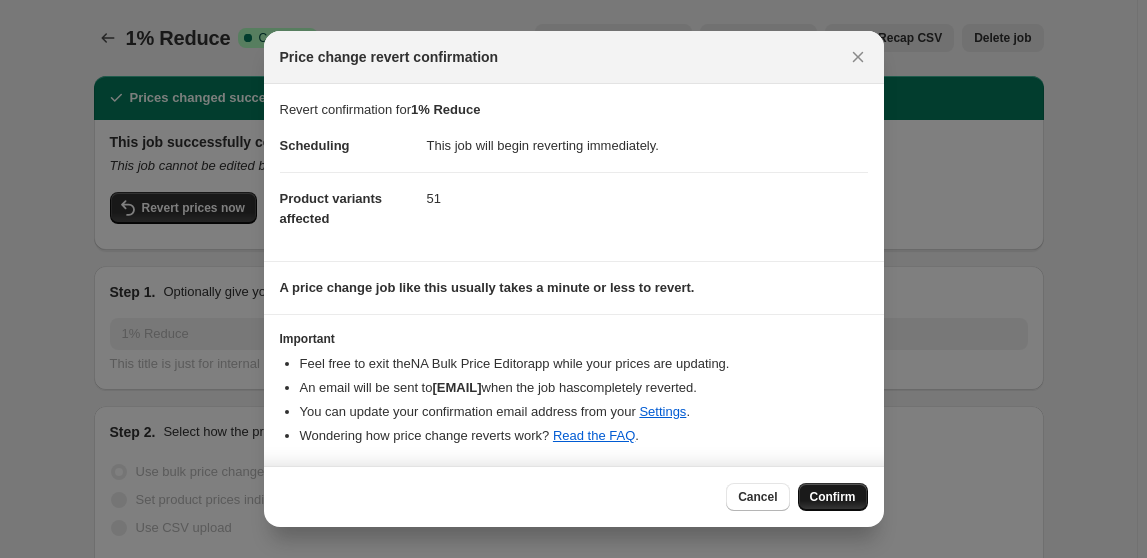 click on "Confirm" at bounding box center [833, 497] 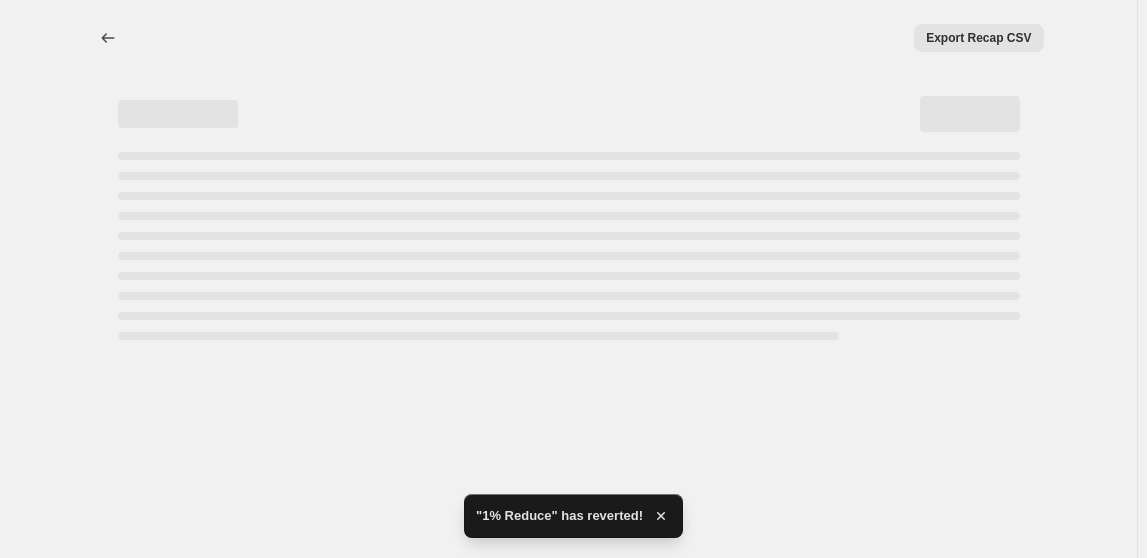 select on "percentage" 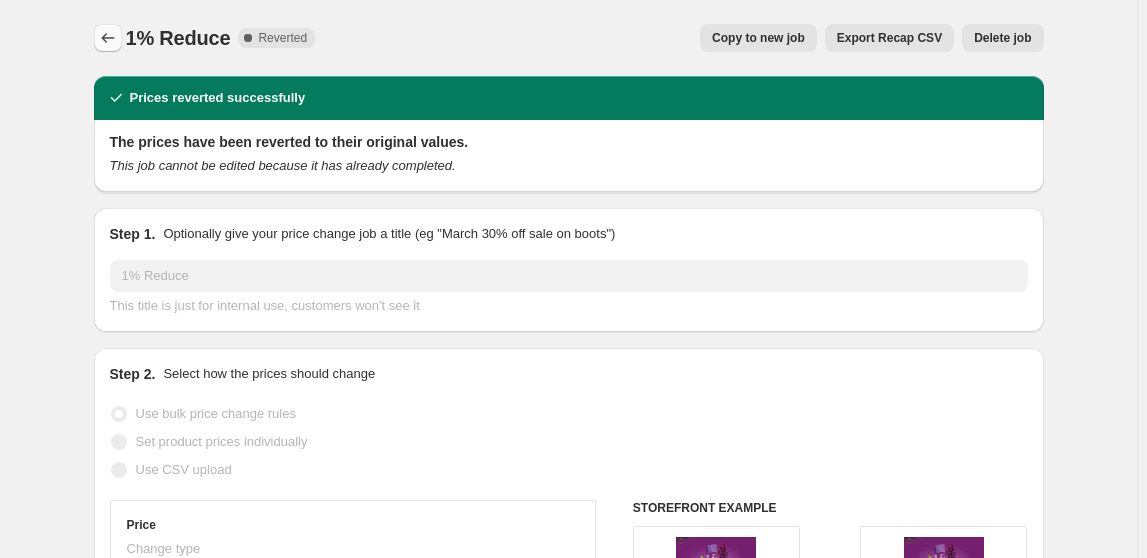click 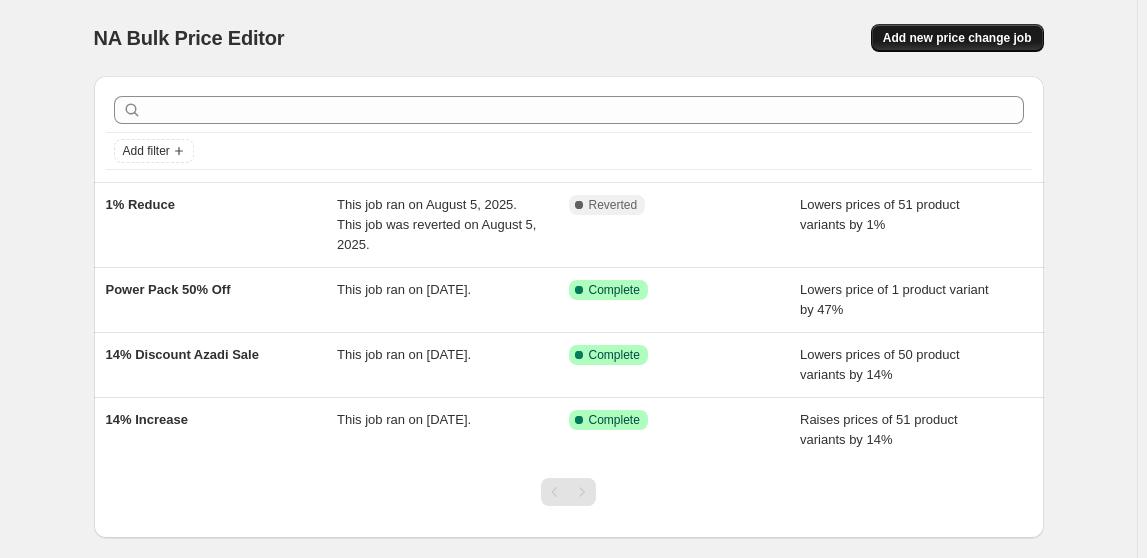 click on "Add new price change job" at bounding box center (957, 38) 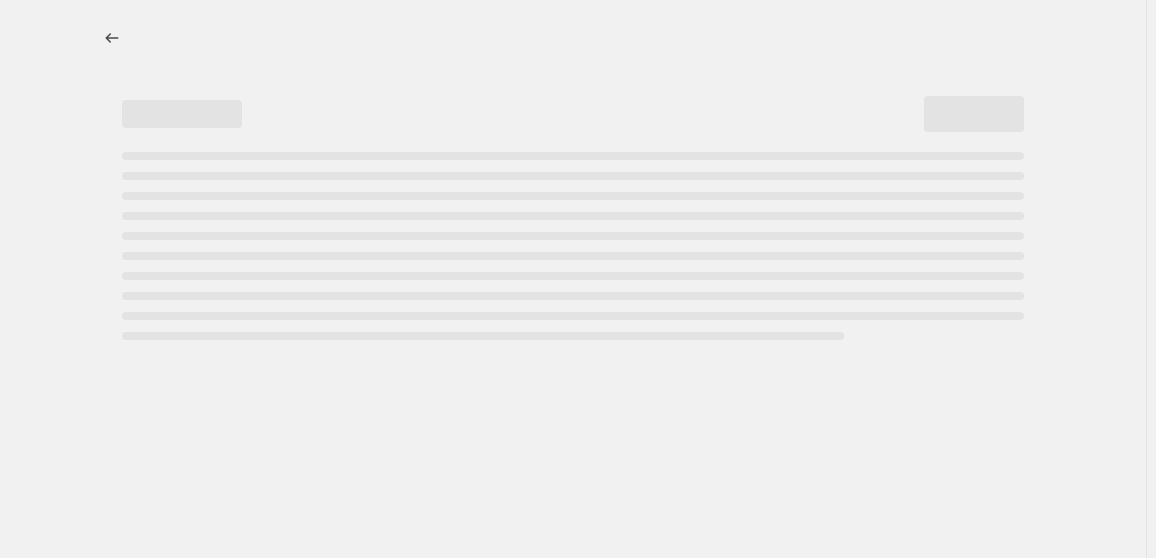 select on "percentage" 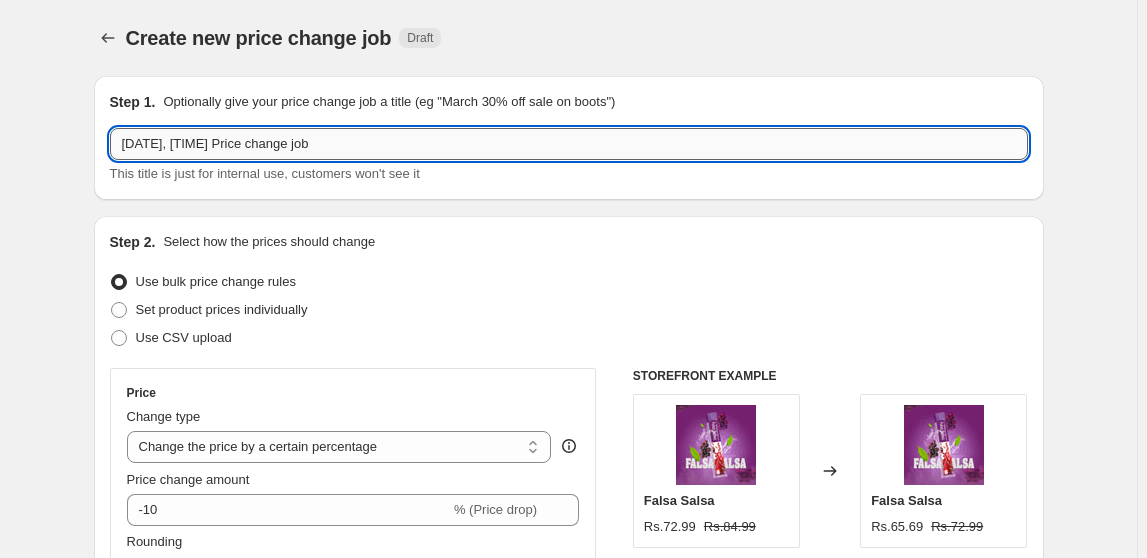 click on "Aug 5, 2025, 12:10:41 PM Price change job" at bounding box center (569, 144) 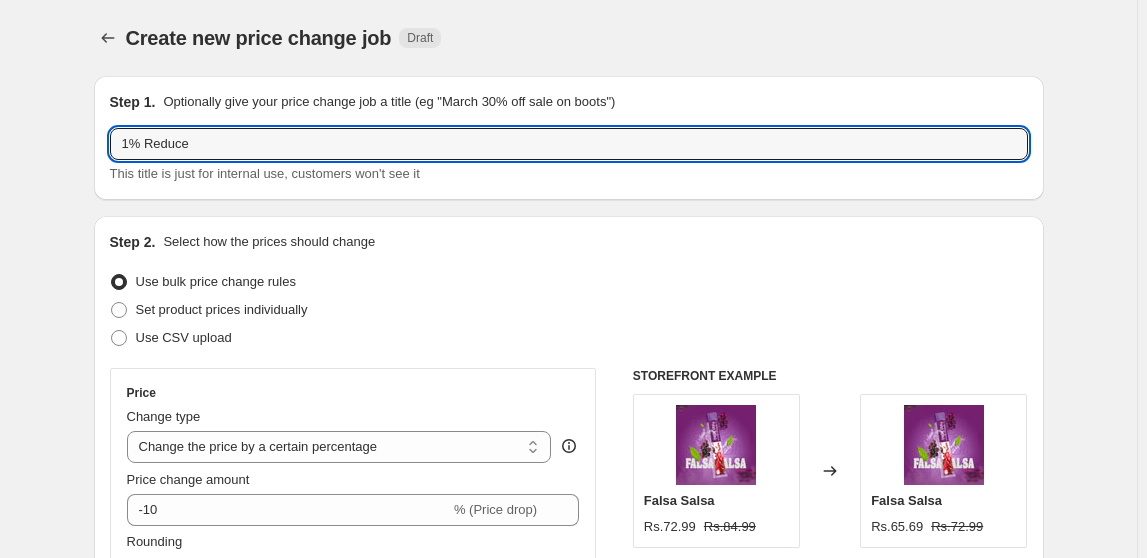 type on "1% Reduce" 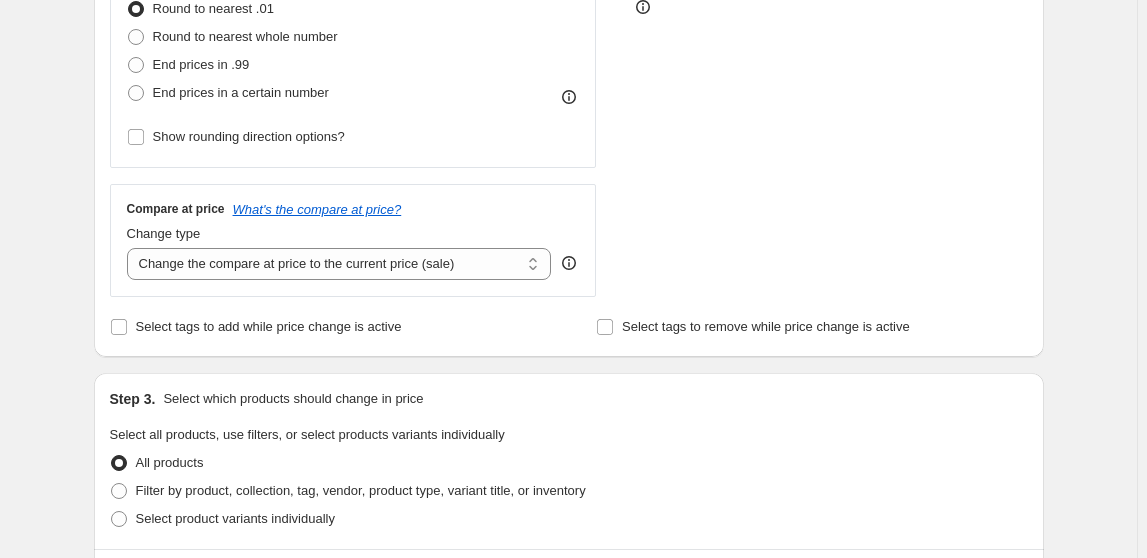 scroll, scrollTop: 483, scrollLeft: 0, axis: vertical 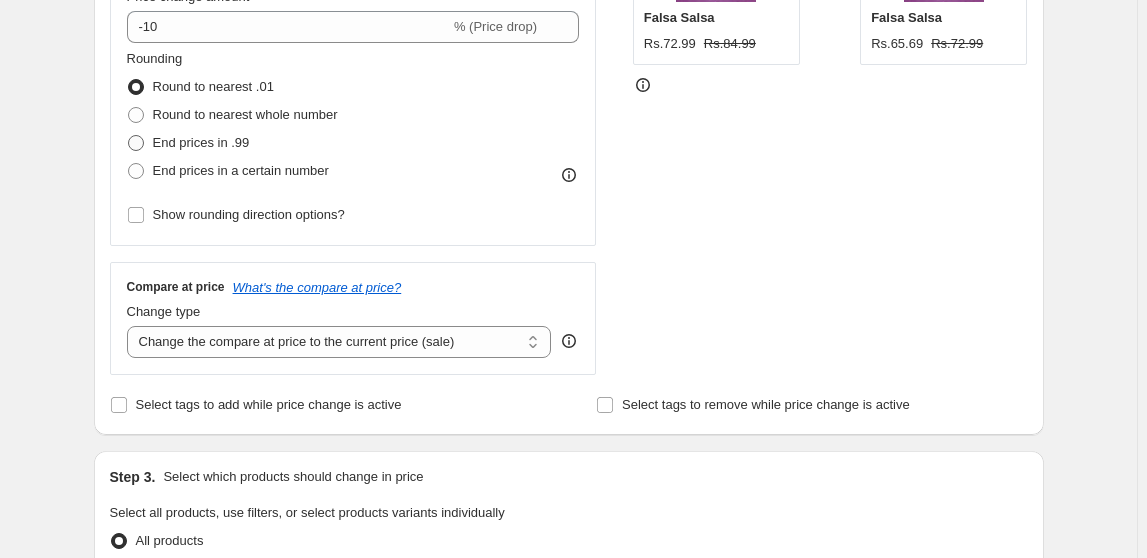 click on "End prices in .99" at bounding box center [201, 142] 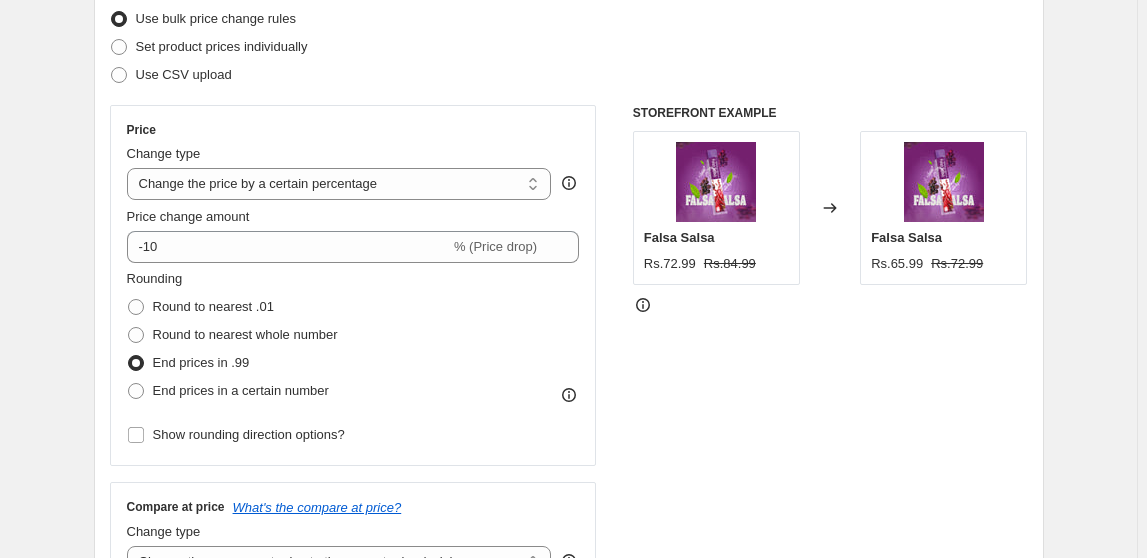 scroll, scrollTop: 409, scrollLeft: 0, axis: vertical 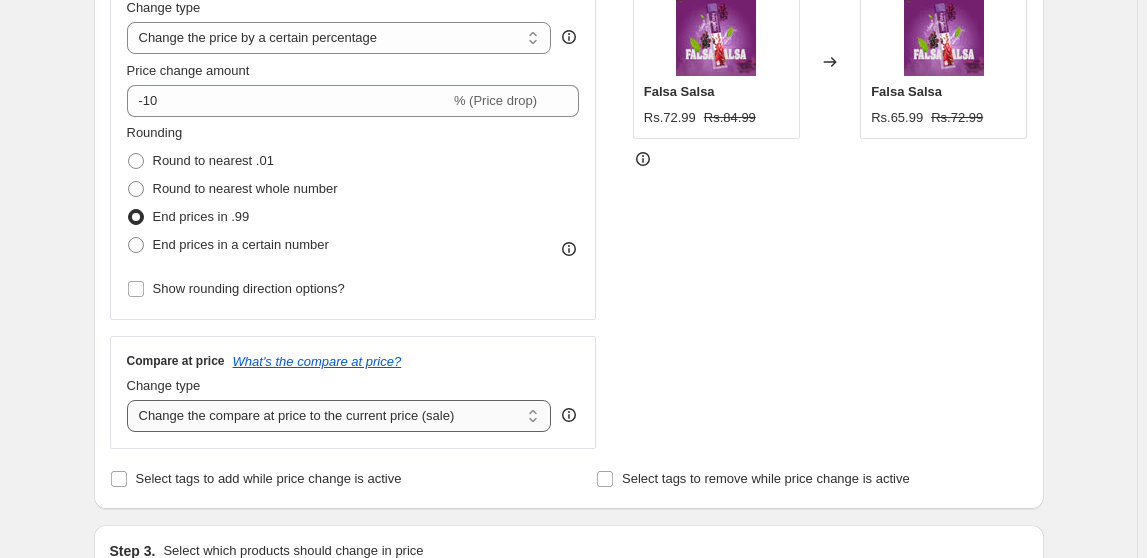 click on "Change the compare at price to the current price (sale) Change the compare at price to a certain amount Change the compare at price by a certain amount Change the compare at price by a certain percentage Change the compare at price by a certain amount relative to the actual price Change the compare at price by a certain percentage relative to the actual price Don't change the compare at price Remove the compare at price" at bounding box center (339, 416) 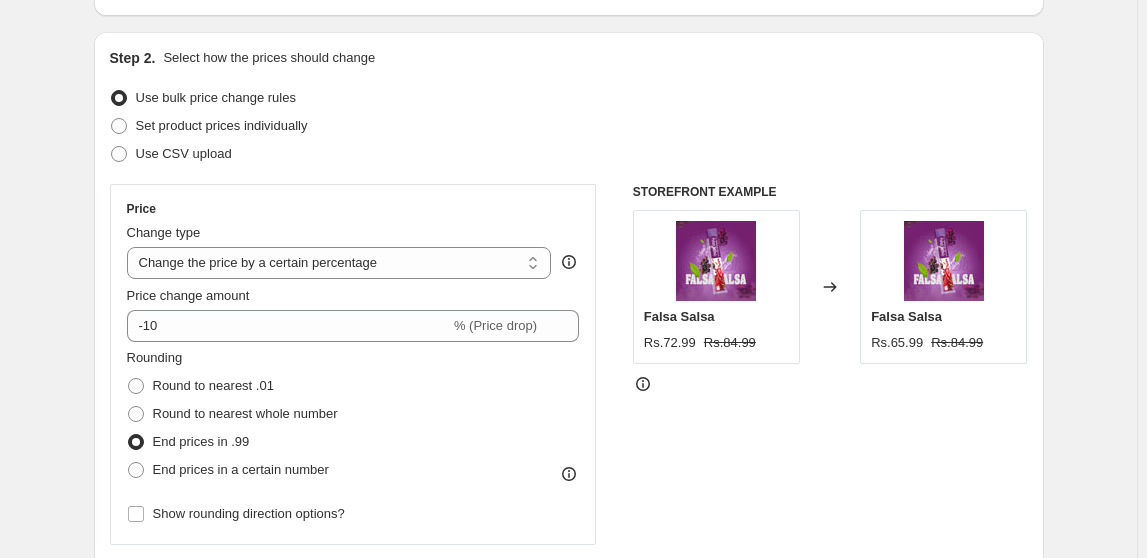 scroll, scrollTop: 176, scrollLeft: 0, axis: vertical 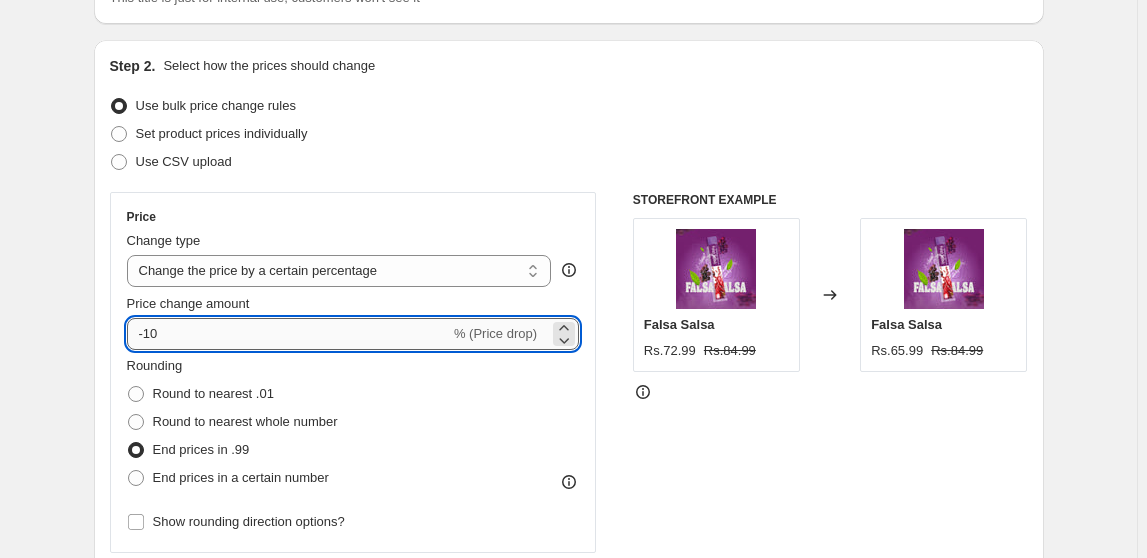 click on "-10" at bounding box center [288, 334] 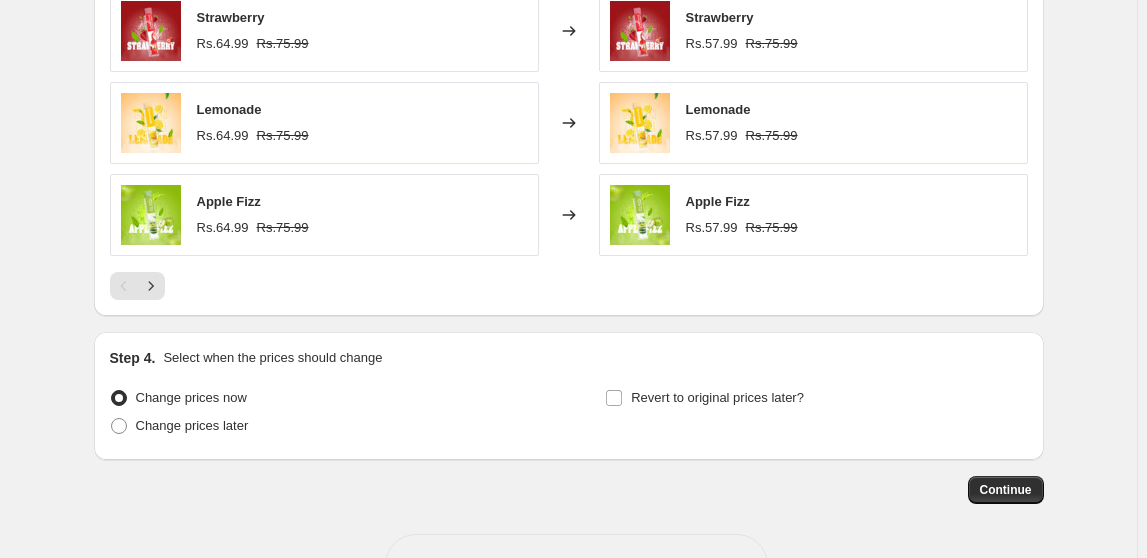 scroll, scrollTop: 1435, scrollLeft: 0, axis: vertical 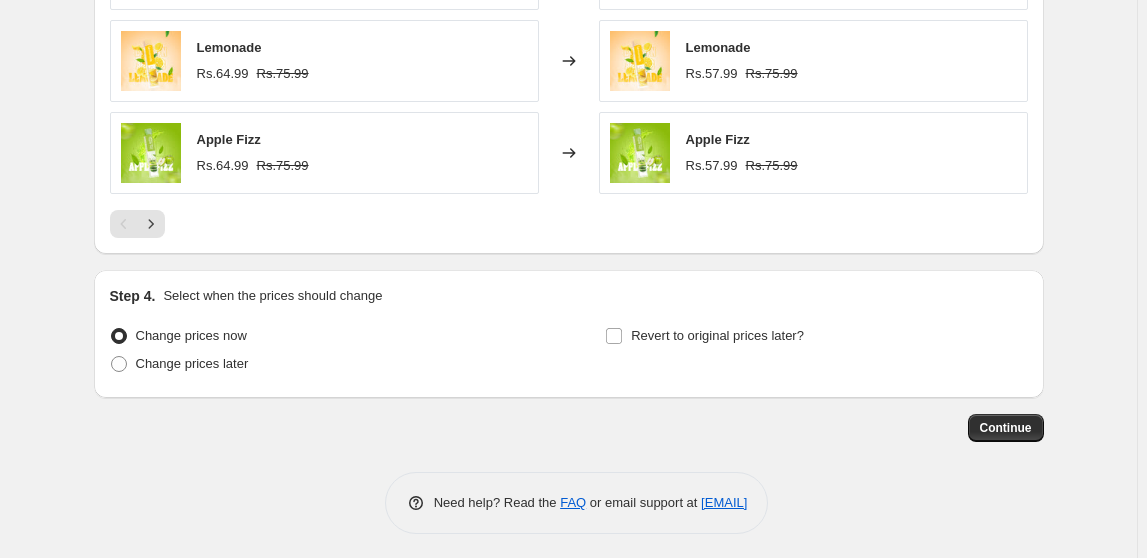 type on "-1" 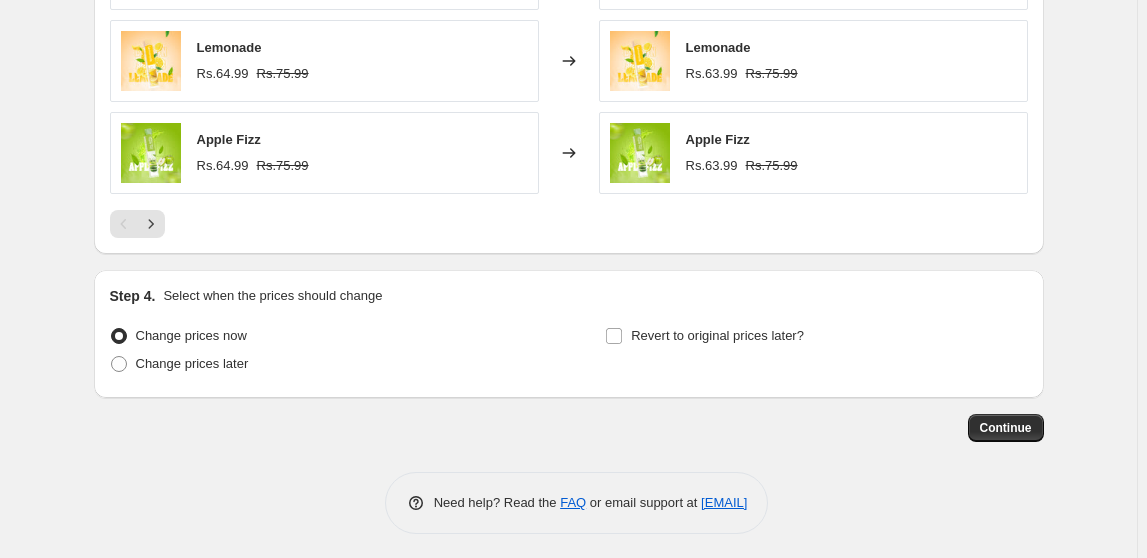 click on "Step 1. Optionally give your price change job a title (eg "March 30% off sale on boots") 1% Reduce This title is just for internal use, customers won't see it Step 2. Select how the prices should change Use bulk price change rules Set product prices individually Use CSV upload Price Change type Change the price to a certain amount Change the price by a certain amount Change the price by a certain percentage Change the price to the current compare at price (price before sale) Change the price by a certain amount relative to the compare at price Change the price by a certain percentage relative to the compare at price Don't change the price Change the price by a certain percentage relative to the cost per item Change price to certain cost margin Change the price by a certain percentage Price change amount -1 % (Price drop) Rounding Round to nearest .01 Round to nearest whole number End prices in .99 End prices in a certain number Show rounding direction options? Compare at price What's the compare at price?" at bounding box center [561, -467] 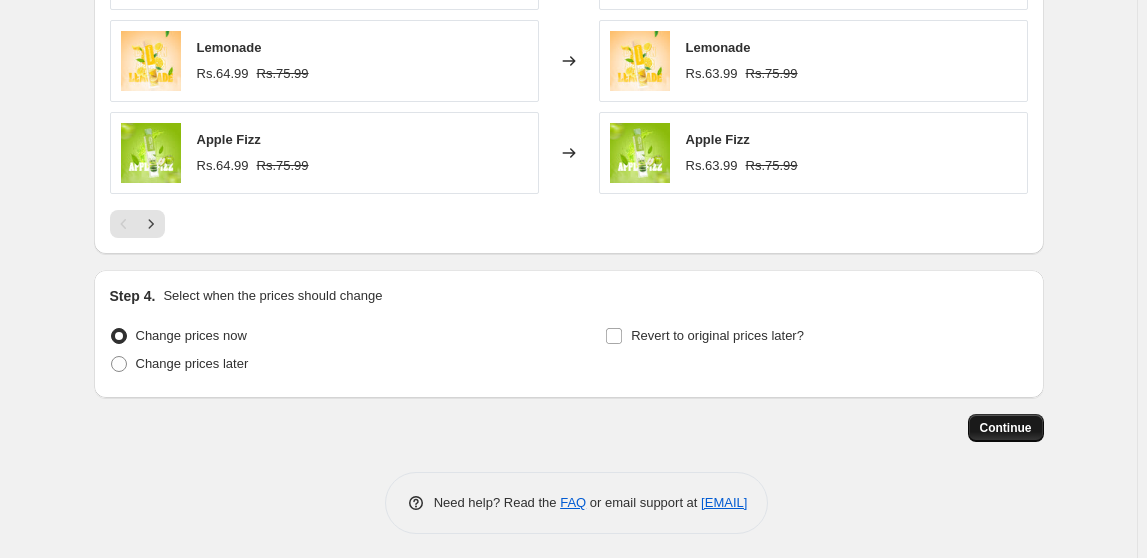 click on "Continue" at bounding box center [1006, 428] 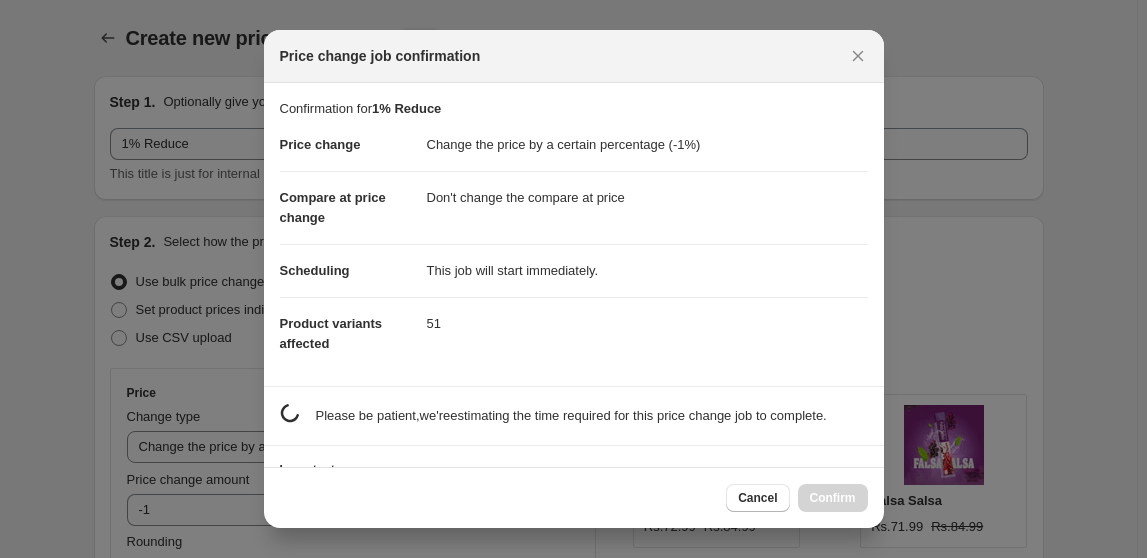 scroll, scrollTop: 0, scrollLeft: 0, axis: both 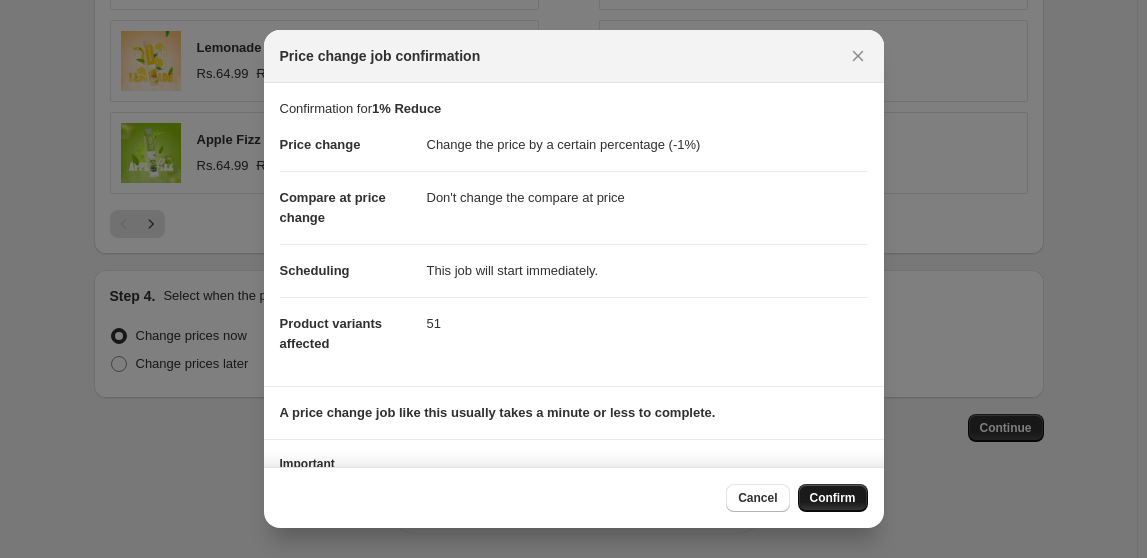 click on "Confirm" at bounding box center (833, 498) 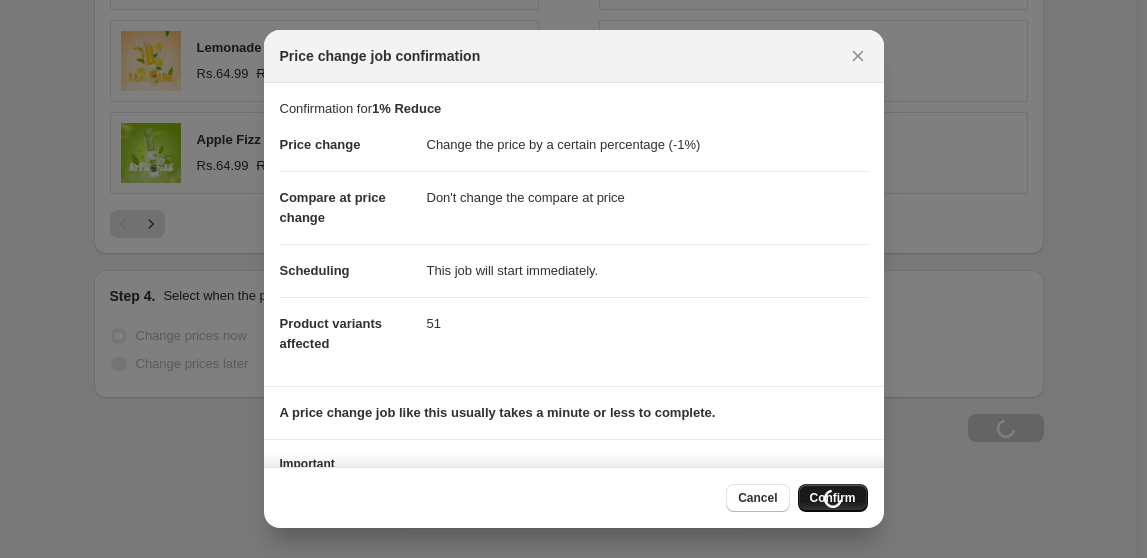 type on "1% Reduce" 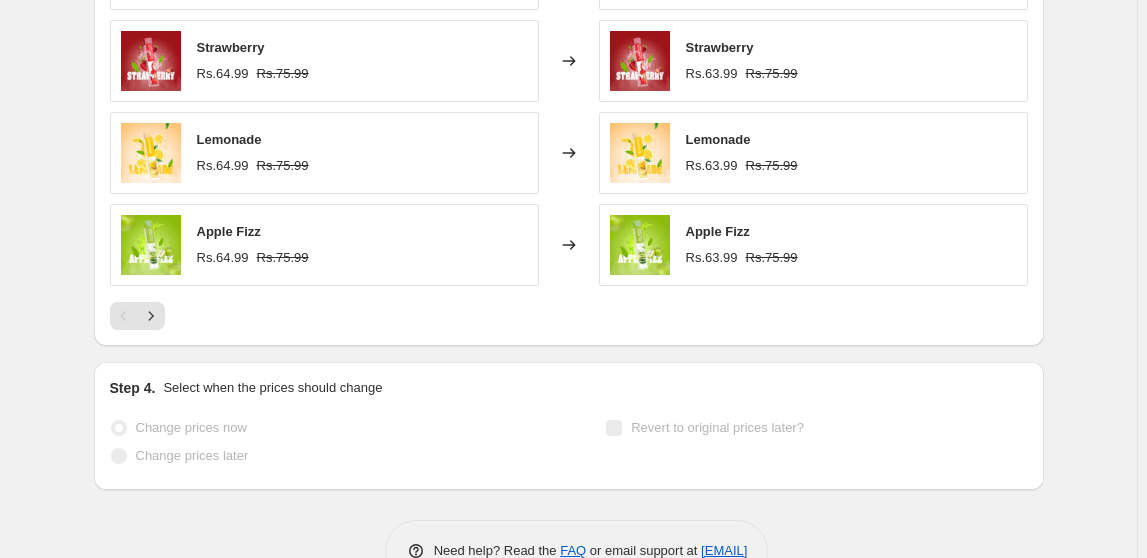 scroll, scrollTop: 1487, scrollLeft: 0, axis: vertical 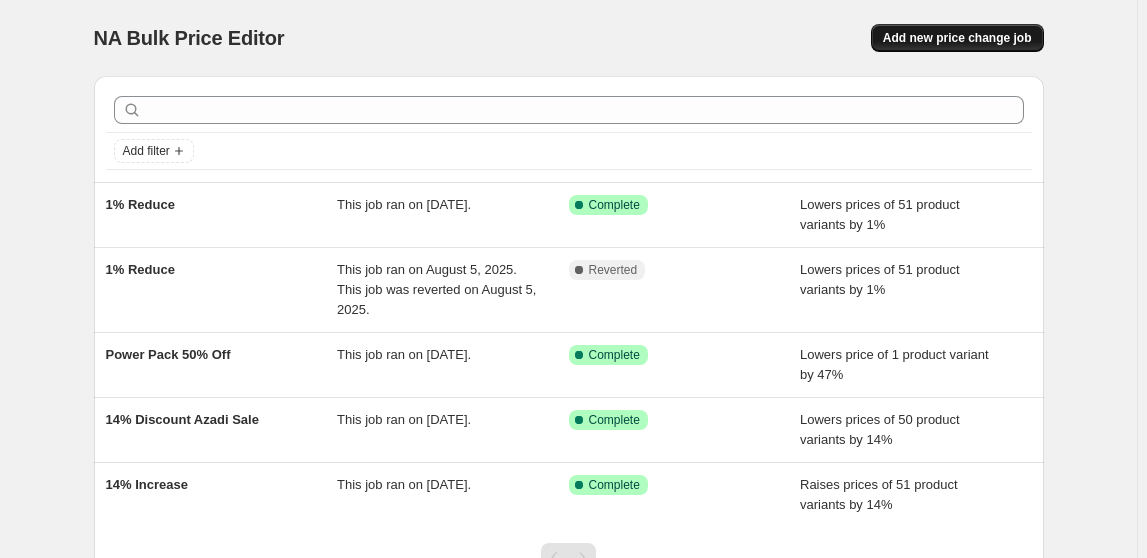click on "Add new price change job" at bounding box center [957, 38] 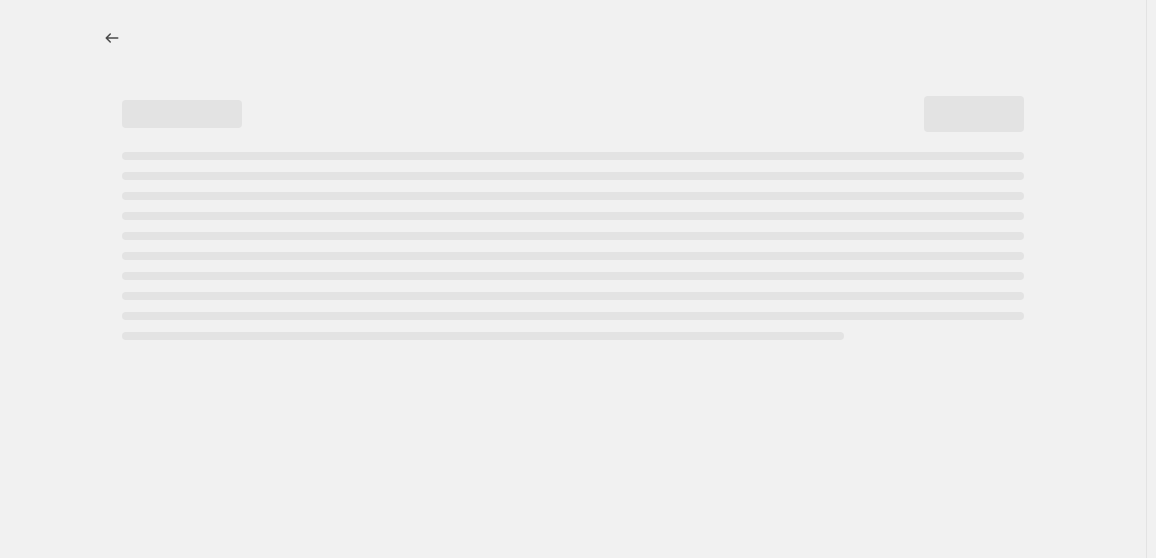 select on "percentage" 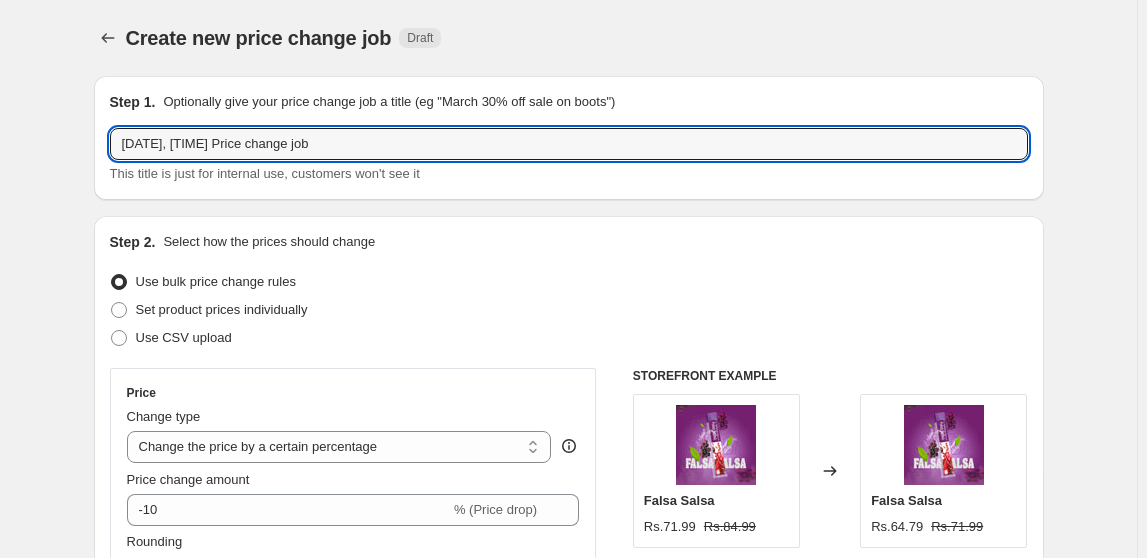 drag, startPoint x: 429, startPoint y: 151, endPoint x: 64, endPoint y: 162, distance: 365.1657 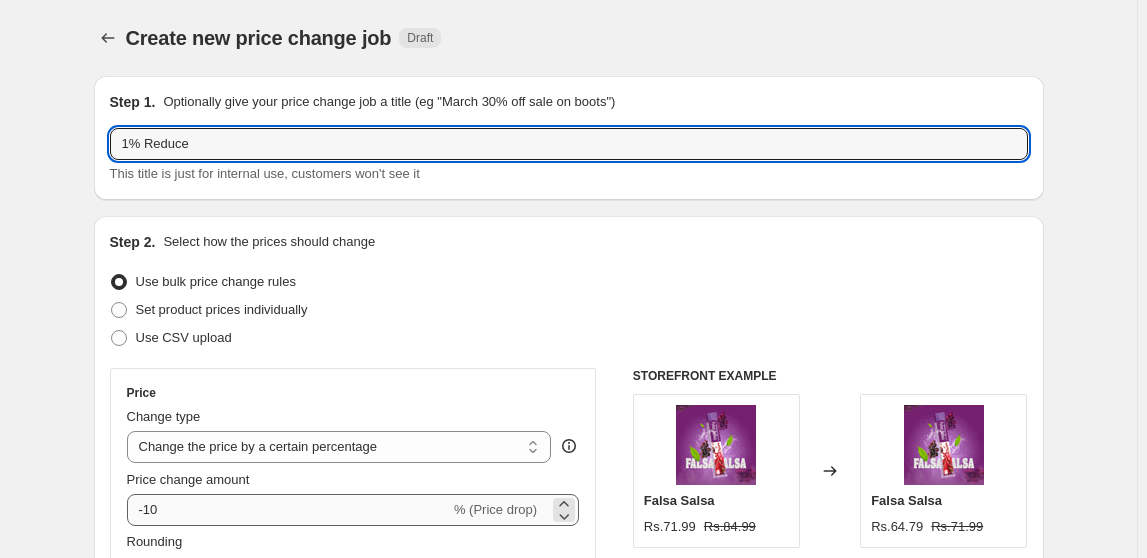 type on "1% Reduce" 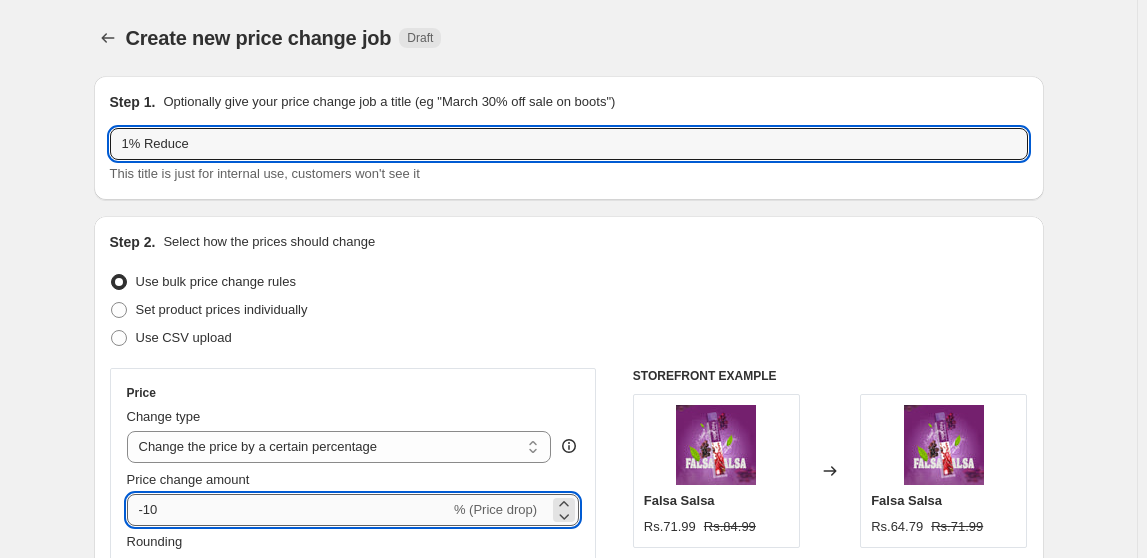 click on "-10" at bounding box center [288, 510] 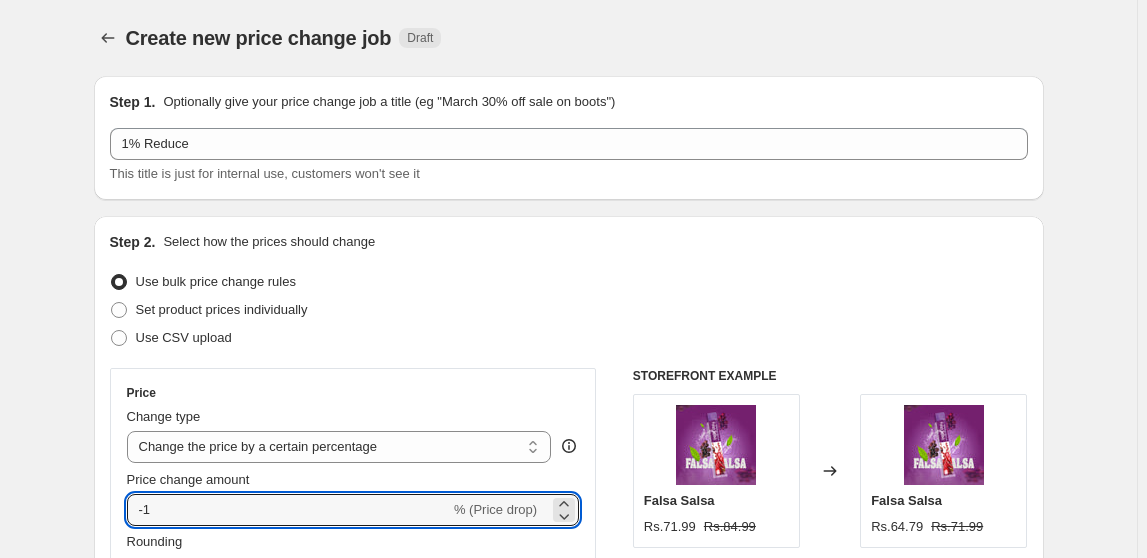 scroll, scrollTop: 2, scrollLeft: 0, axis: vertical 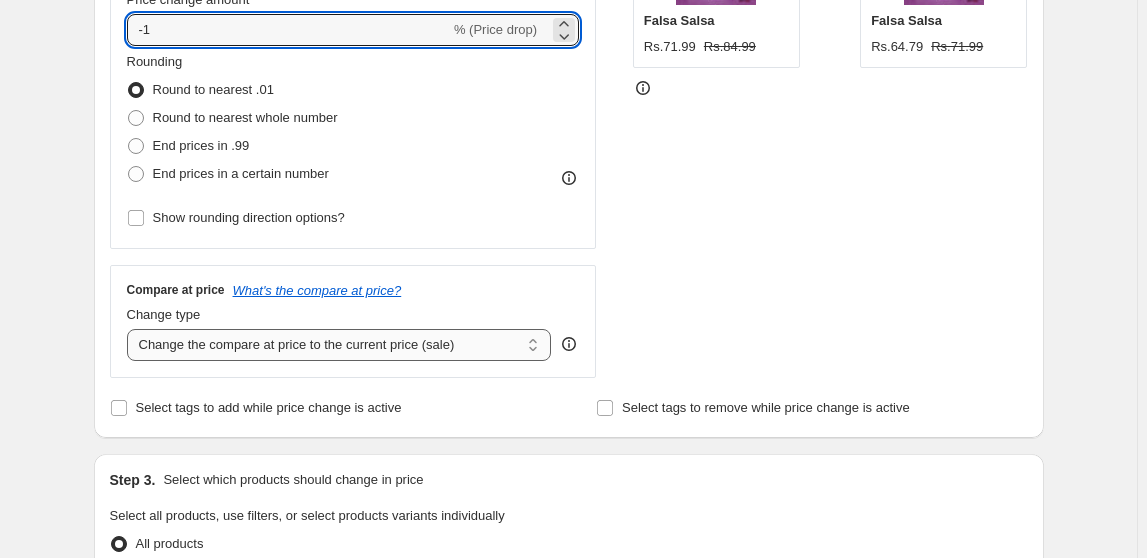 type on "-1" 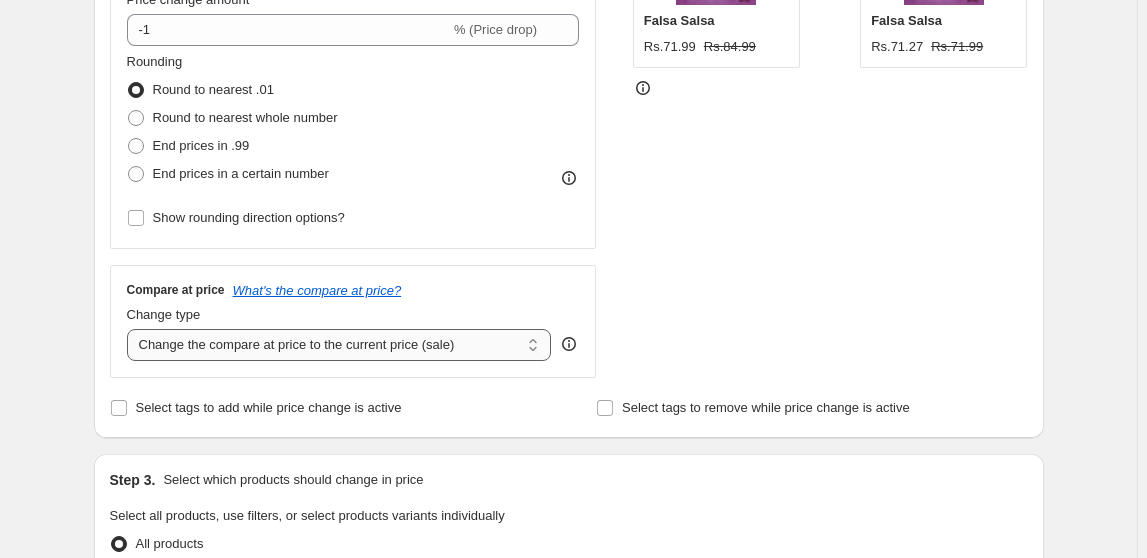 select on "no_change" 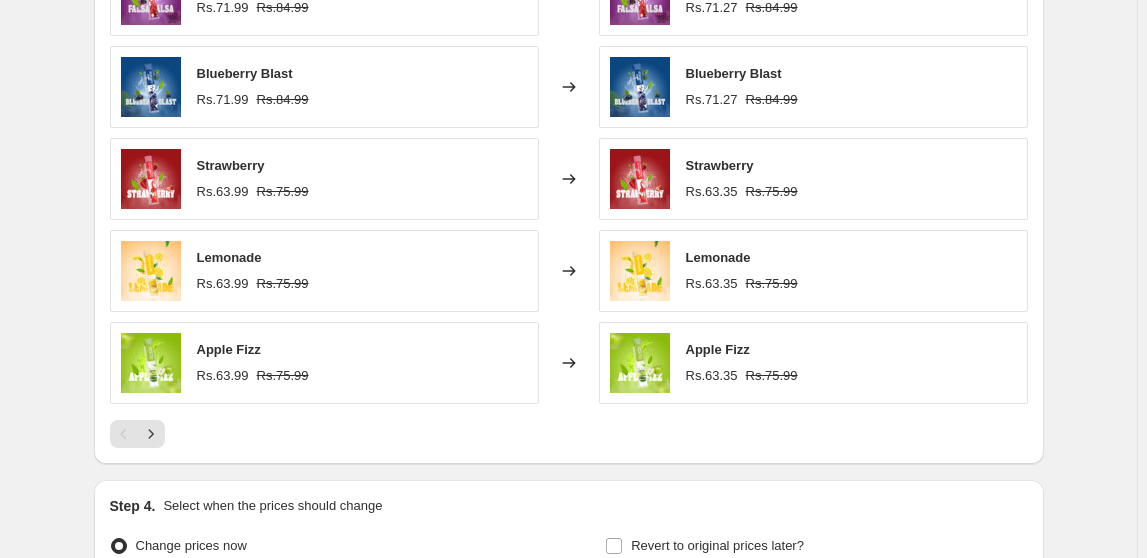 scroll, scrollTop: 1435, scrollLeft: 0, axis: vertical 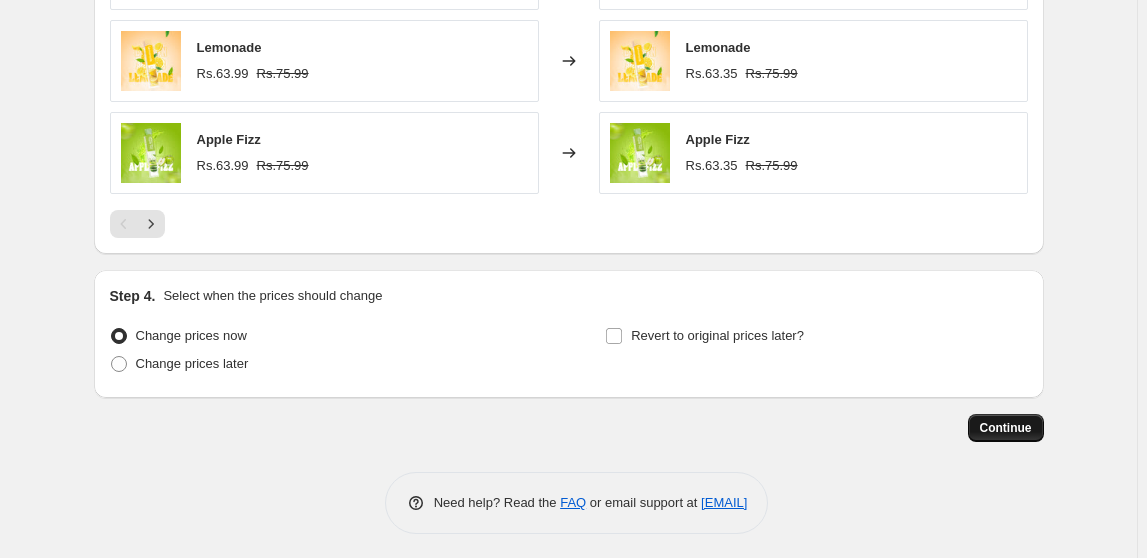 click on "Continue" at bounding box center (1006, 428) 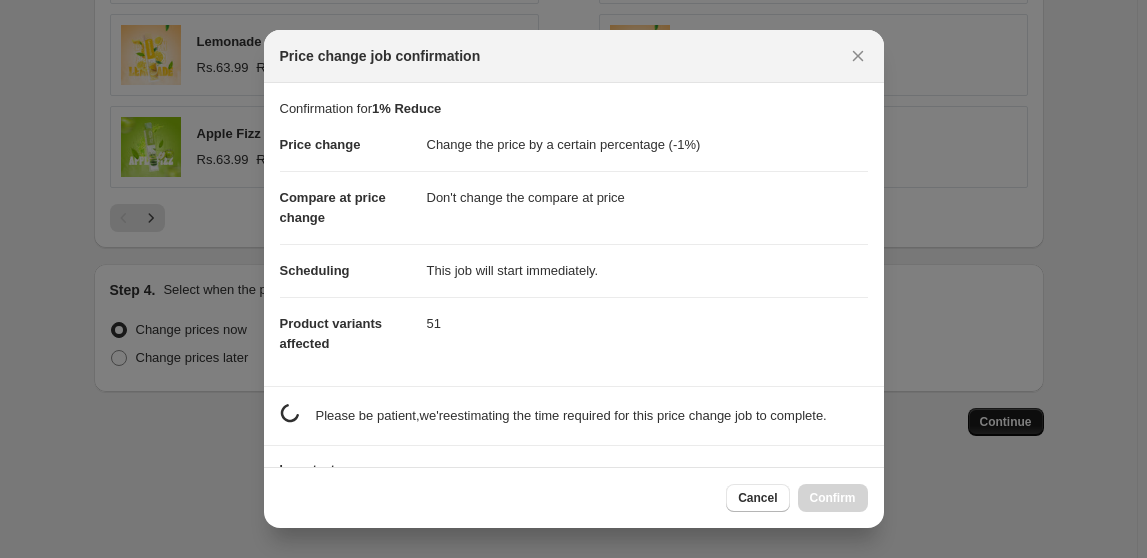 scroll, scrollTop: 0, scrollLeft: 0, axis: both 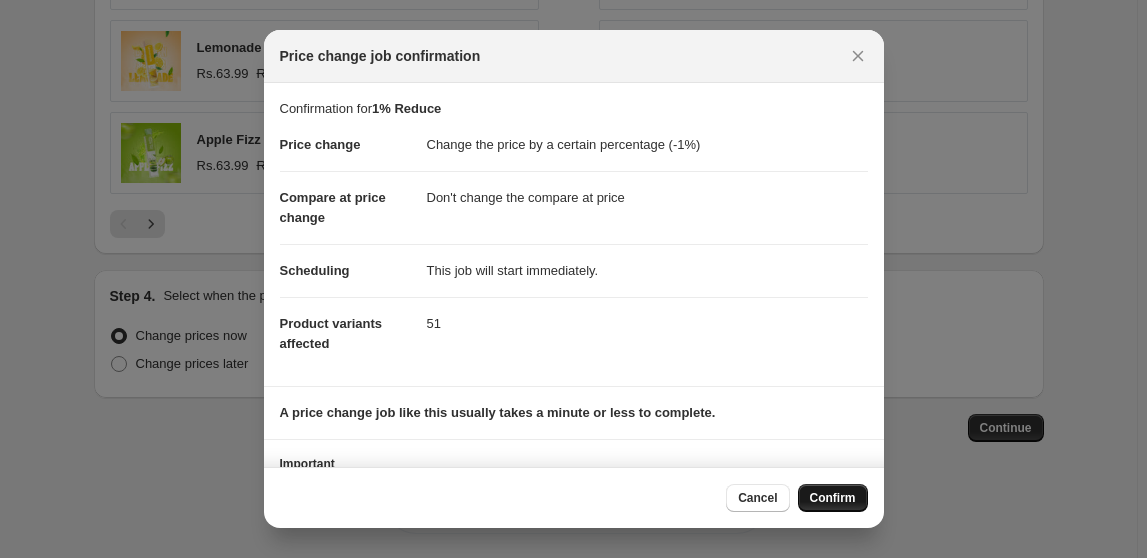 click on "Confirm" at bounding box center [833, 498] 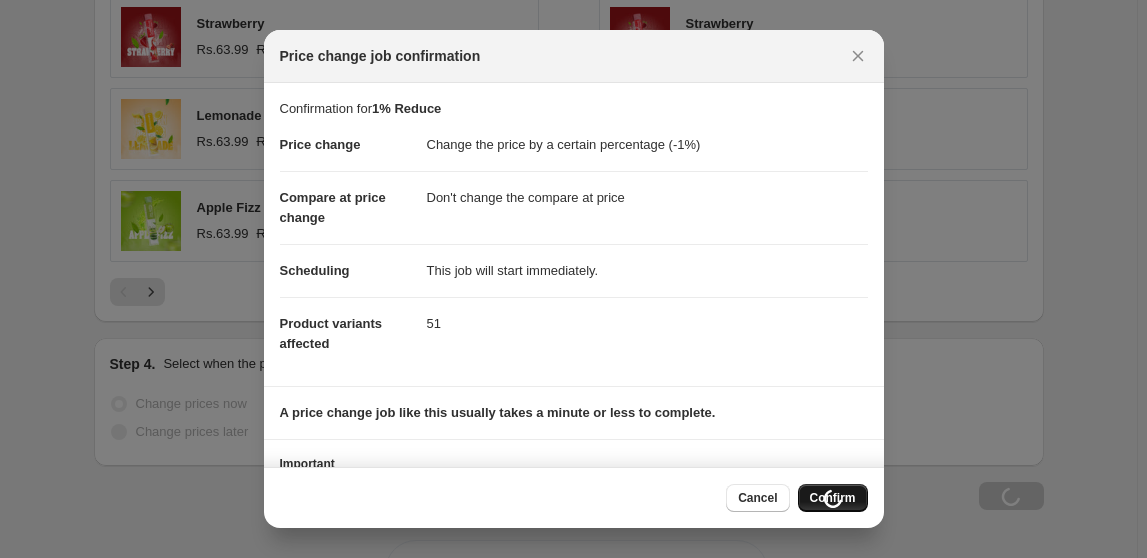 scroll, scrollTop: 1504, scrollLeft: 0, axis: vertical 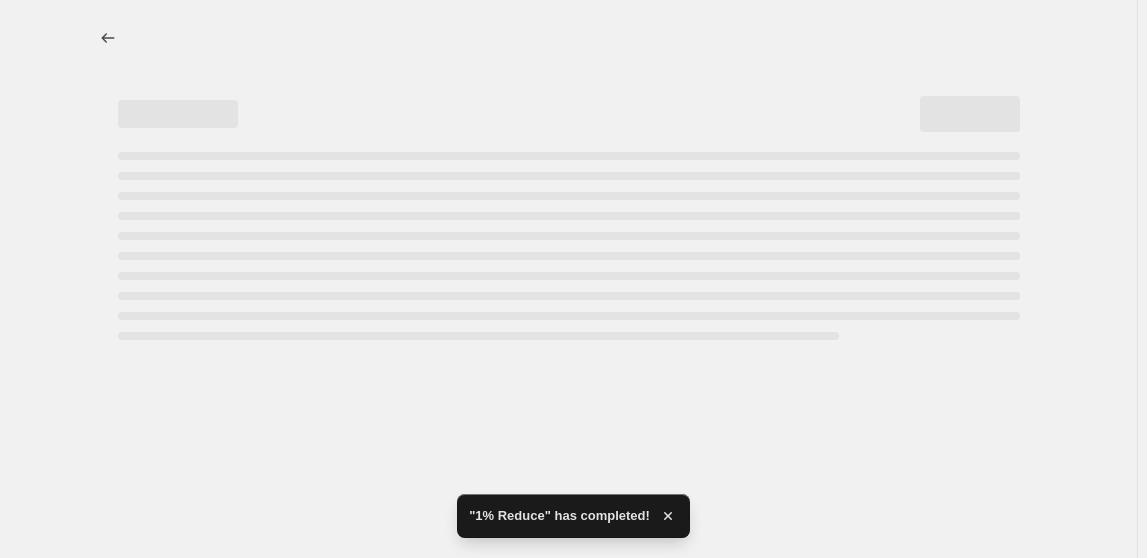 select on "percentage" 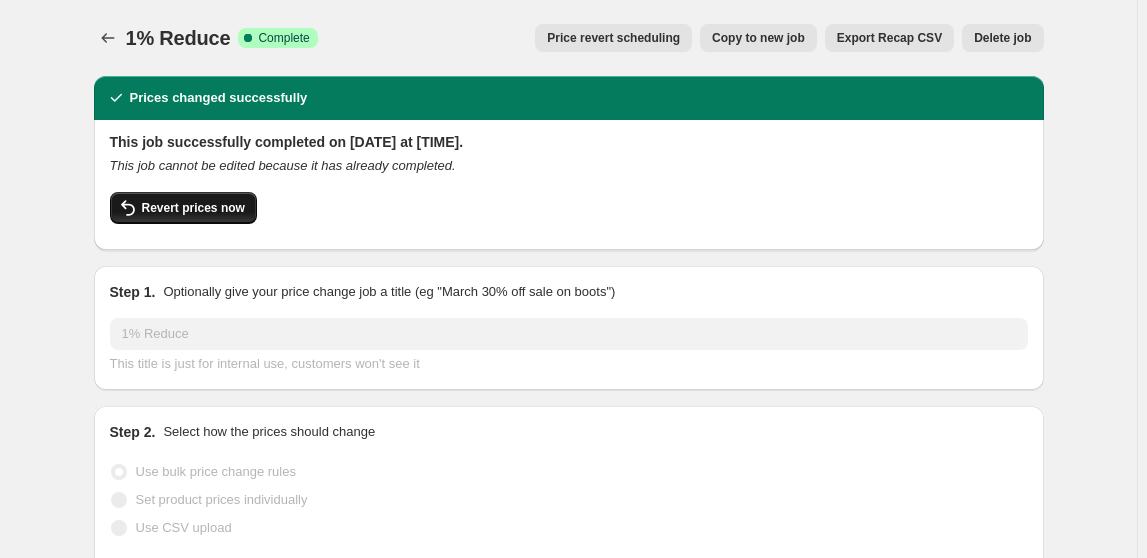 click on "Revert prices now" at bounding box center (193, 208) 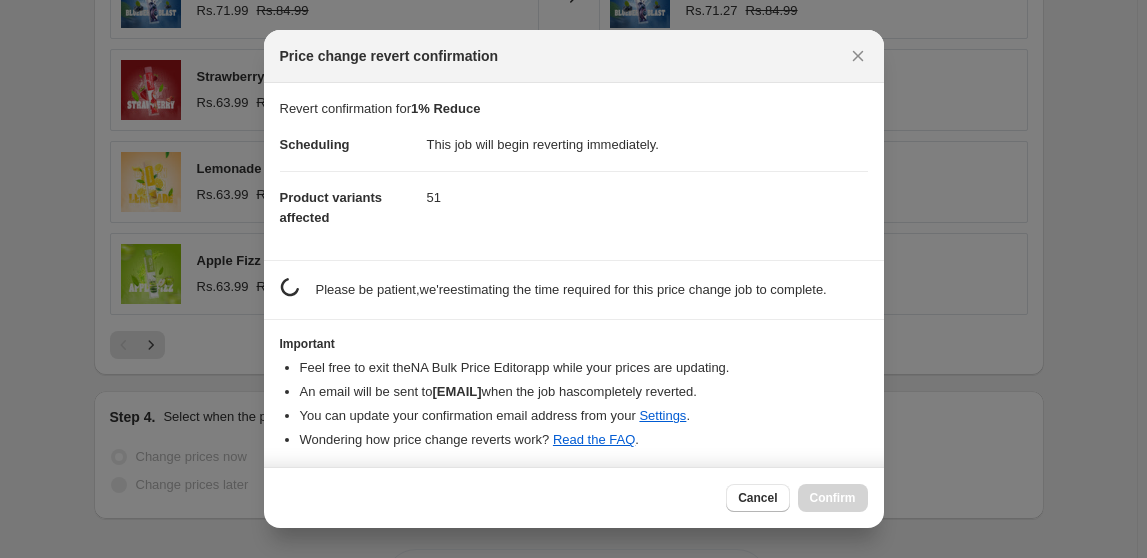 scroll, scrollTop: 0, scrollLeft: 0, axis: both 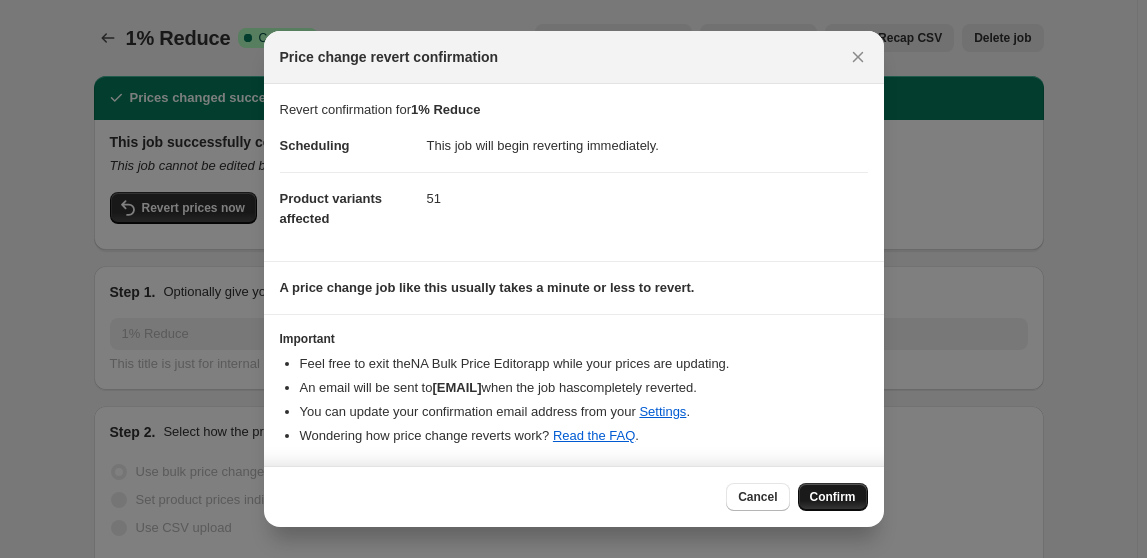 click on "Confirm" at bounding box center [833, 497] 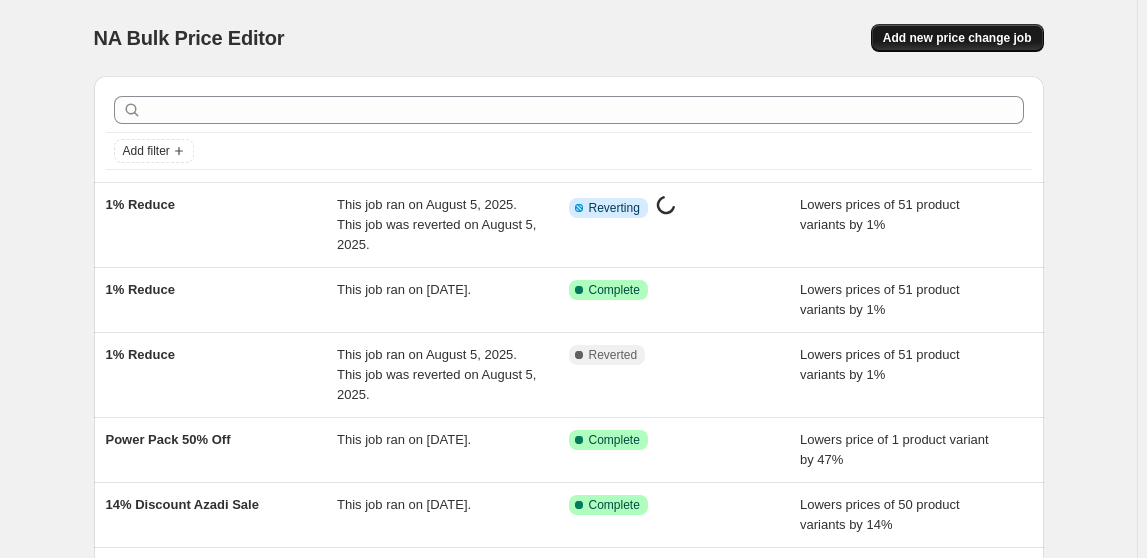 click on "Add new price change job" at bounding box center (957, 38) 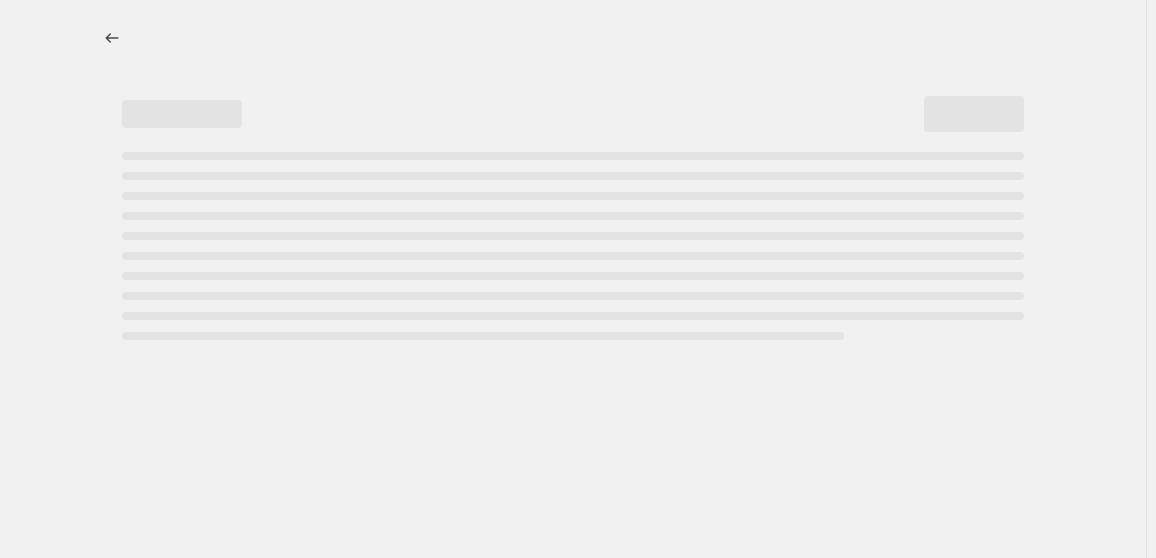 select on "percentage" 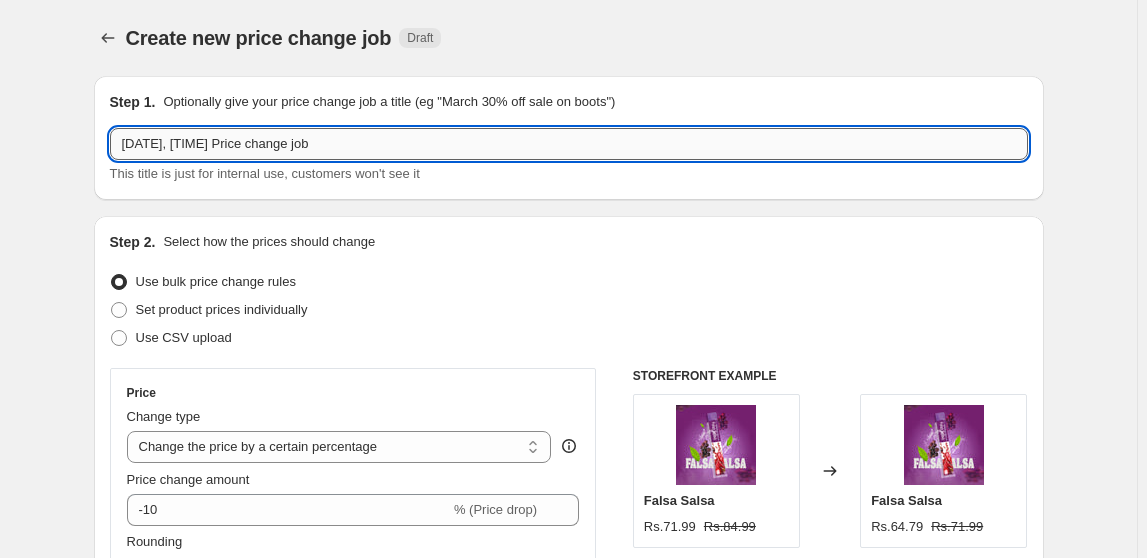 click on "Aug 5, 2025, 12:10:41 PM Price change job" at bounding box center [569, 144] 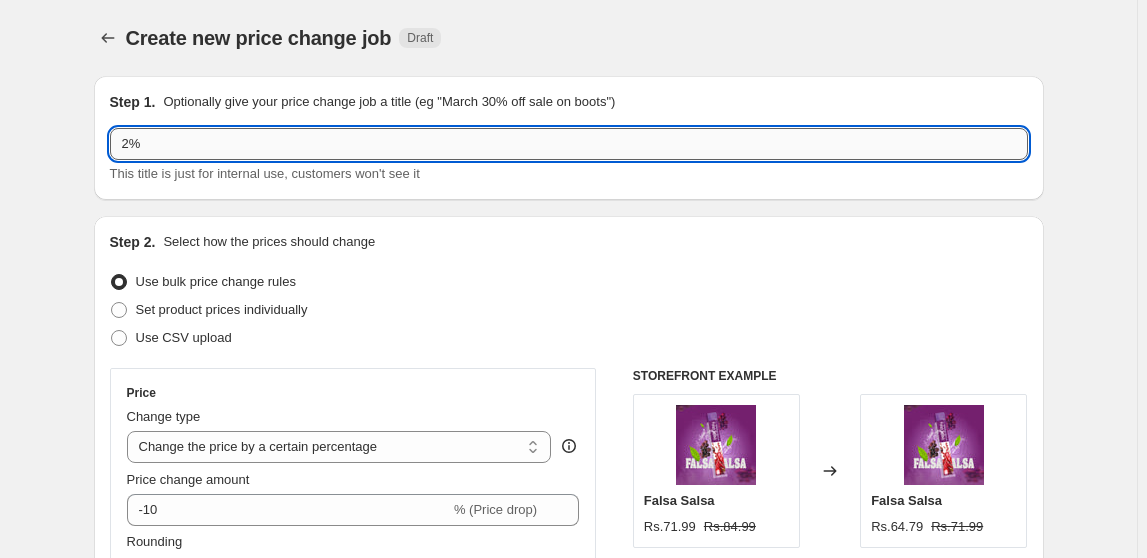 type on "2%" 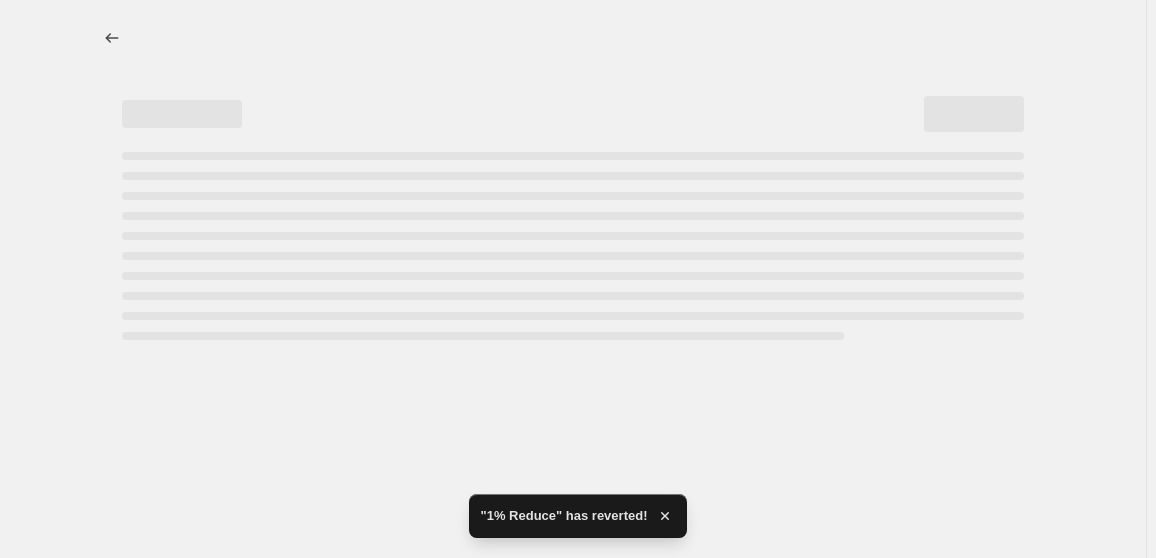 select on "percentage" 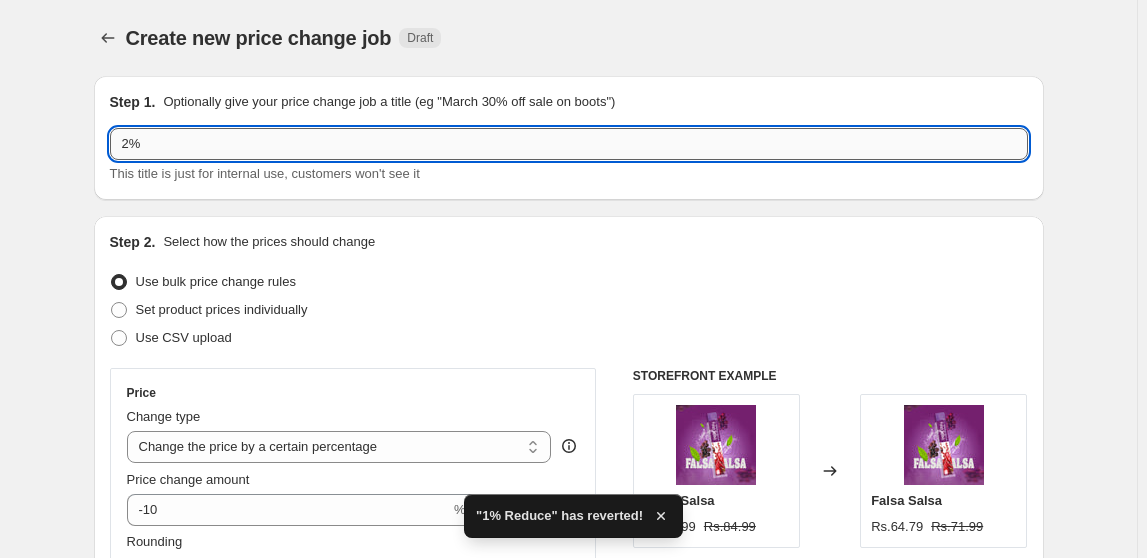 click on "2%" at bounding box center [569, 144] 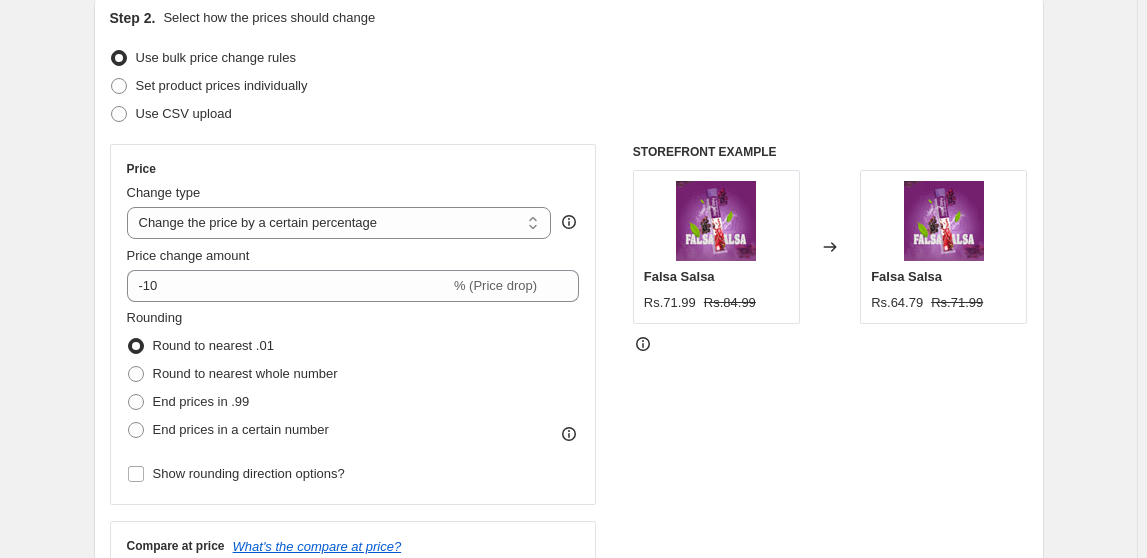 scroll, scrollTop: 337, scrollLeft: 0, axis: vertical 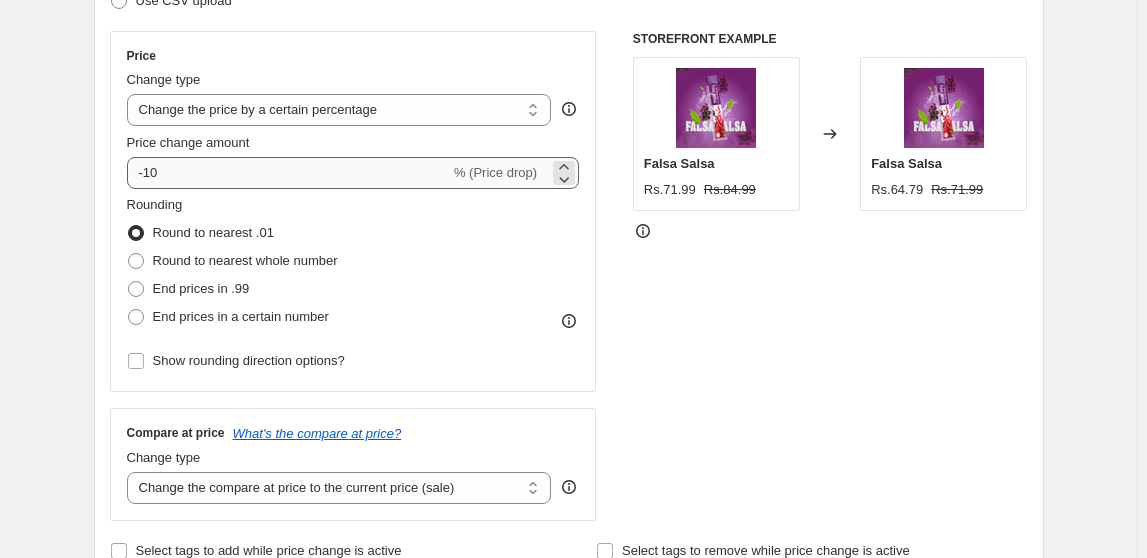 type on "1% Extra" 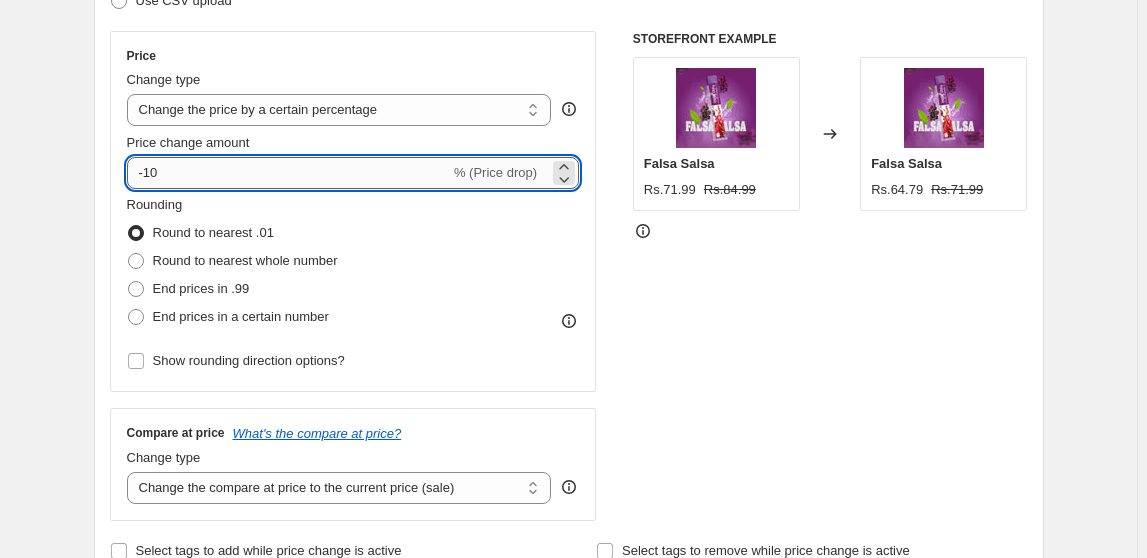 click on "-10" at bounding box center [288, 173] 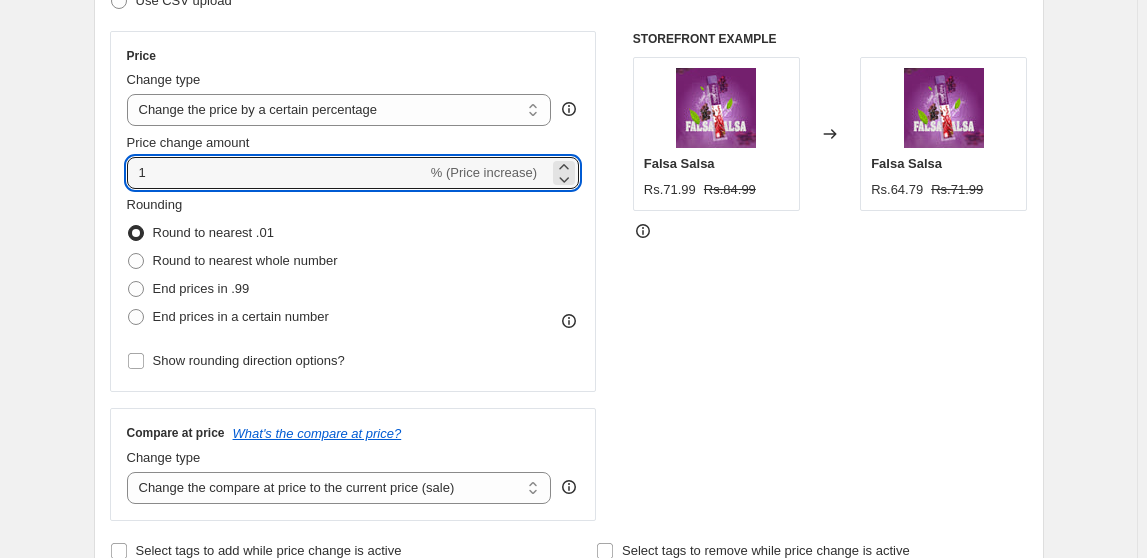 type on "1" 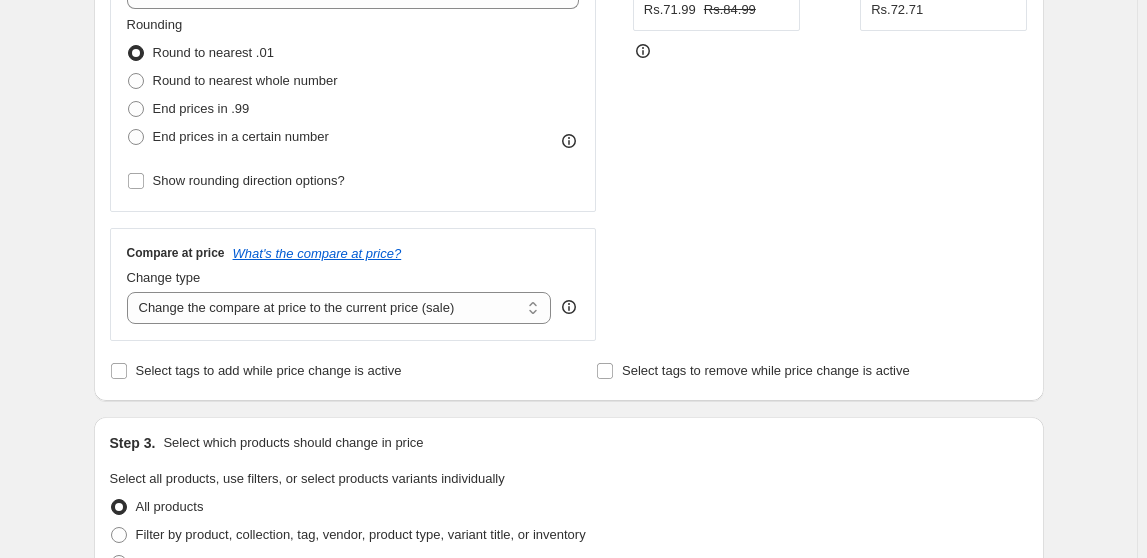 scroll, scrollTop: 480, scrollLeft: 0, axis: vertical 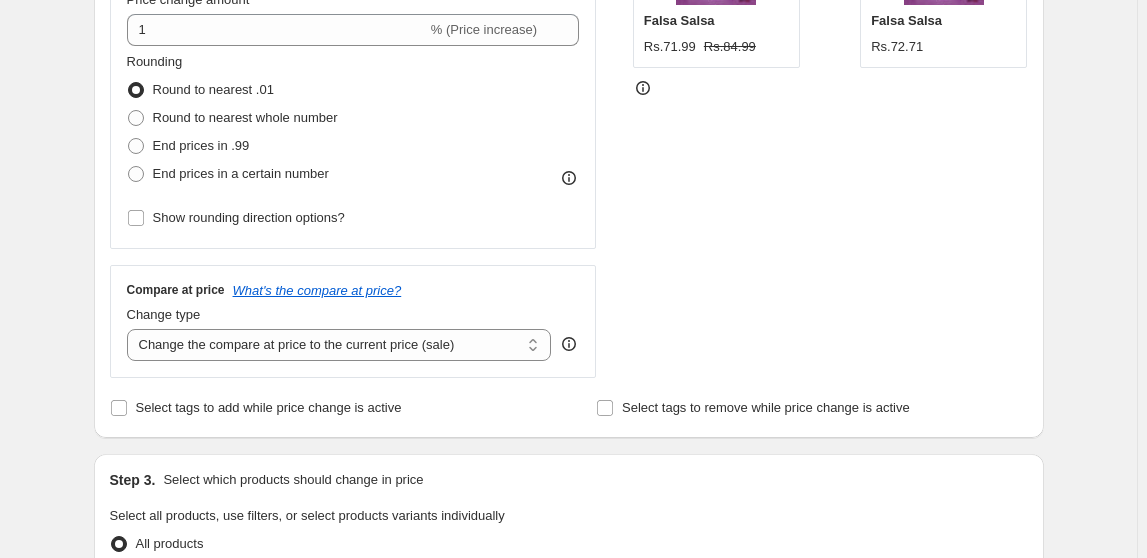 click on "Compare at price What's the compare at price? Change type Change the compare at price to the current price (sale) Change the compare at price to a certain amount Change the compare at price by a certain amount Change the compare at price by a certain percentage Change the compare at price by a certain amount relative to the actual price Change the compare at price by a certain percentage relative to the actual price Don't change the compare at price Remove the compare at price Change the compare at price to the current price (sale)" at bounding box center (353, 321) 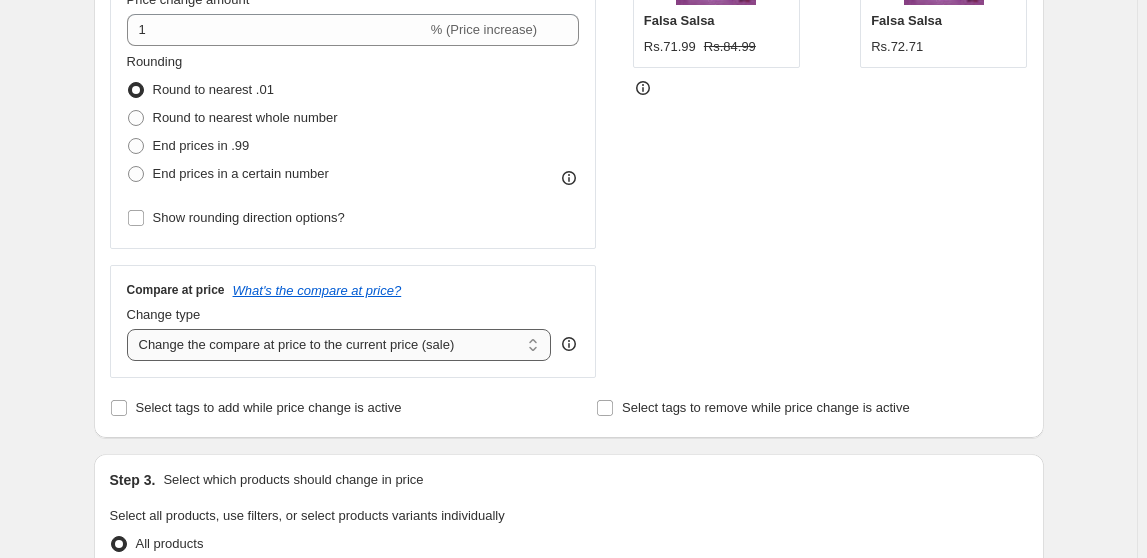 click on "Change the compare at price to the current price (sale) Change the compare at price to a certain amount Change the compare at price by a certain amount Change the compare at price by a certain percentage Change the compare at price by a certain amount relative to the actual price Change the compare at price by a certain percentage relative to the actual price Don't change the compare at price Remove the compare at price" at bounding box center [339, 345] 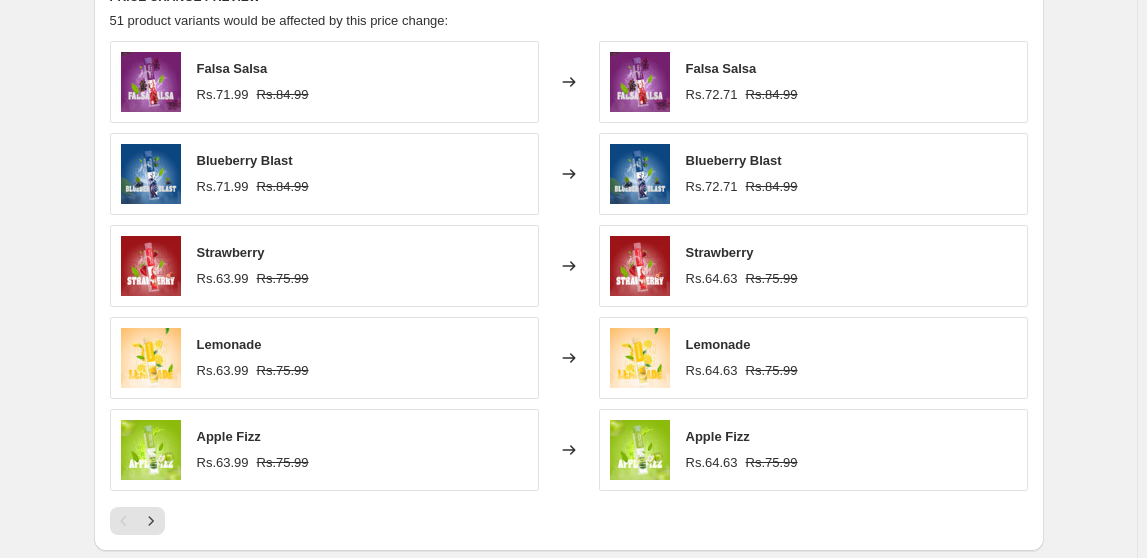 scroll, scrollTop: 1435, scrollLeft: 0, axis: vertical 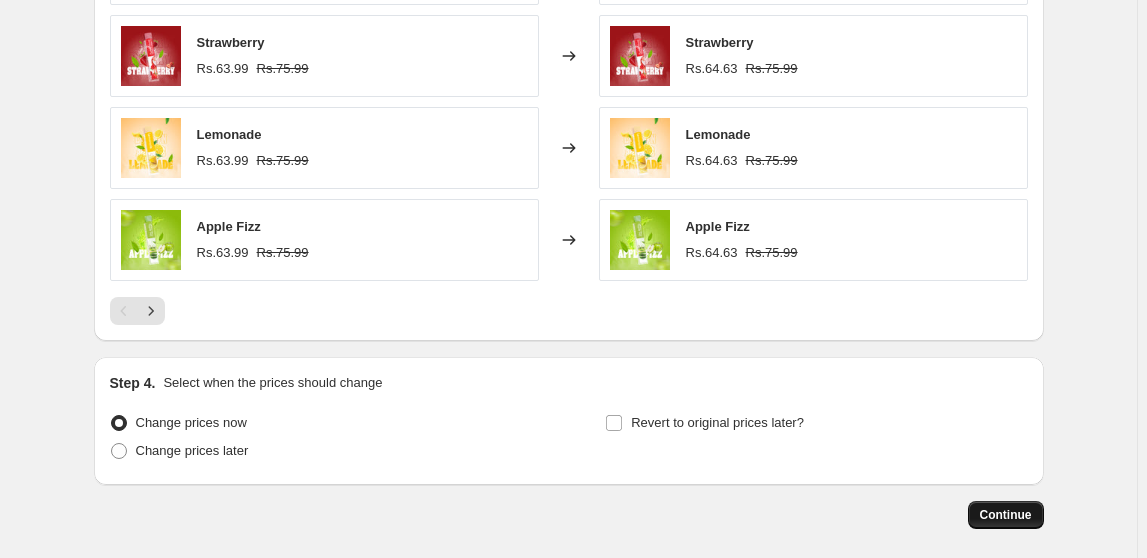 click on "Continue" at bounding box center [1006, 515] 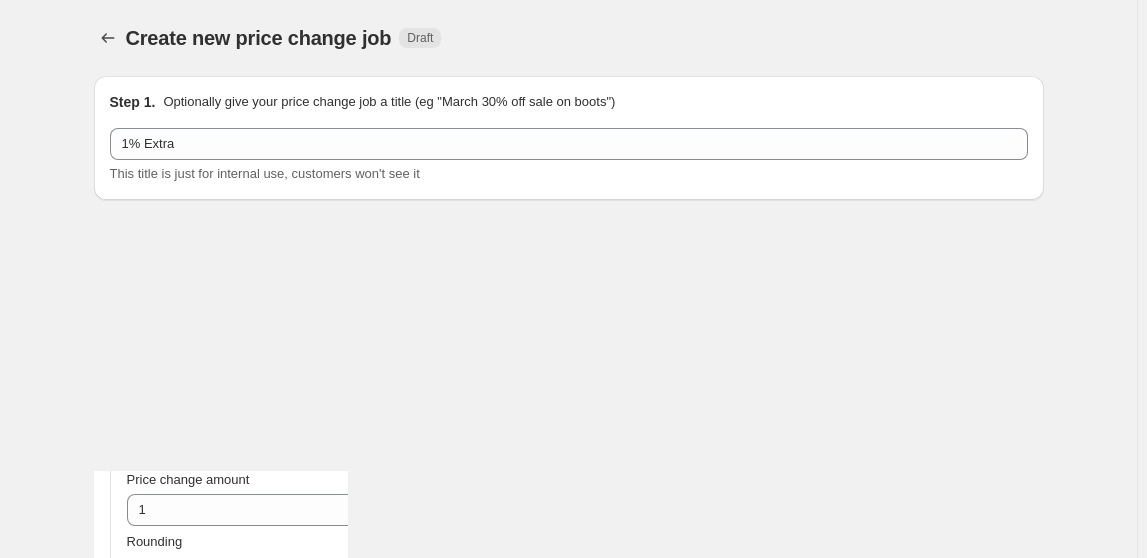 scroll, scrollTop: 1348, scrollLeft: 0, axis: vertical 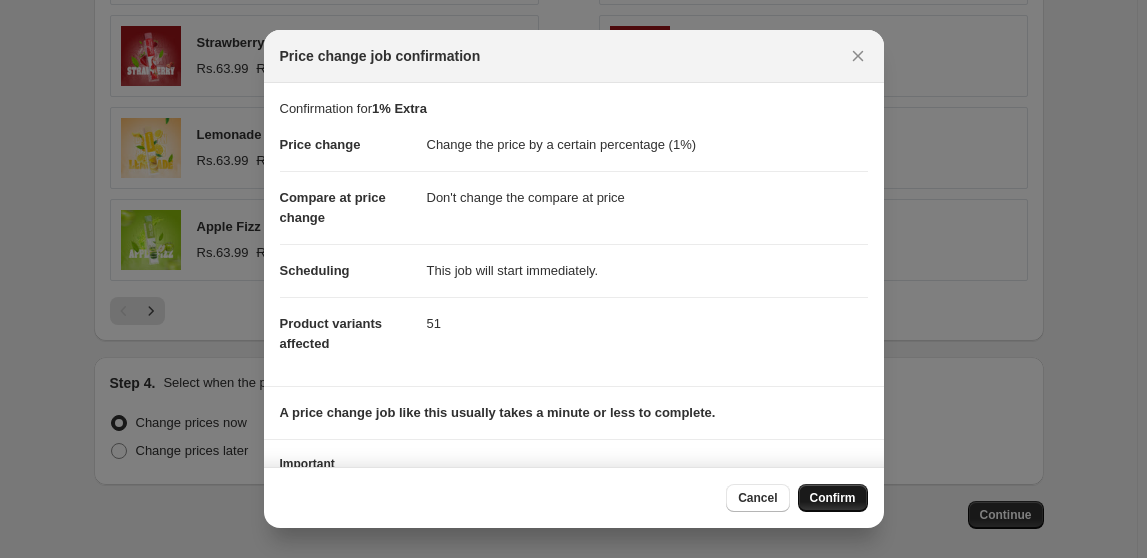 click on "Confirm" at bounding box center (833, 498) 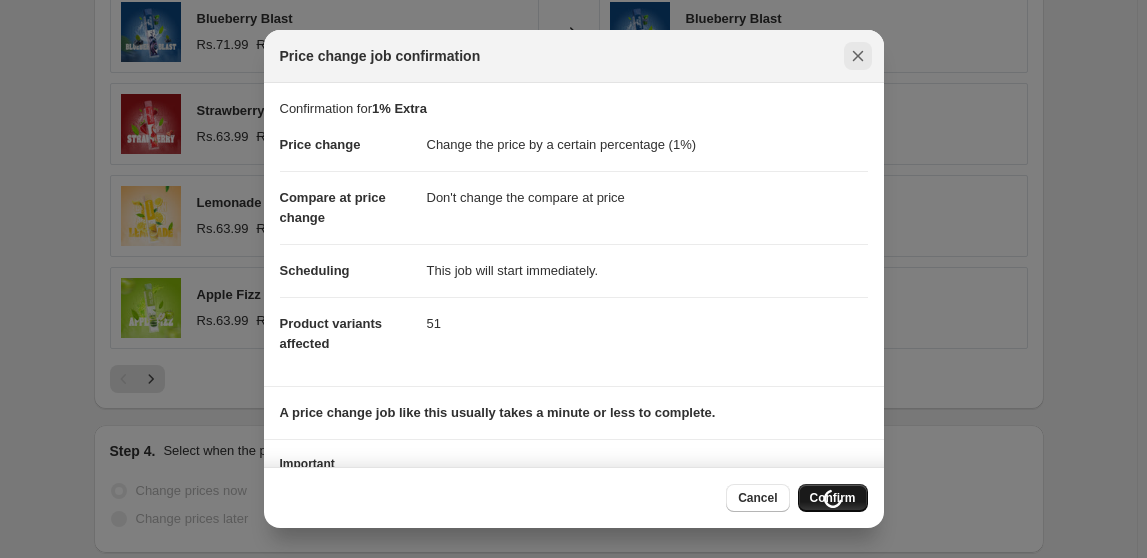scroll, scrollTop: 1416, scrollLeft: 0, axis: vertical 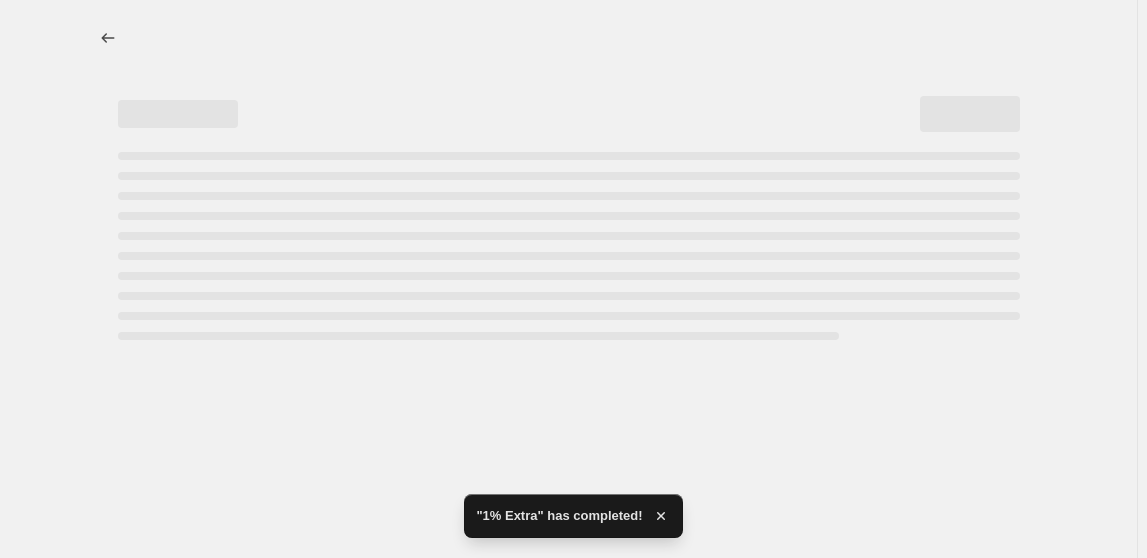 select on "percentage" 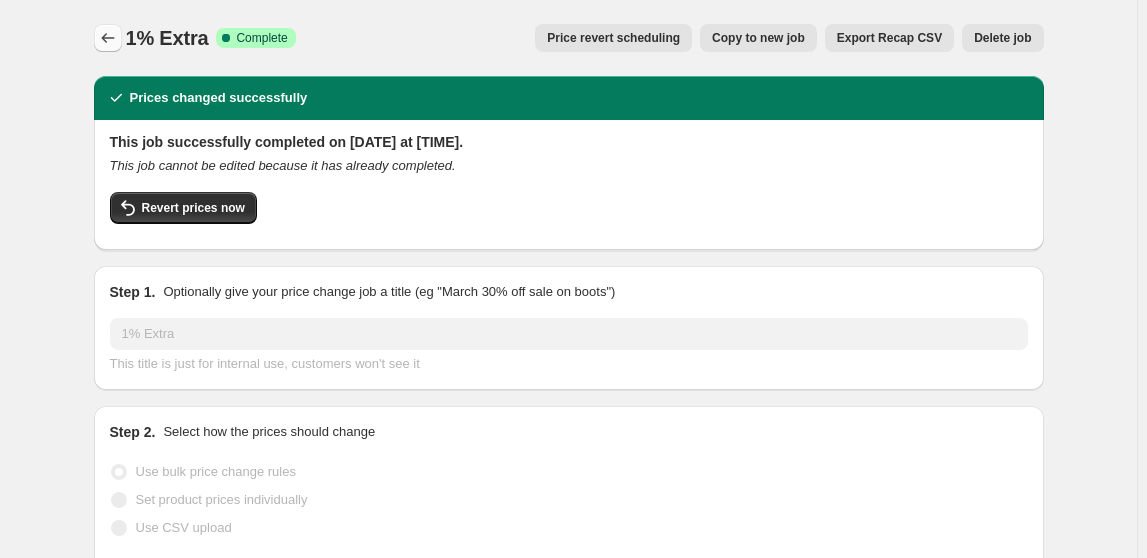 click 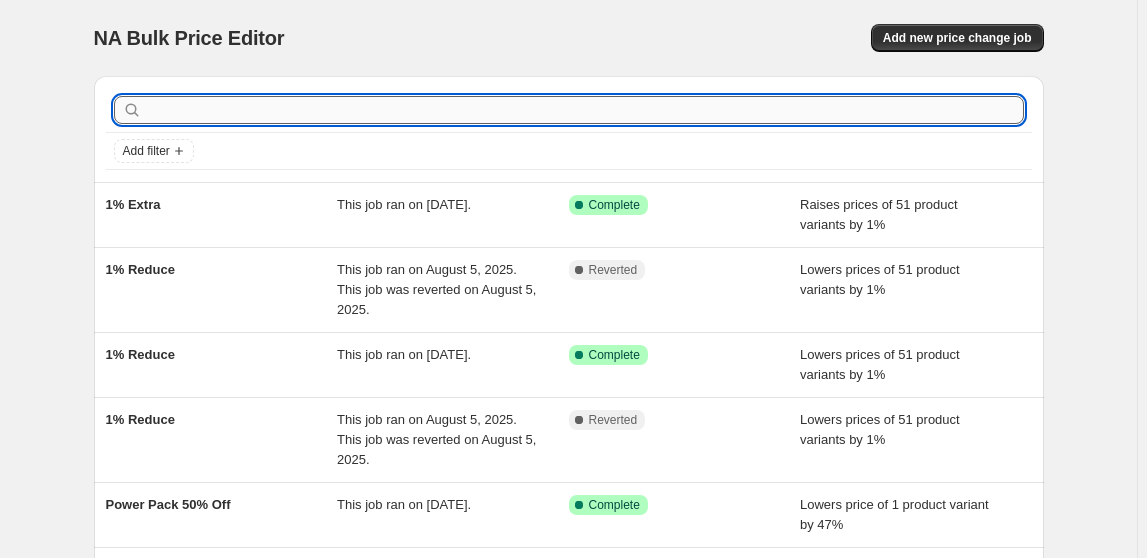 click at bounding box center [585, 110] 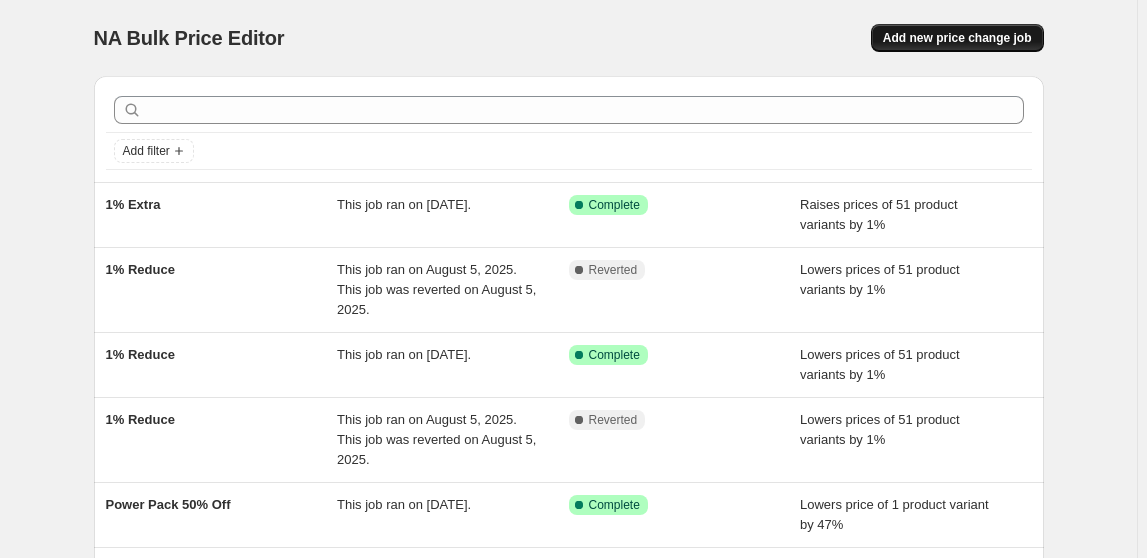 click on "Add new price change job" at bounding box center (957, 38) 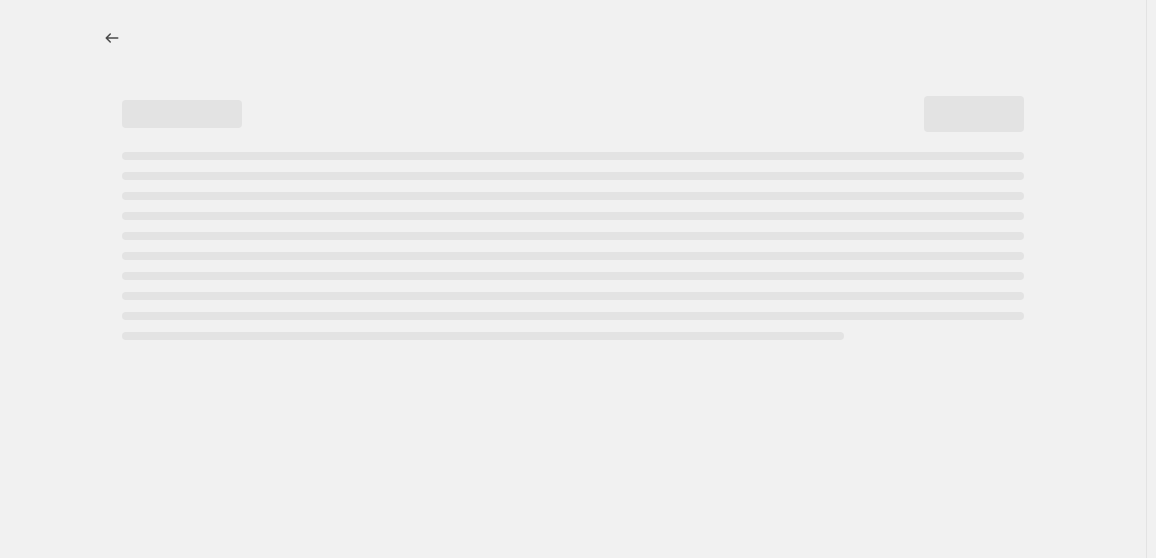 select on "percentage" 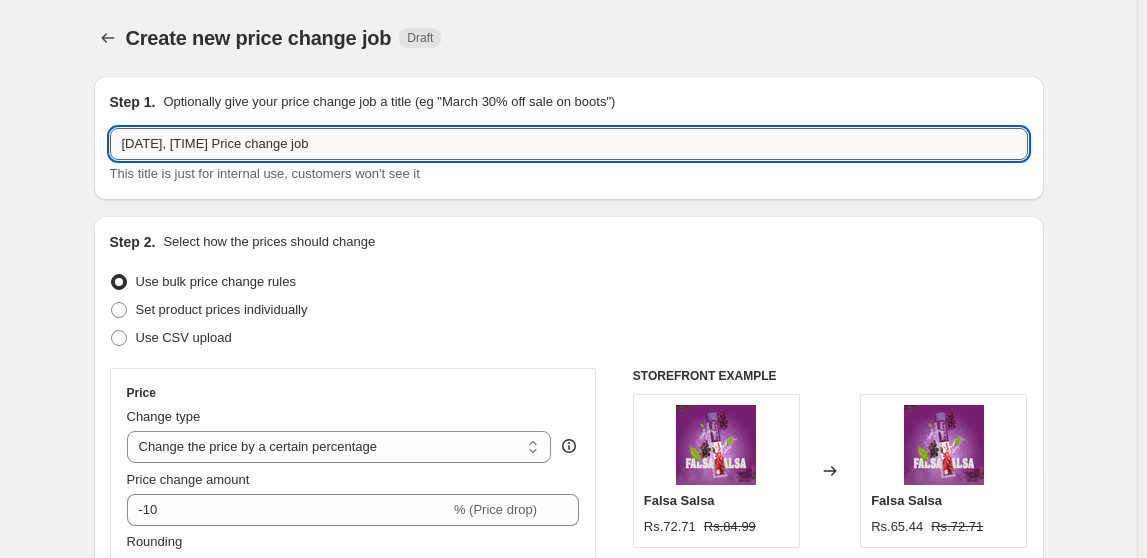 click on "Aug 5, 2025, 12:10:41 PM Price change job" at bounding box center [569, 144] 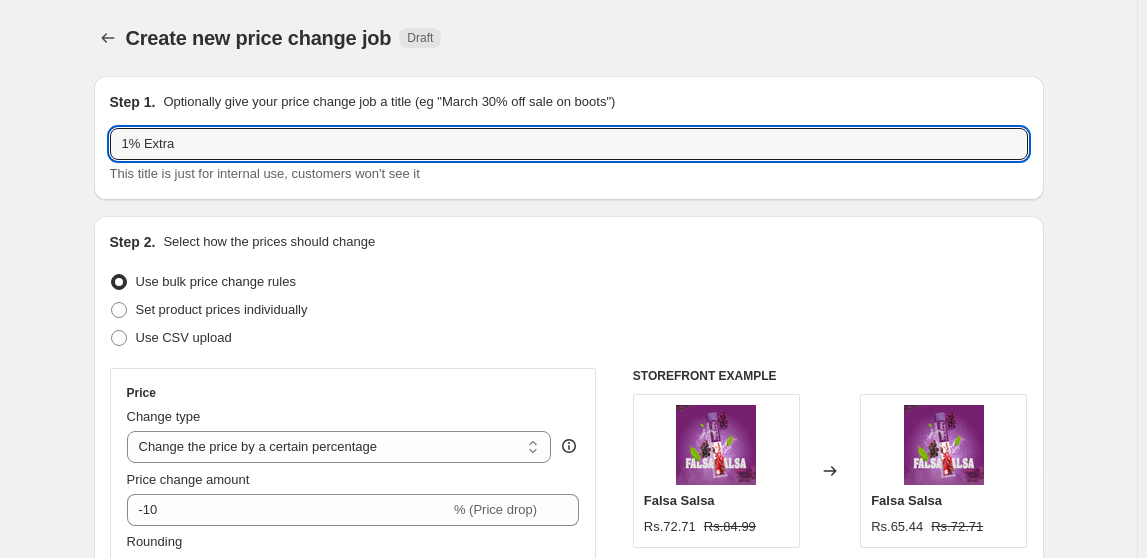 type on "1% Extra" 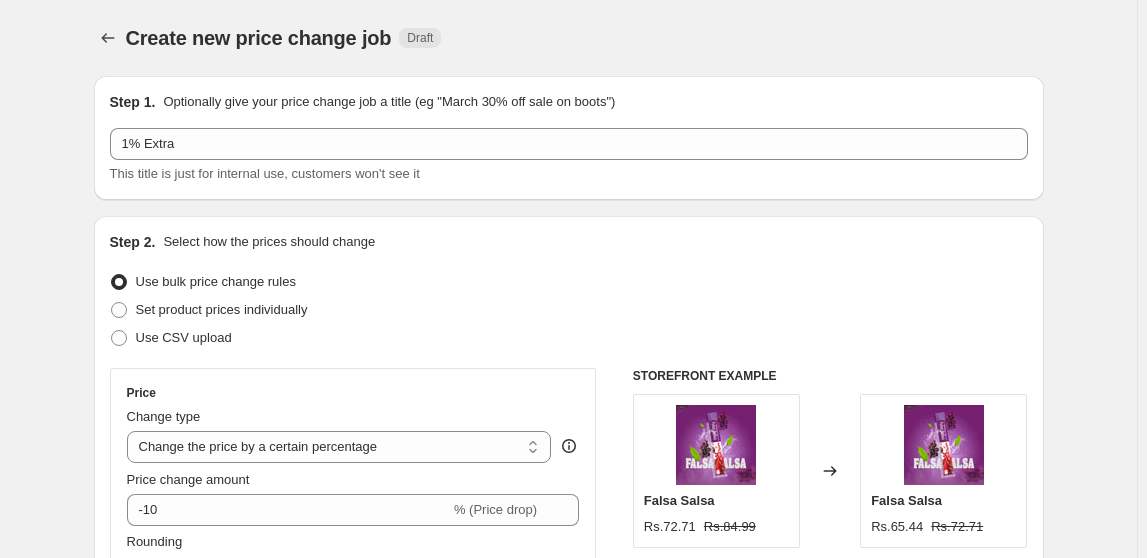 click on "Create new price change job. This page is ready Create new price change job Draft" at bounding box center [569, 38] 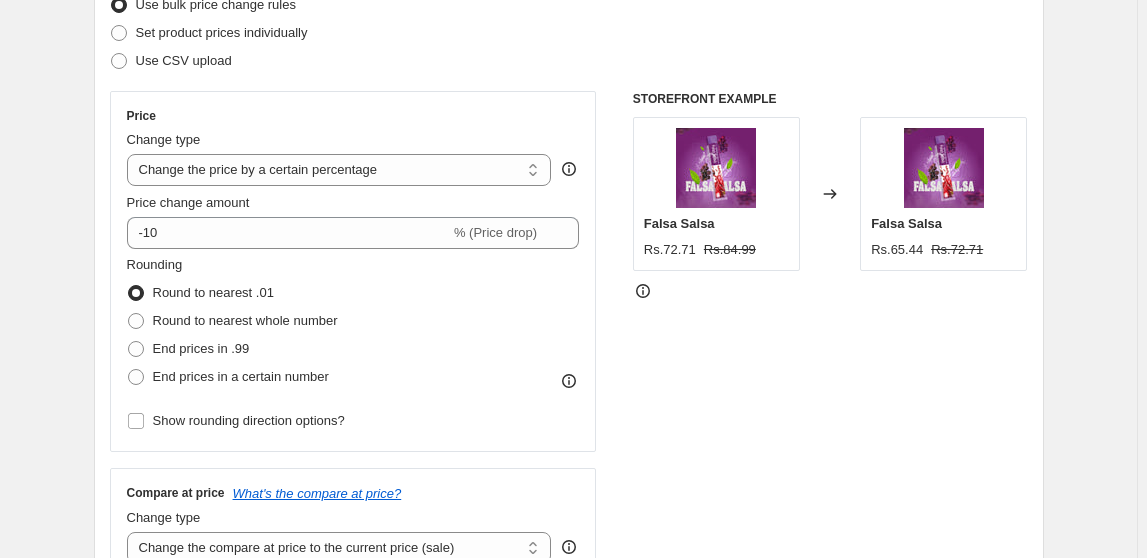 scroll, scrollTop: 320, scrollLeft: 0, axis: vertical 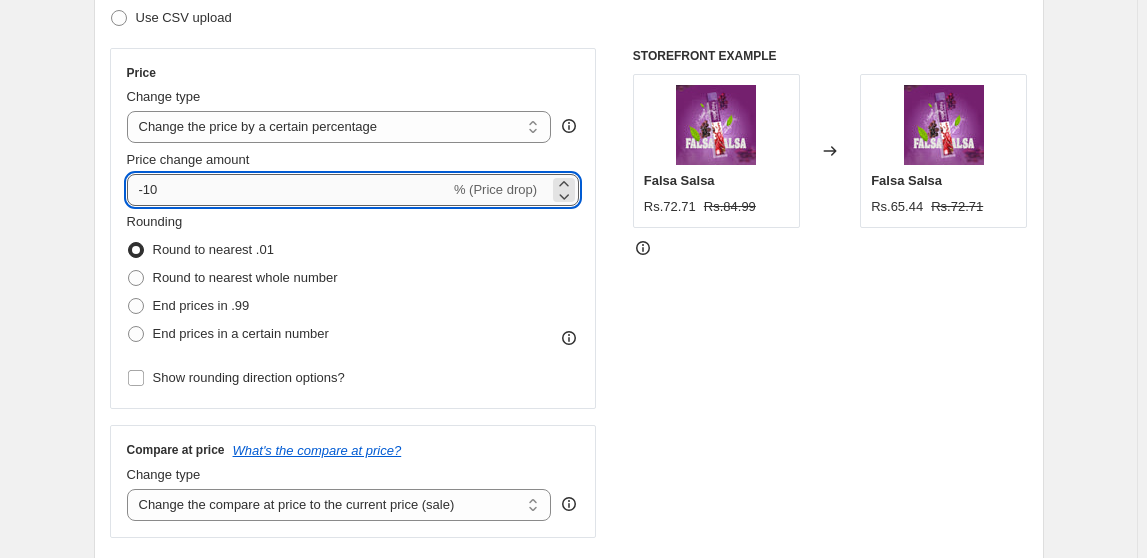 click on "-10" at bounding box center [288, 190] 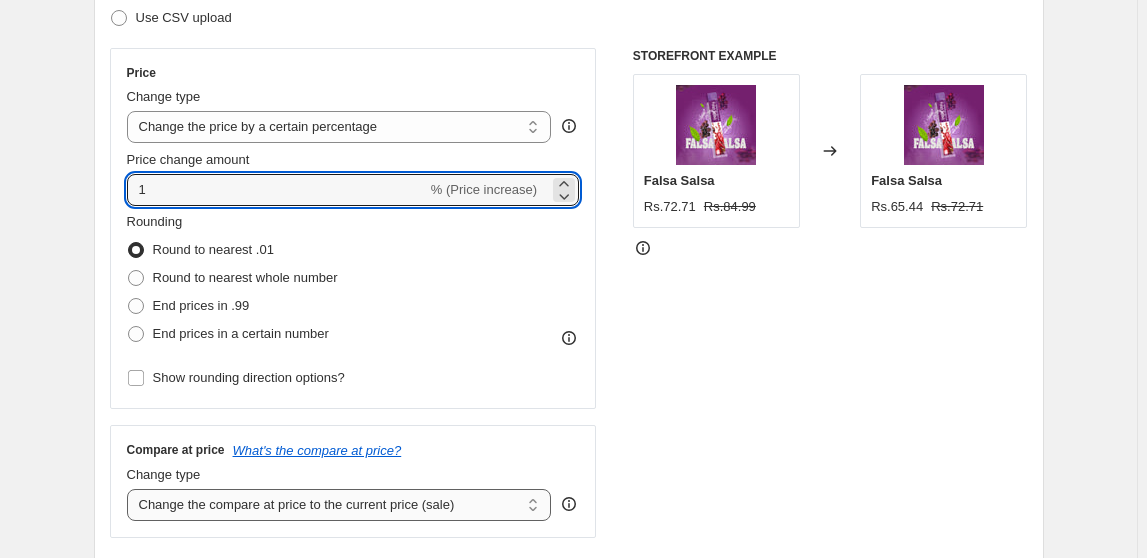 type on "1" 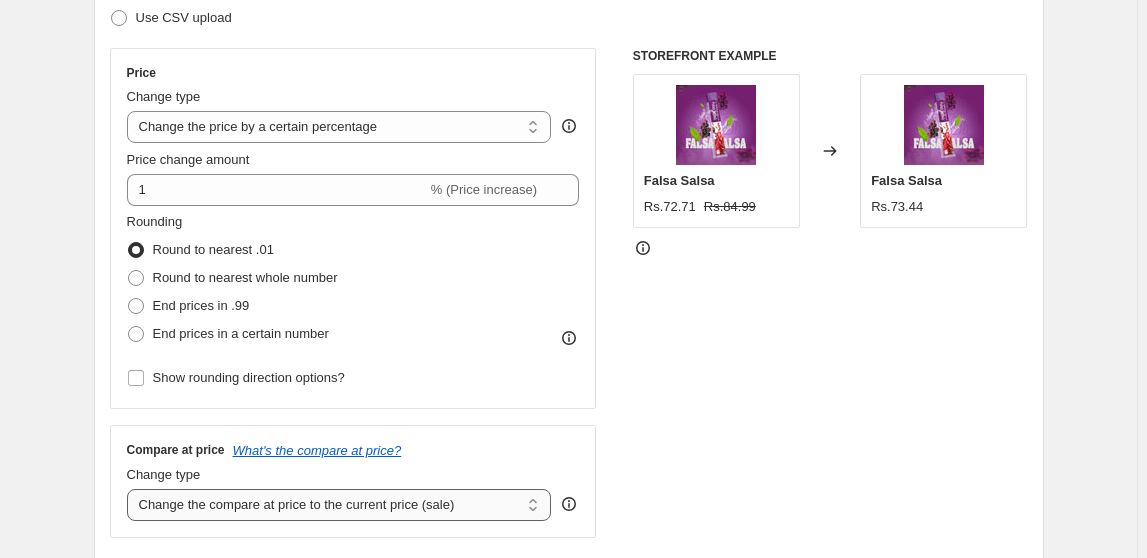 select on "no_change" 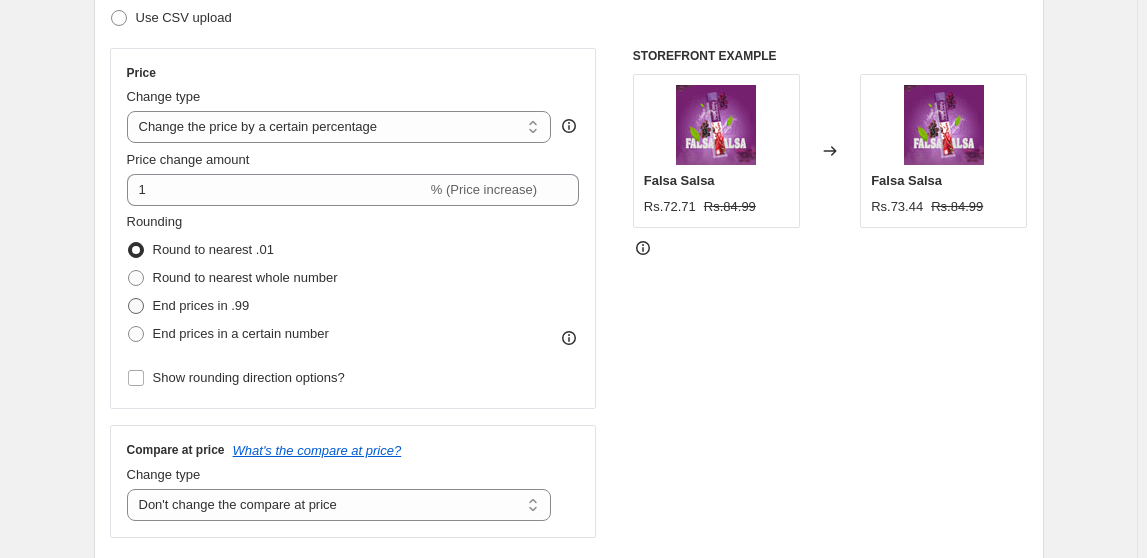 click on "End prices in .99" at bounding box center (201, 305) 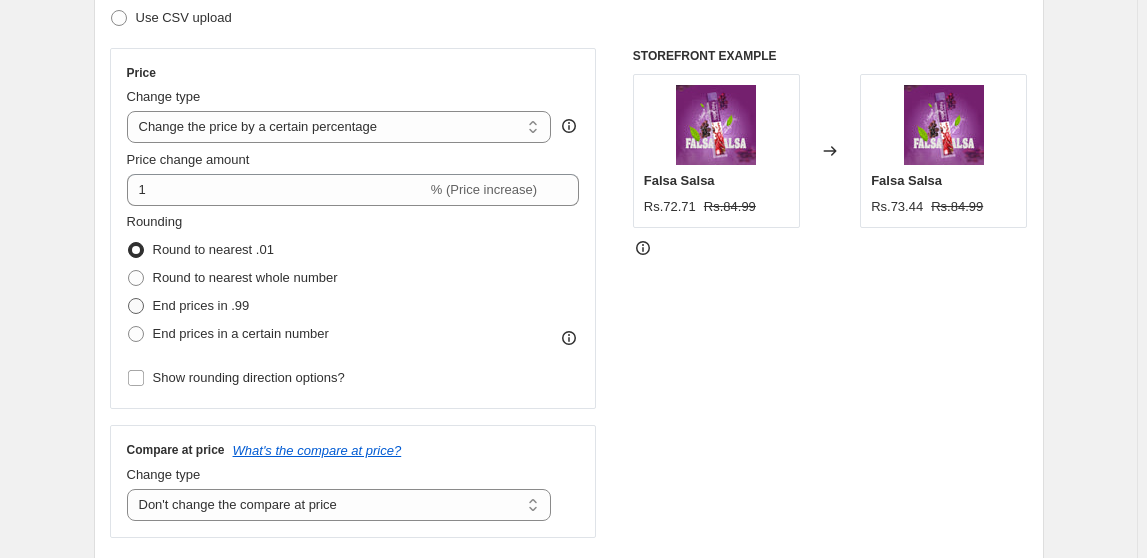 radio on "true" 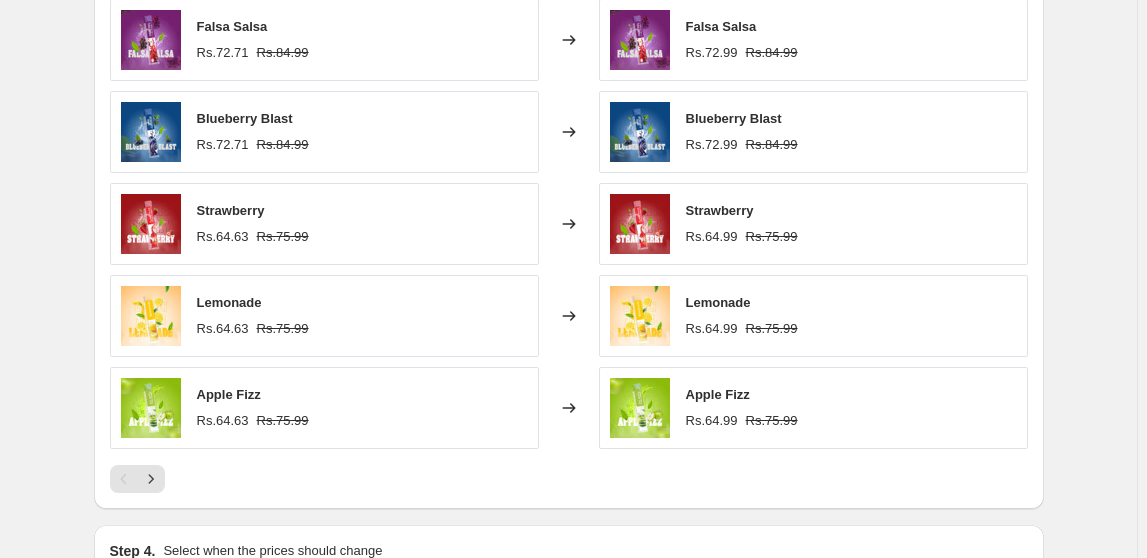 scroll, scrollTop: 1435, scrollLeft: 0, axis: vertical 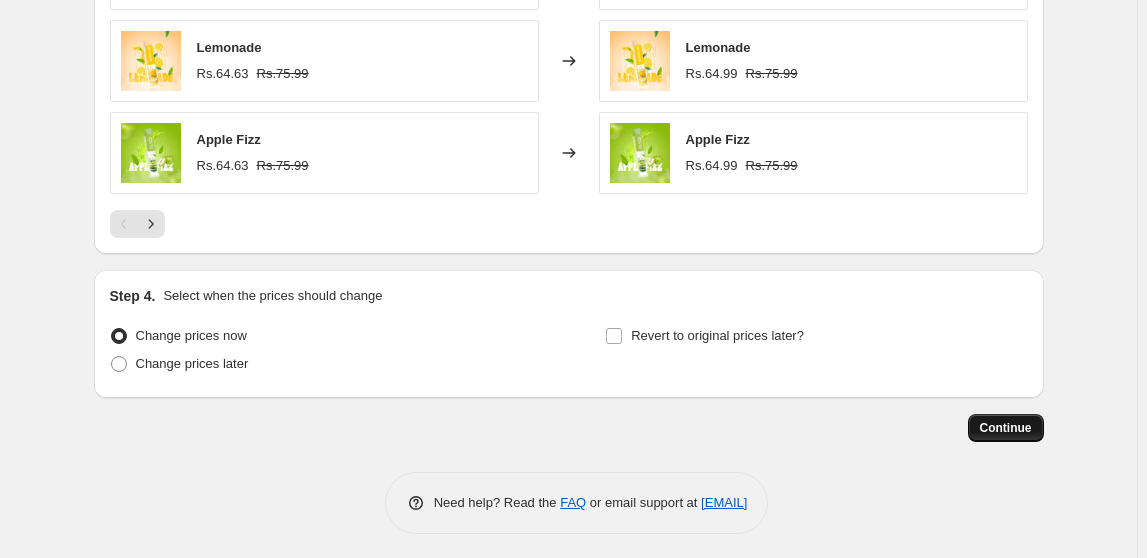 click on "Continue" at bounding box center (1006, 428) 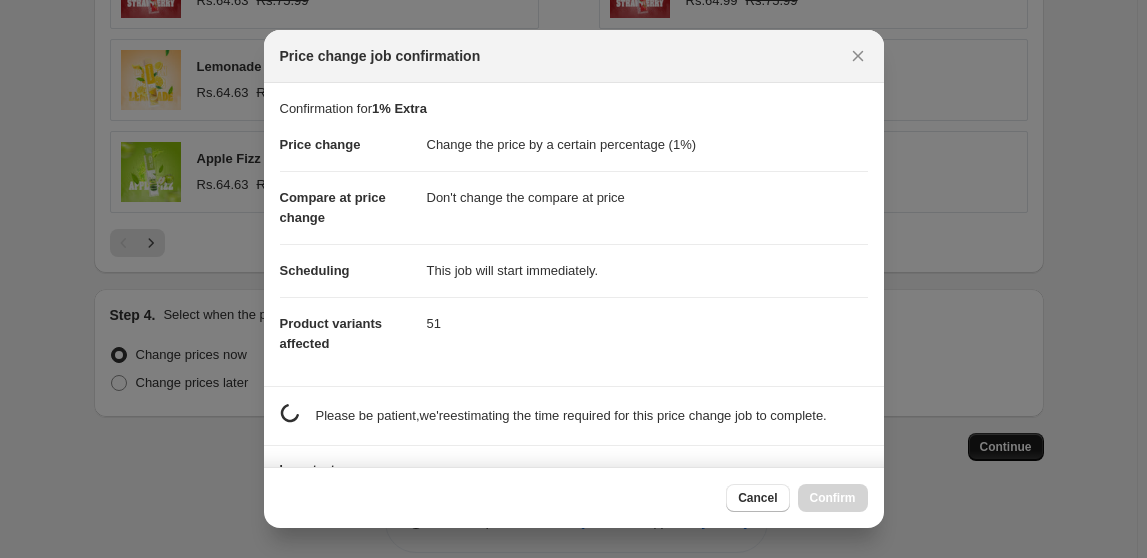scroll, scrollTop: 1435, scrollLeft: 0, axis: vertical 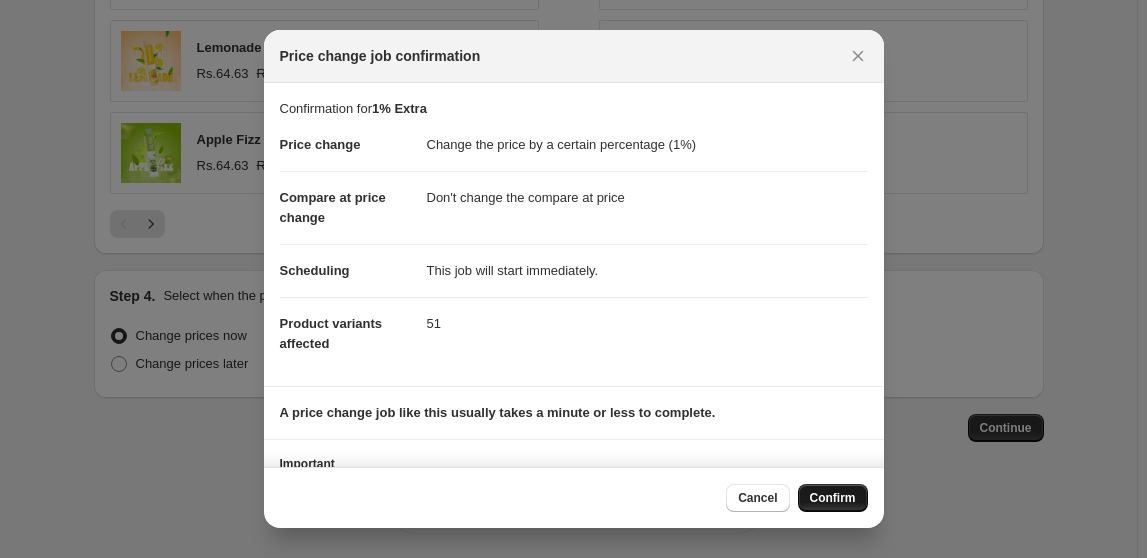 click on "Confirm" at bounding box center [833, 498] 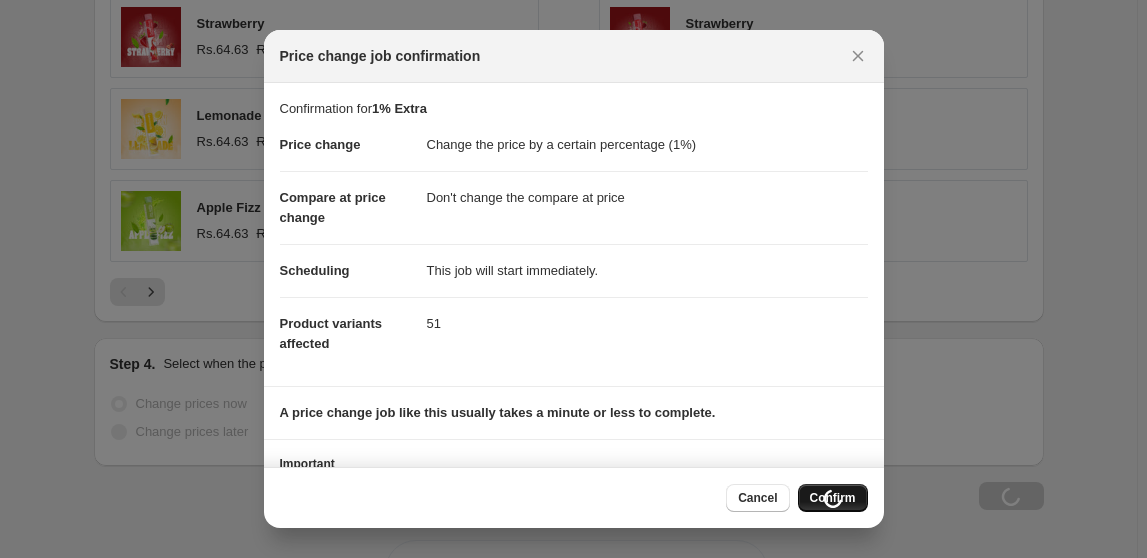 scroll, scrollTop: 1504, scrollLeft: 0, axis: vertical 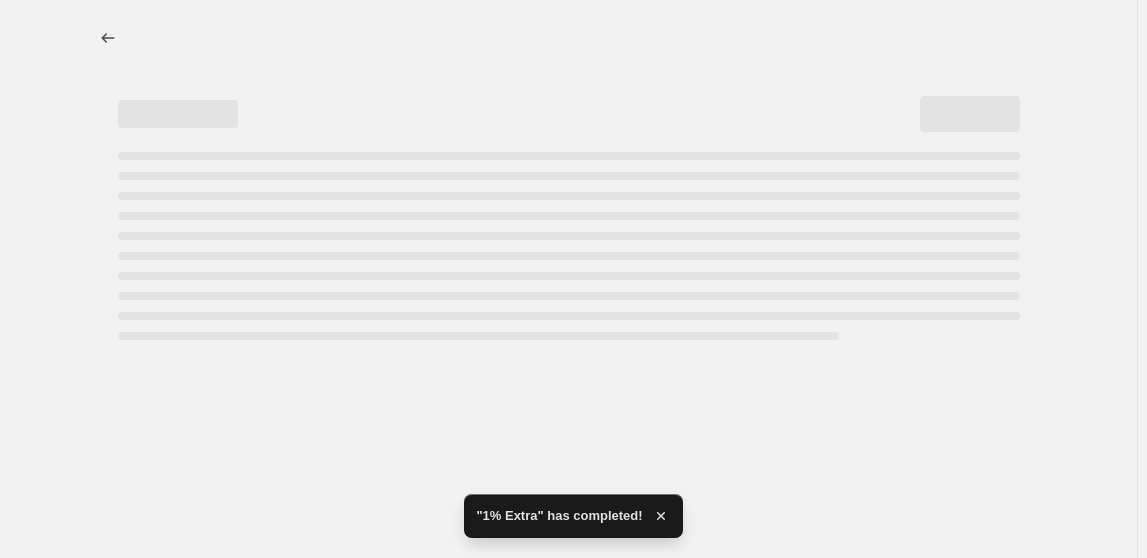 select on "percentage" 